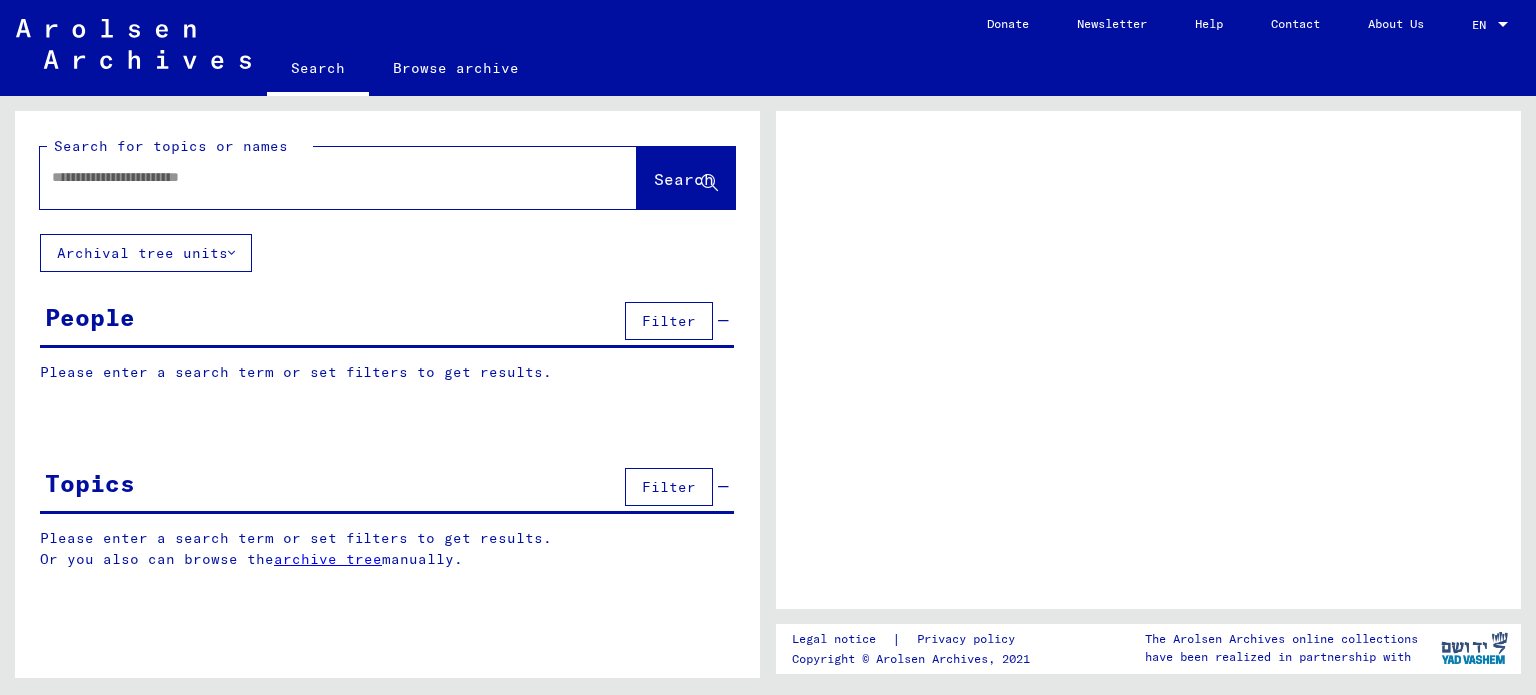 scroll, scrollTop: 0, scrollLeft: 0, axis: both 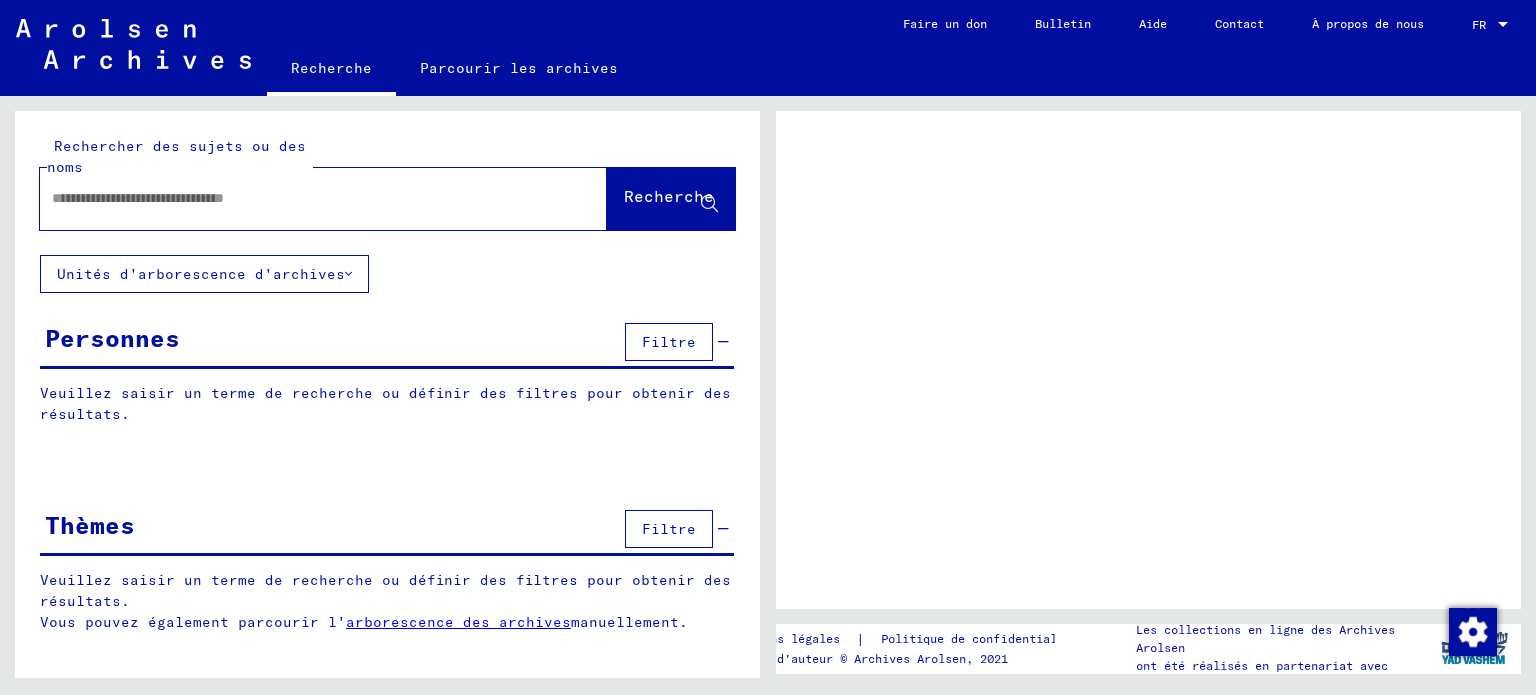 click 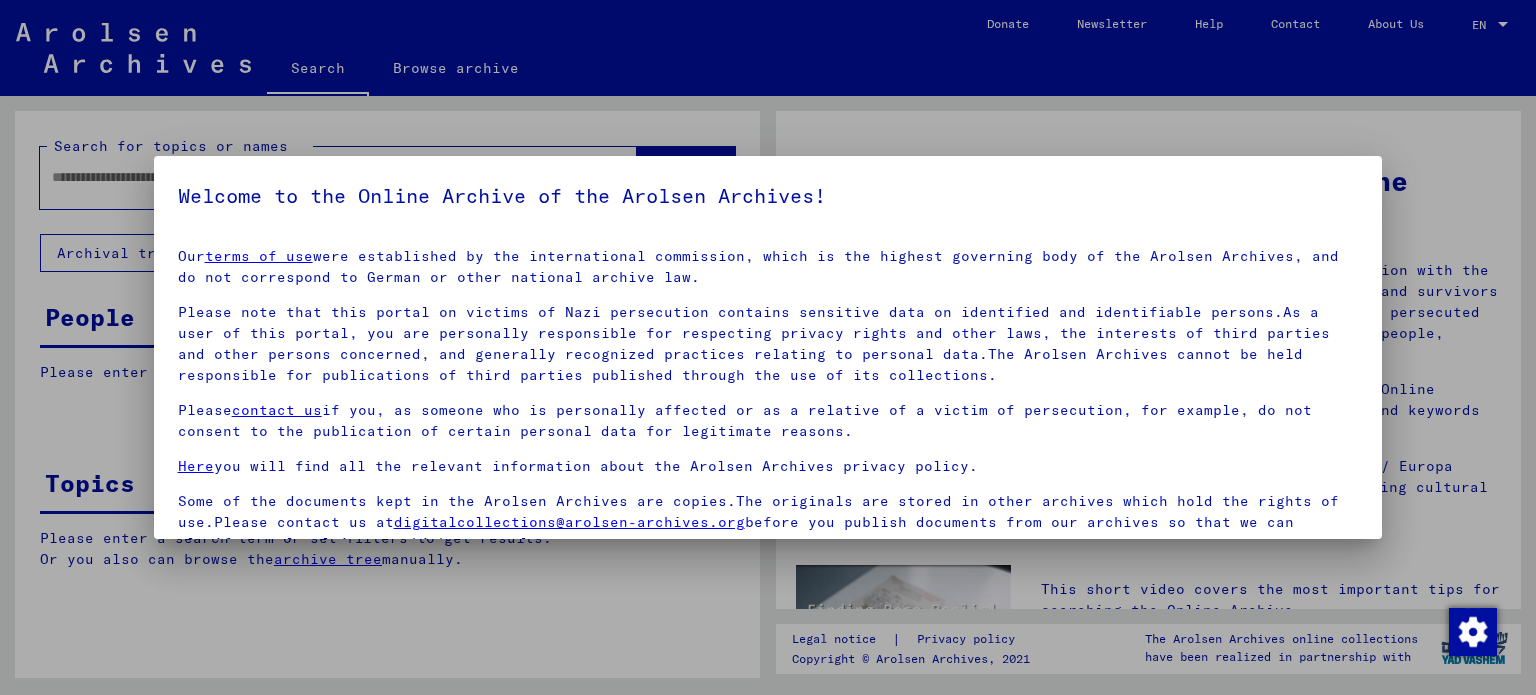 drag, startPoint x: 184, startPoint y: 199, endPoint x: 172, endPoint y: 195, distance: 12.649111 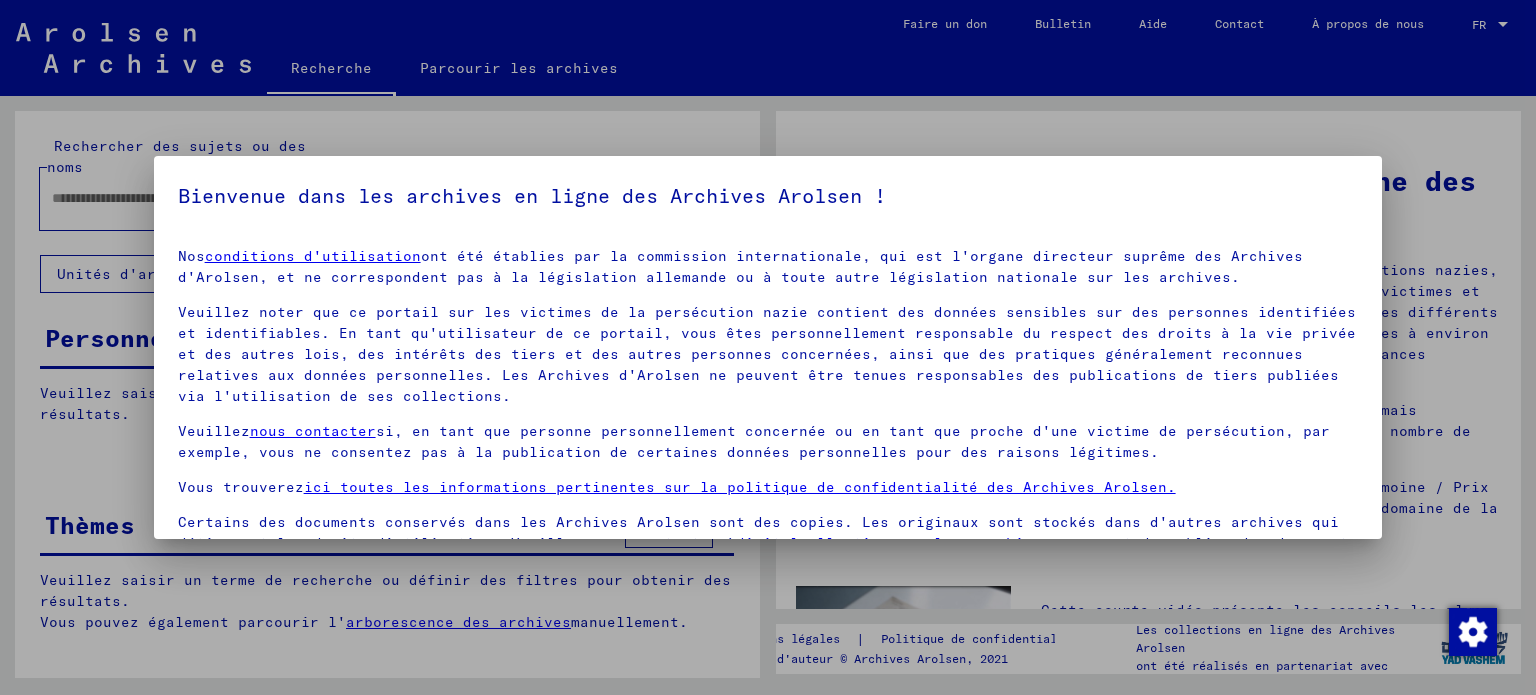 scroll, scrollTop: 24, scrollLeft: 0, axis: vertical 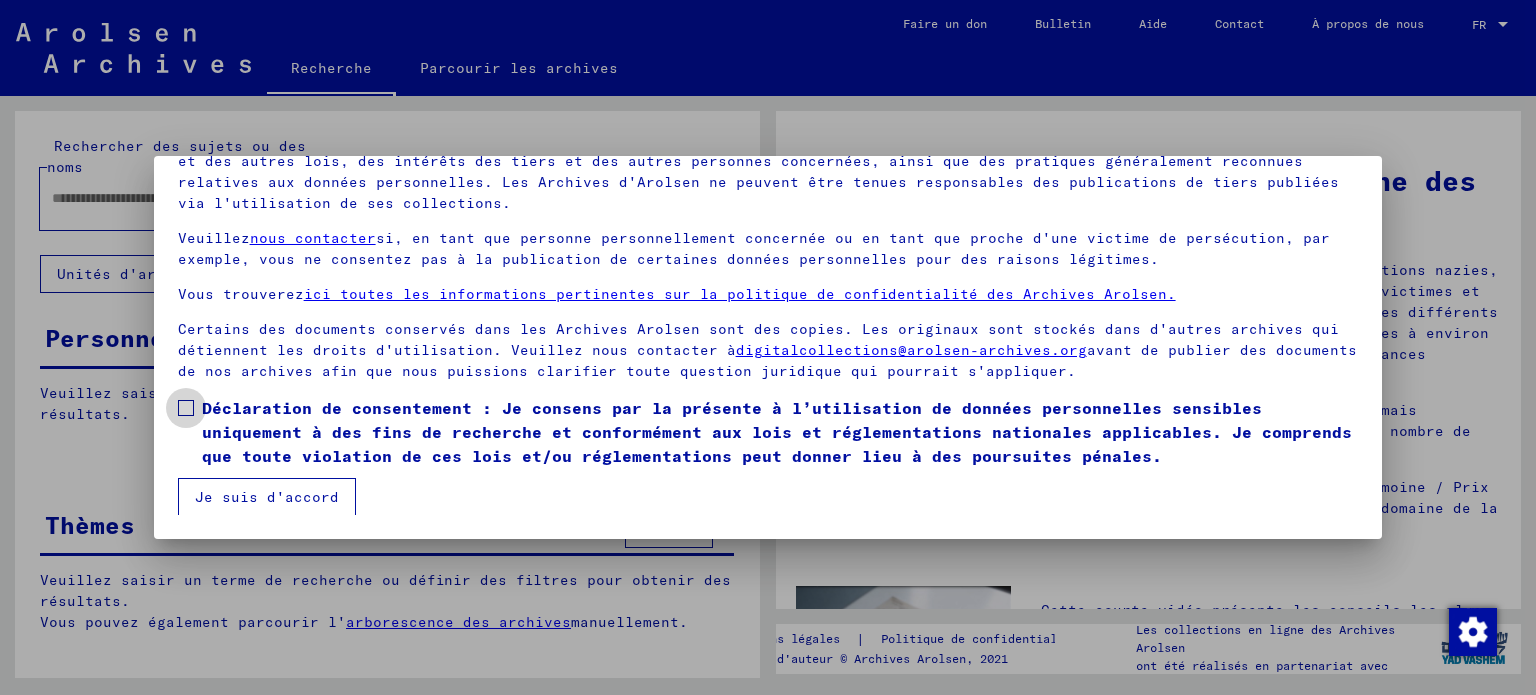 click at bounding box center (186, 408) 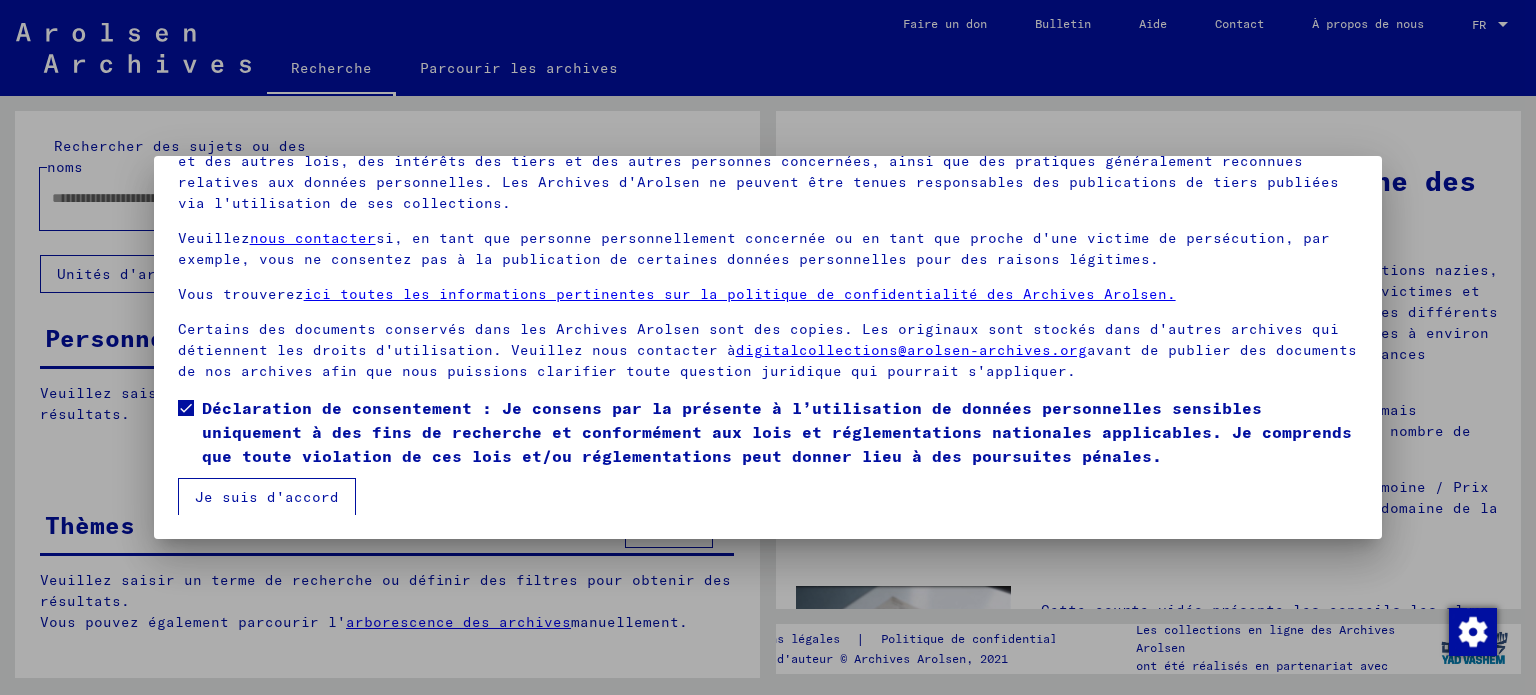 click on "Je suis d'accord" at bounding box center [267, 497] 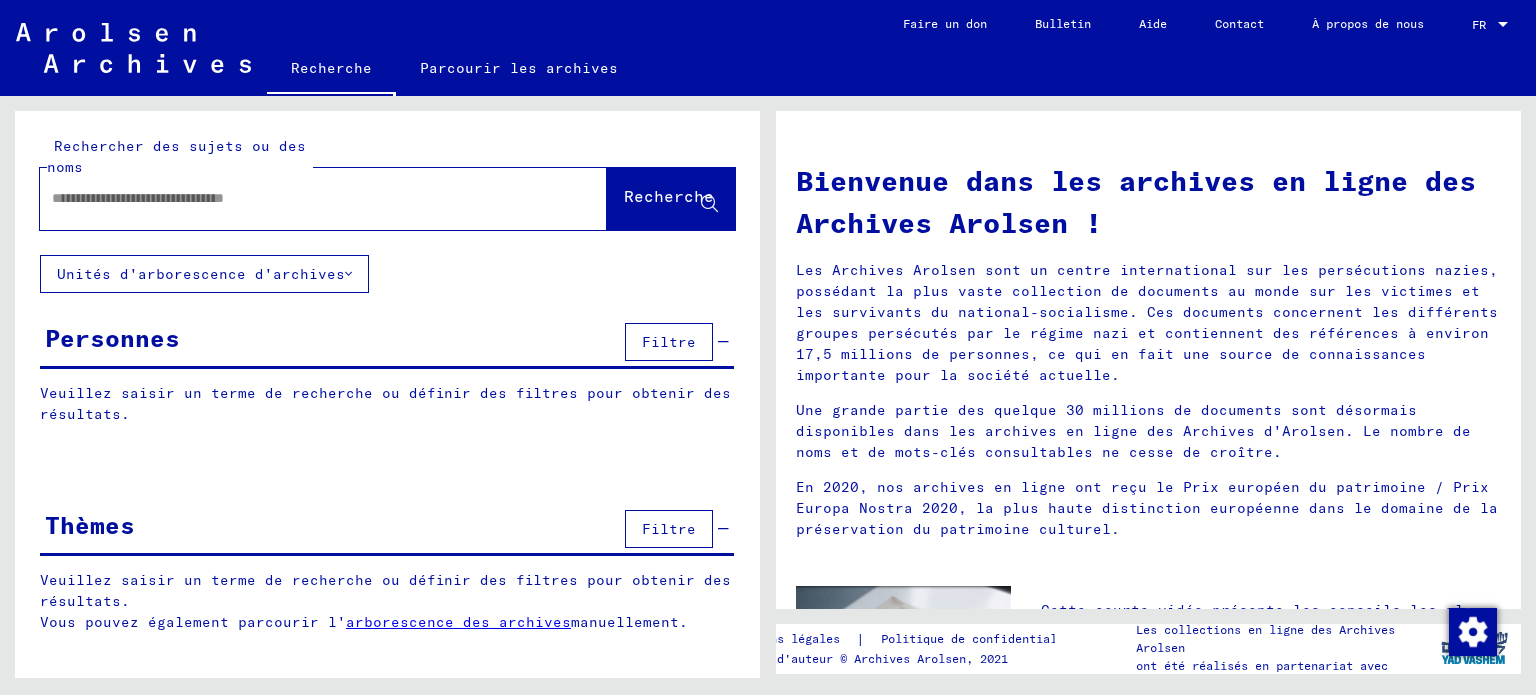 click 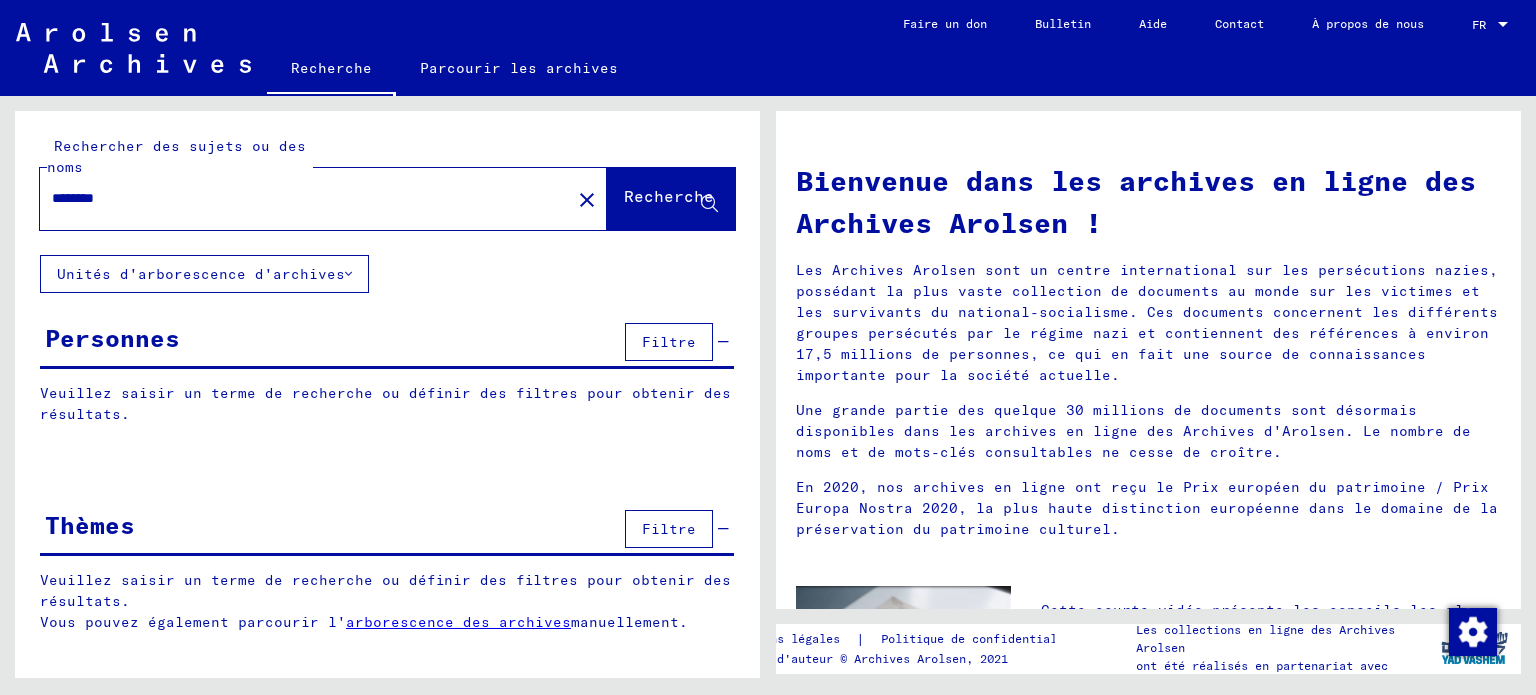 click on "Recherche" 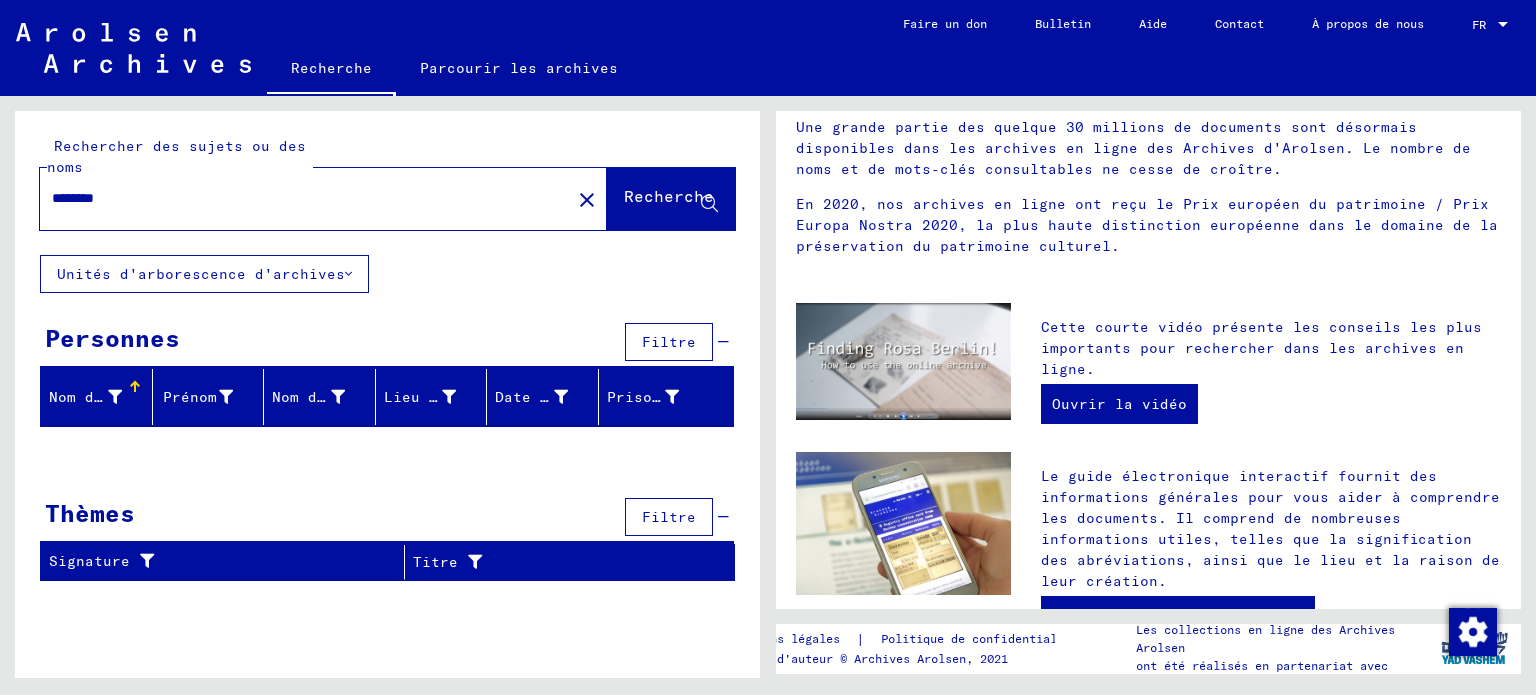 scroll, scrollTop: 0, scrollLeft: 0, axis: both 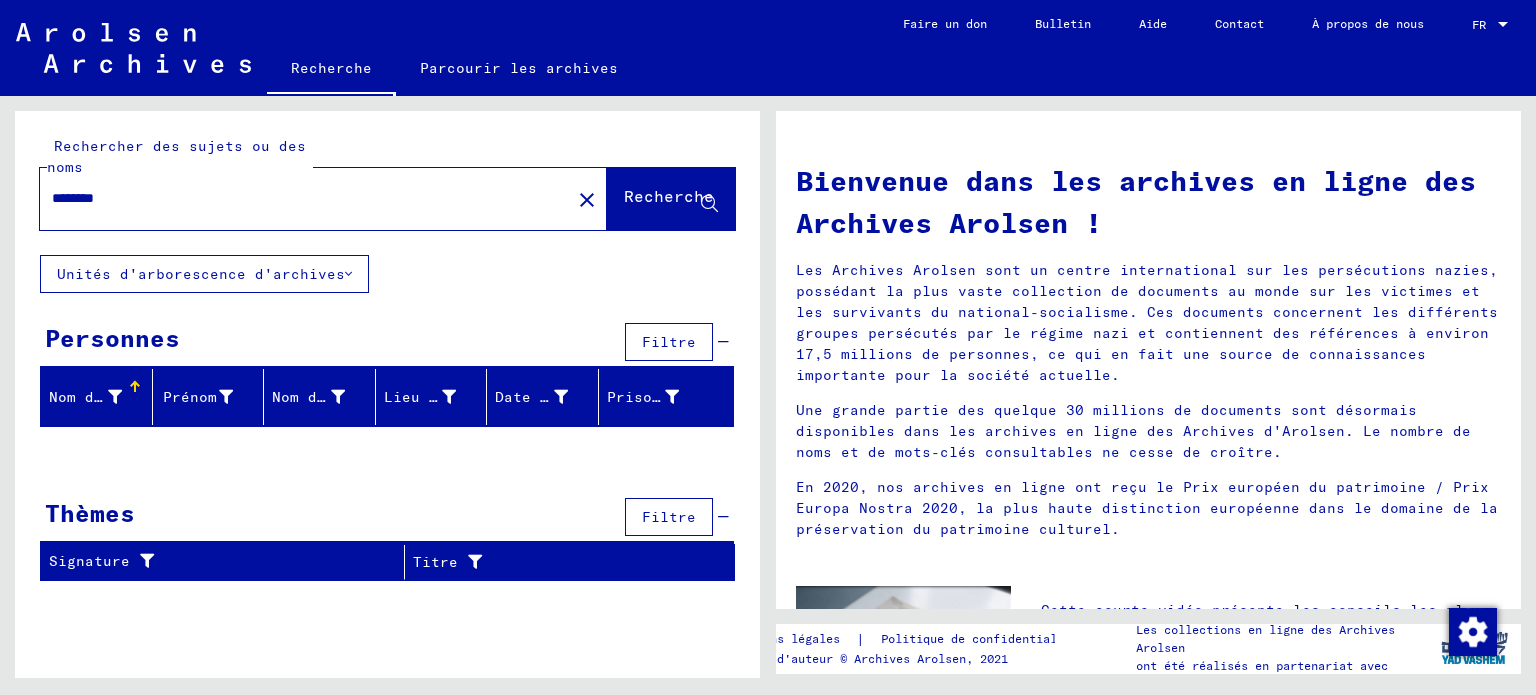 click on "Nom de famille" at bounding box center [100, 397] 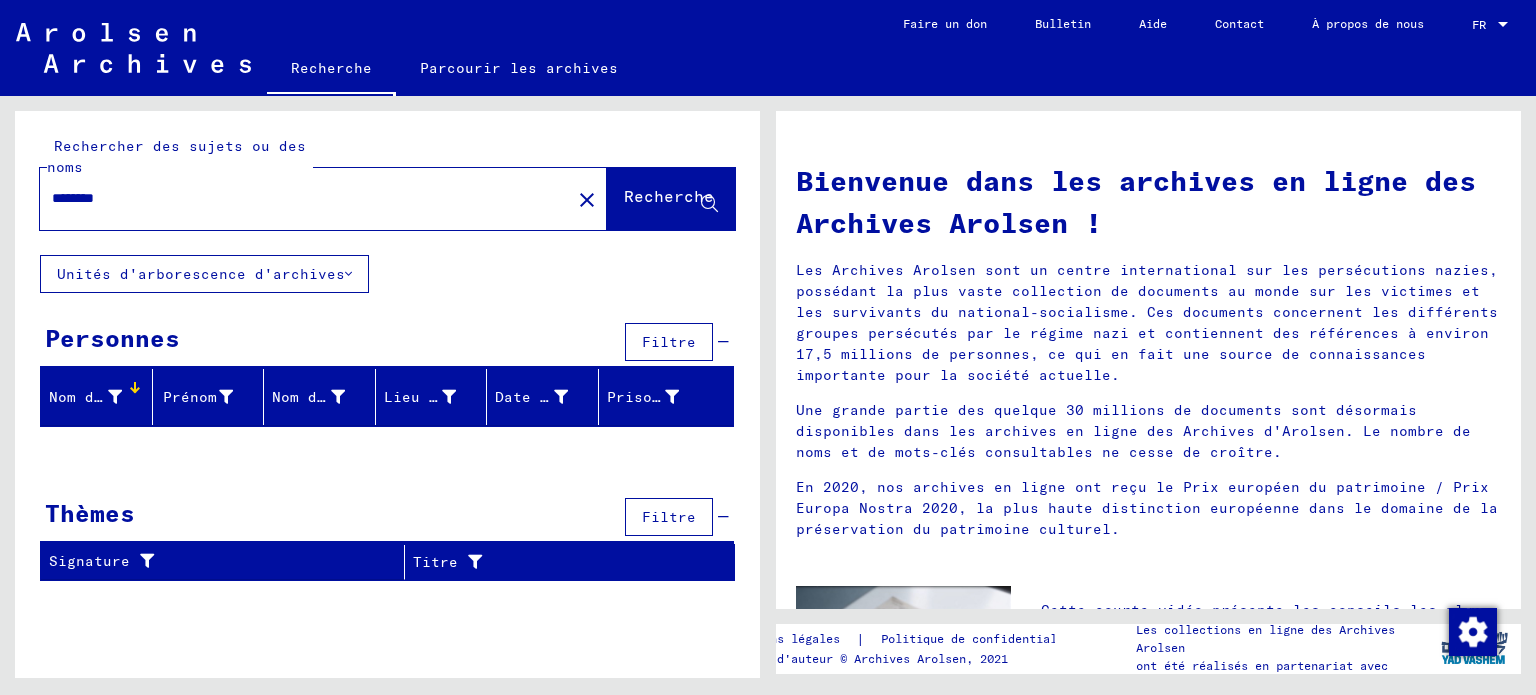 click at bounding box center [133, 390] 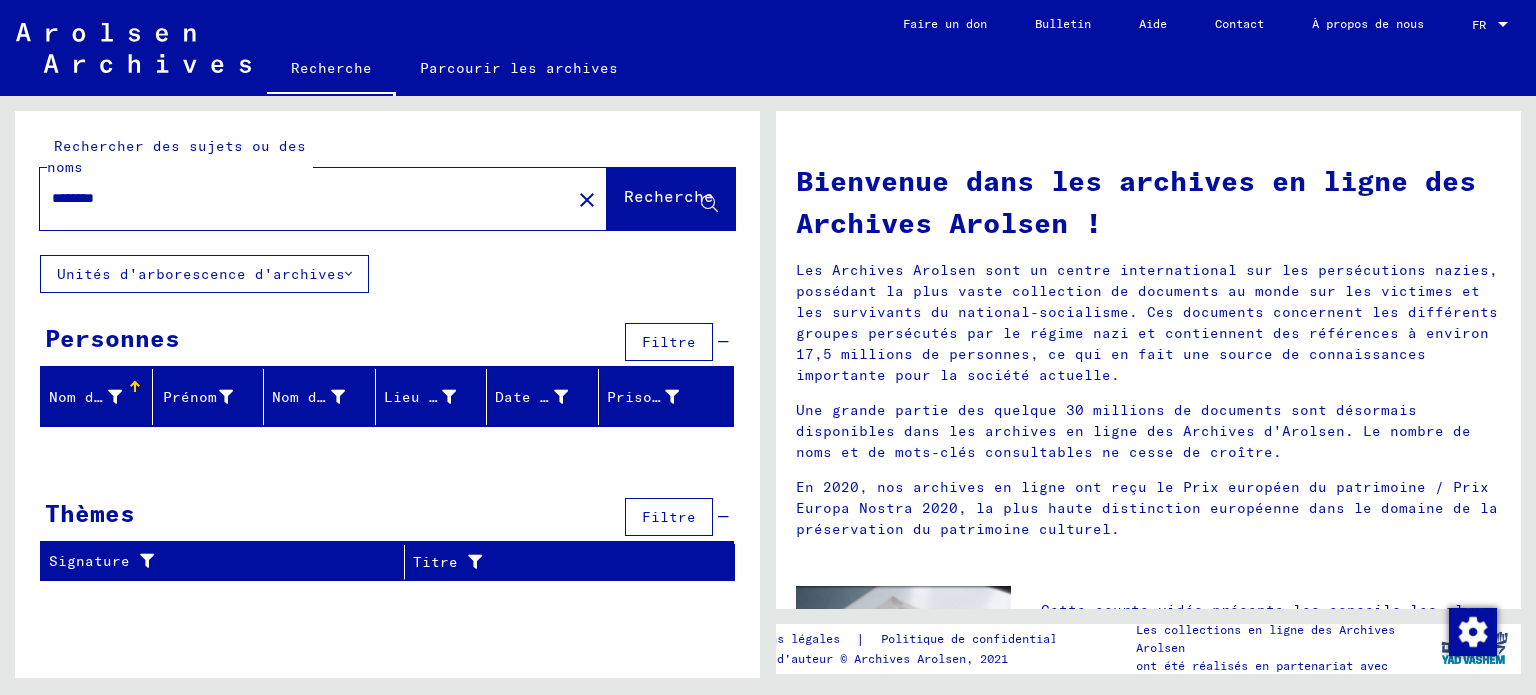 click on "Unités d'arborescence d'archives" 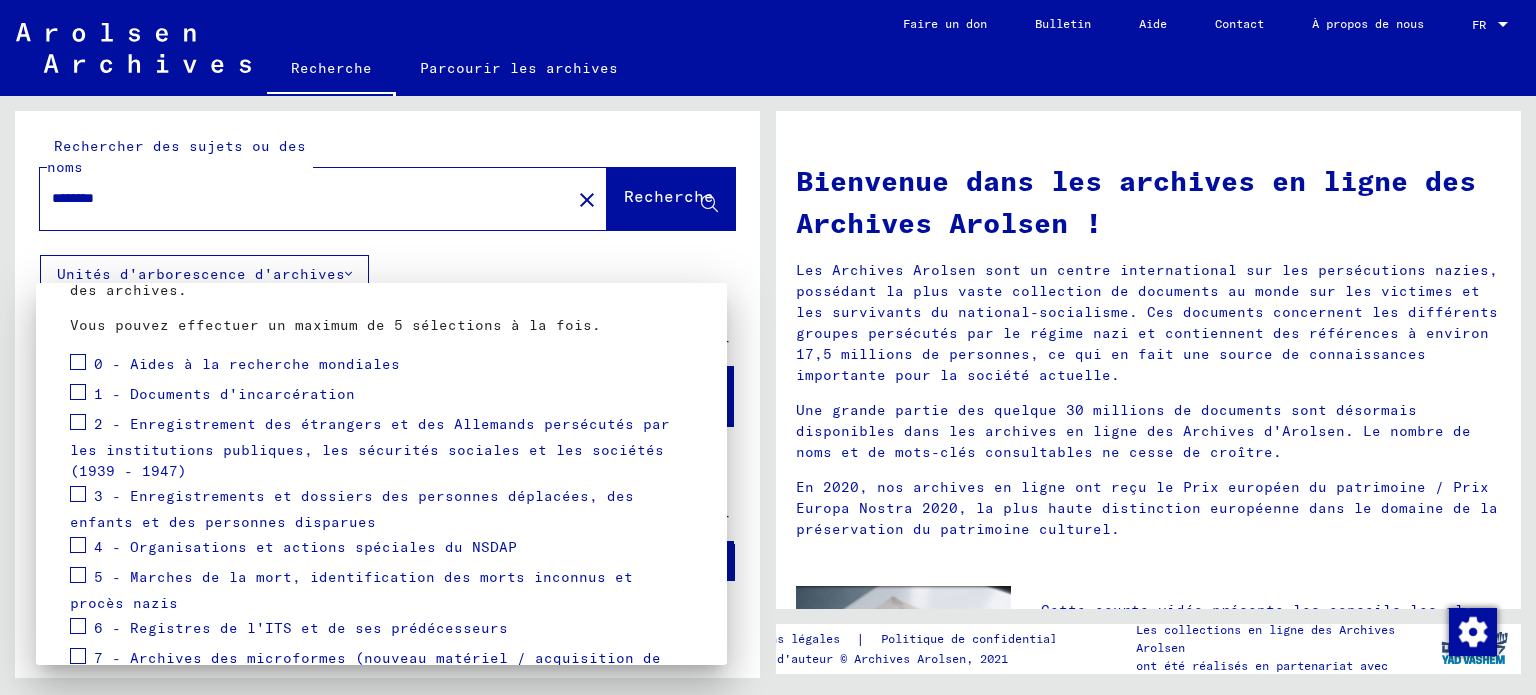 scroll, scrollTop: 173, scrollLeft: 0, axis: vertical 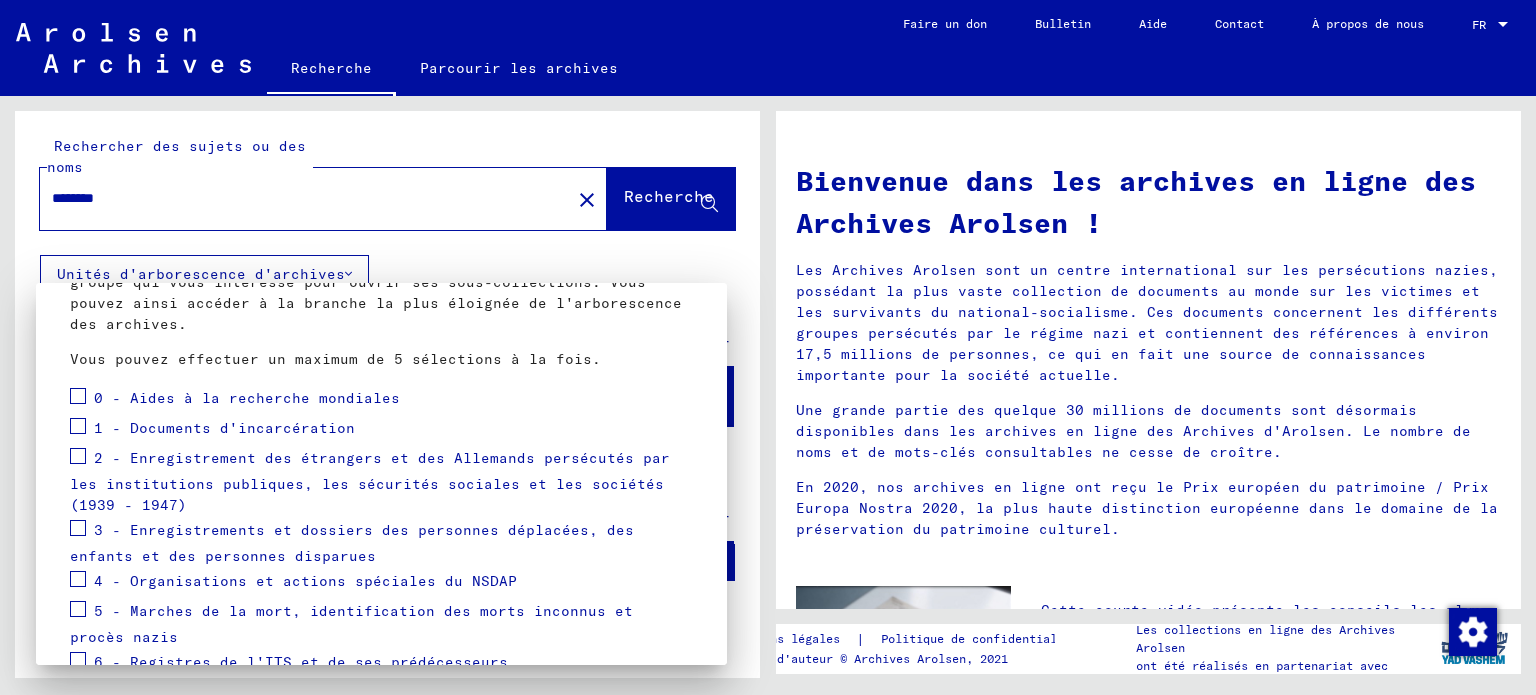 click at bounding box center [78, 396] 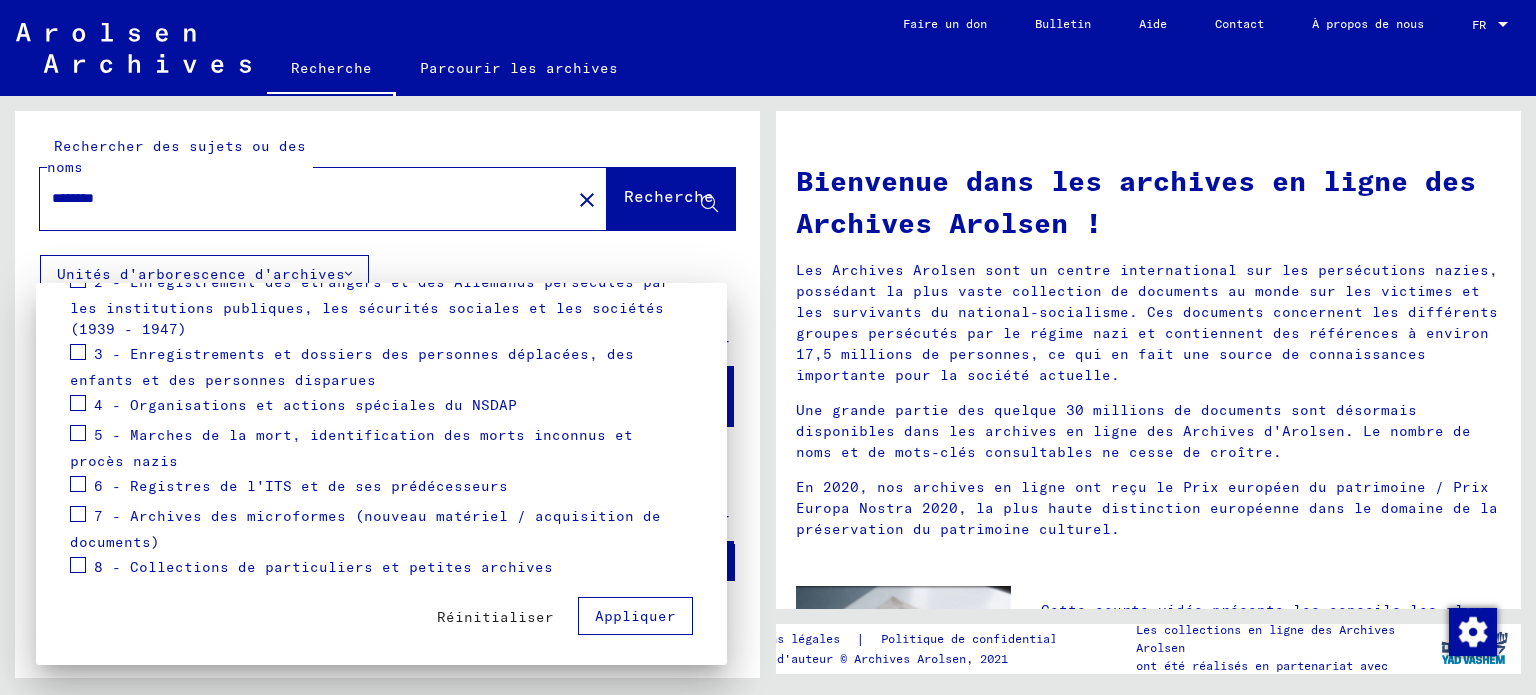 scroll, scrollTop: 352, scrollLeft: 0, axis: vertical 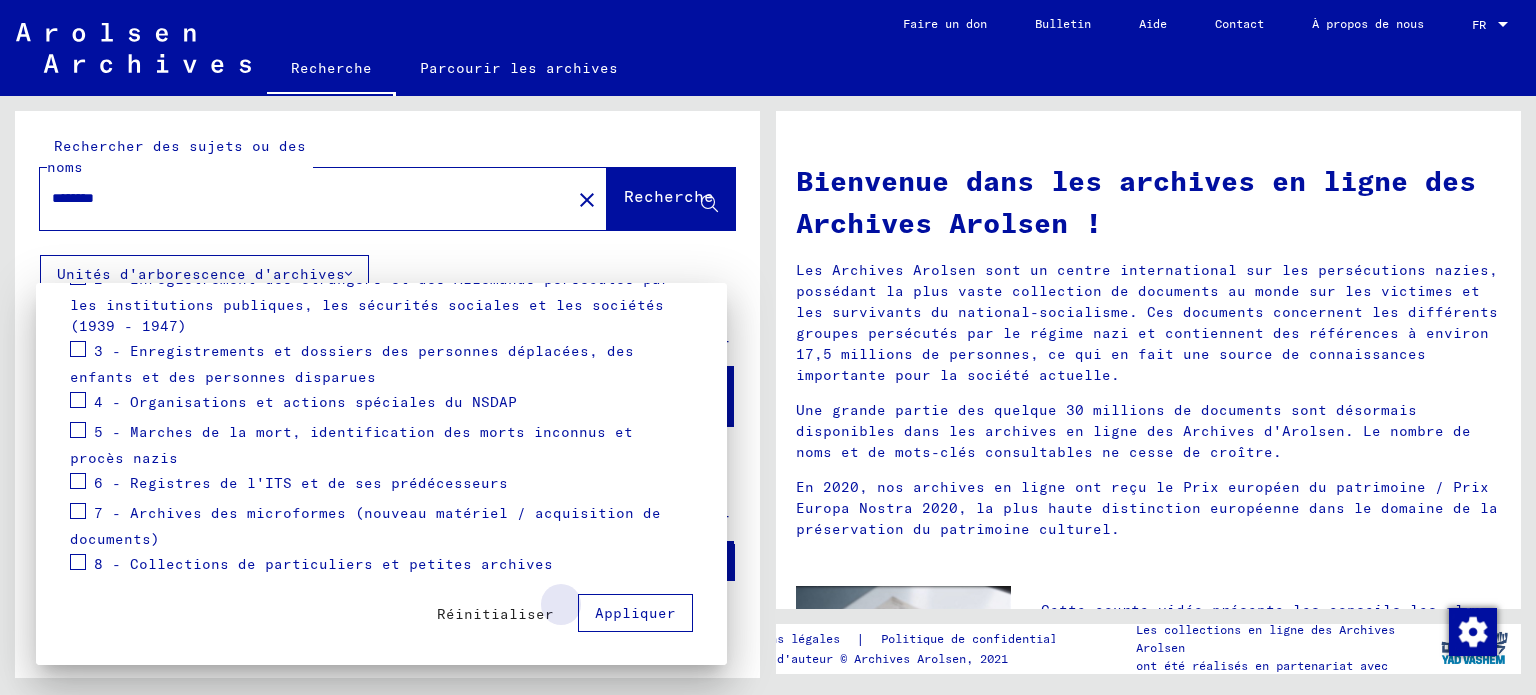 click on "Appliquer" at bounding box center [635, 613] 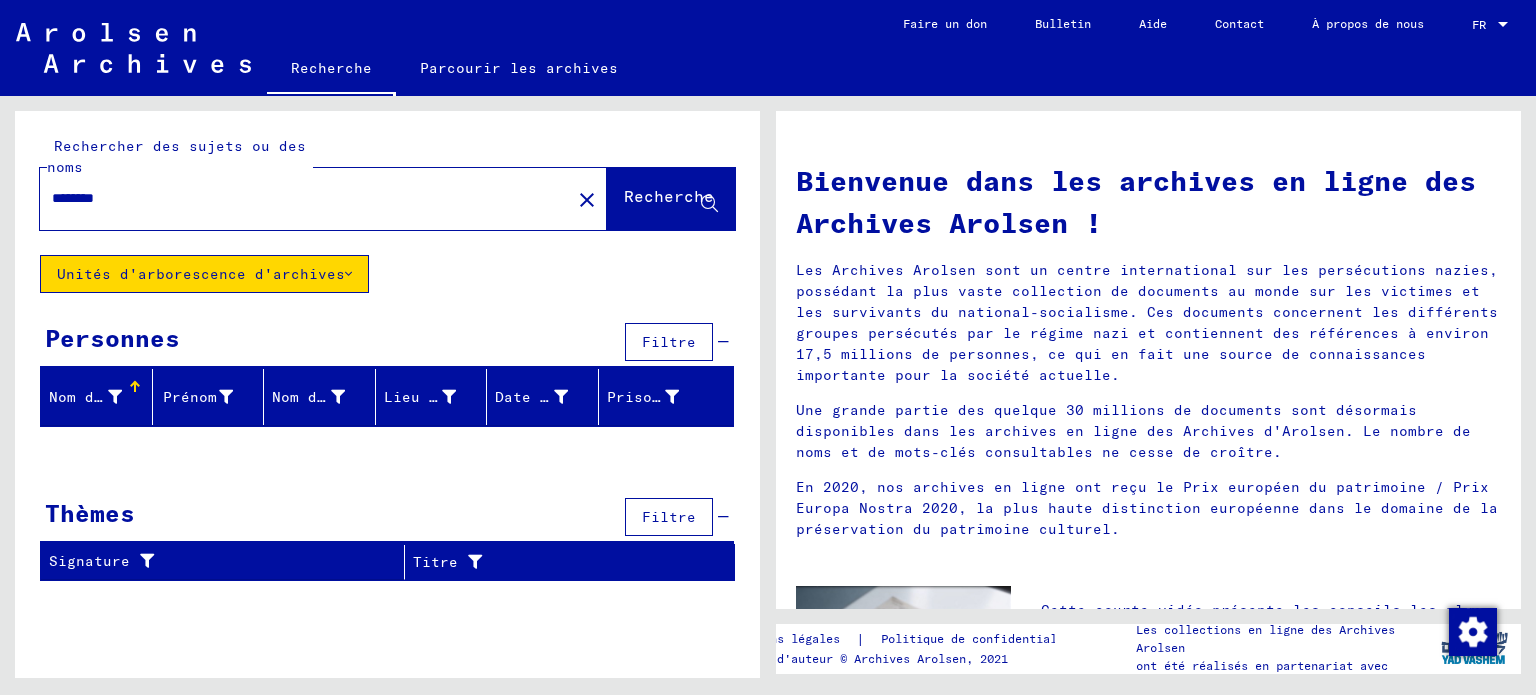 click on "********" at bounding box center (299, 198) 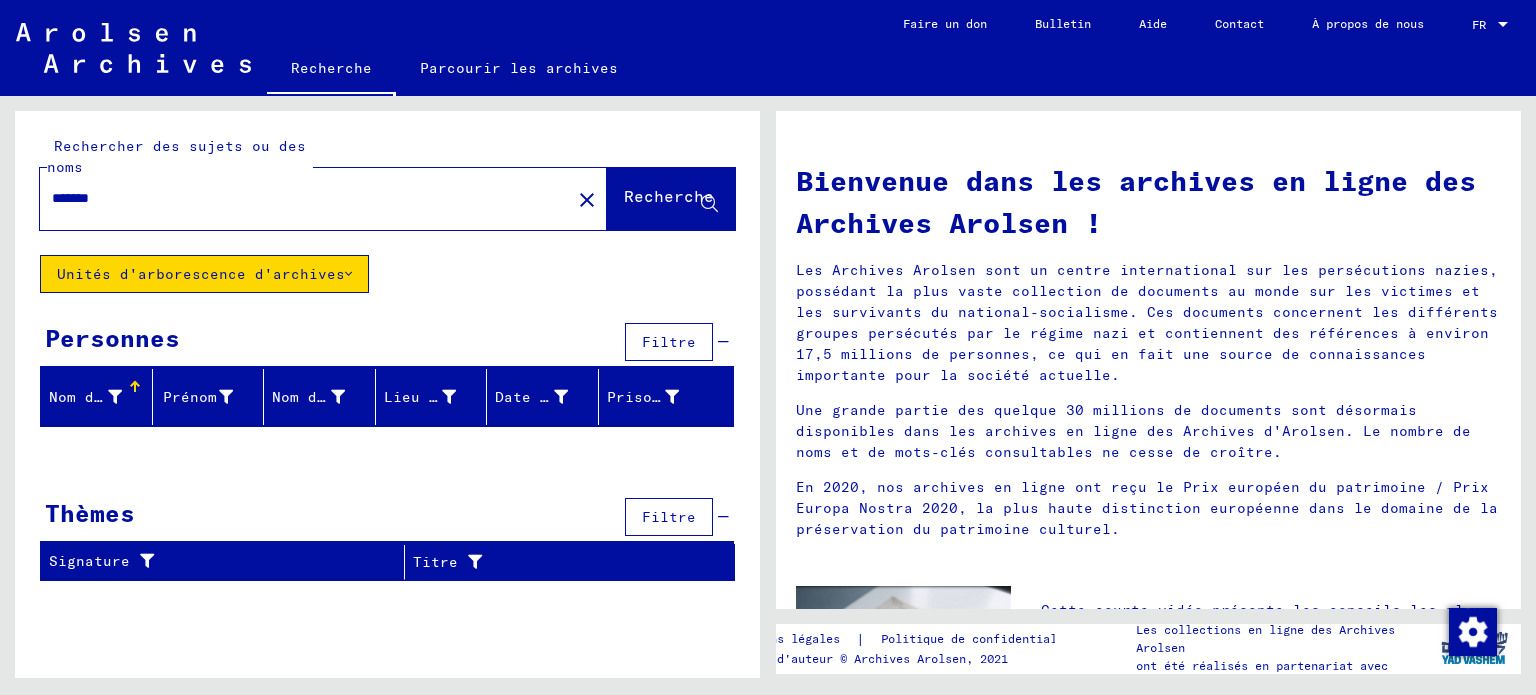 click on "*******" at bounding box center (299, 198) 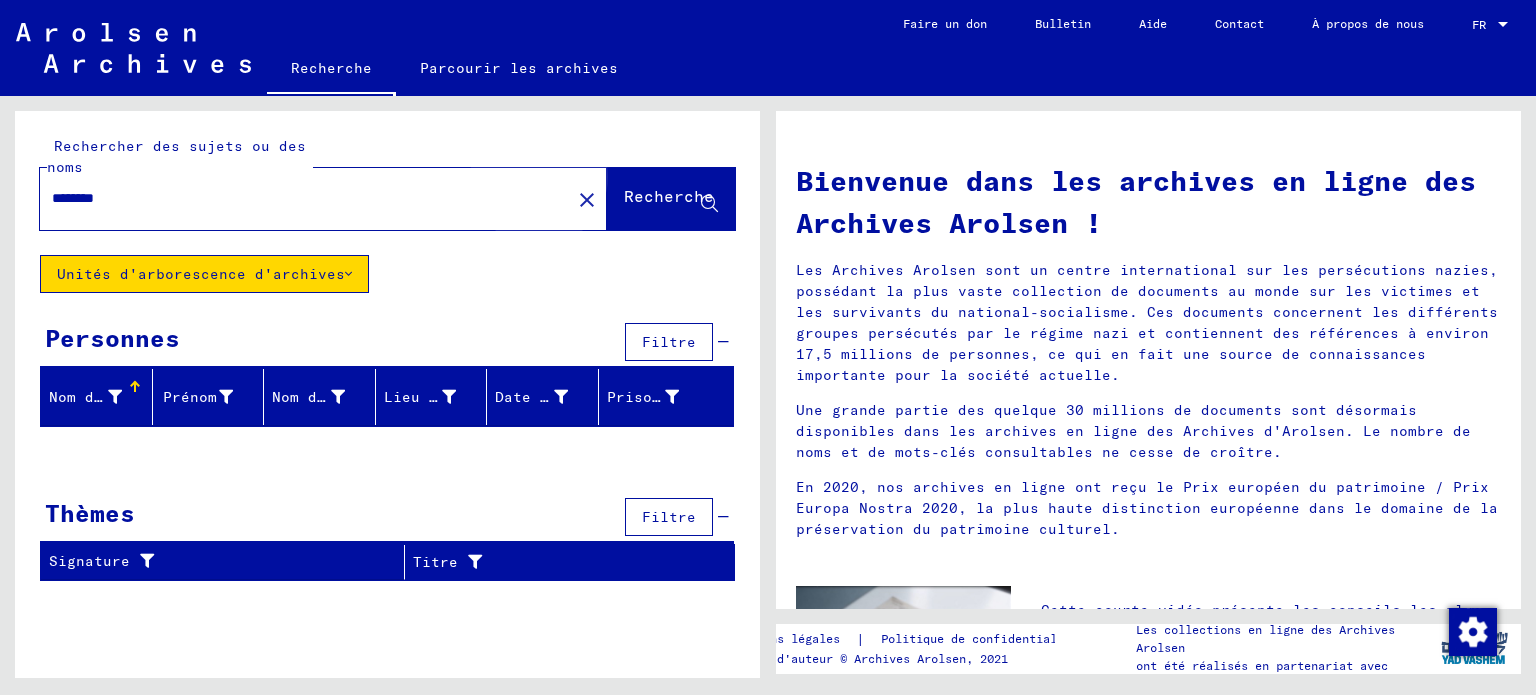 click on "Recherche" 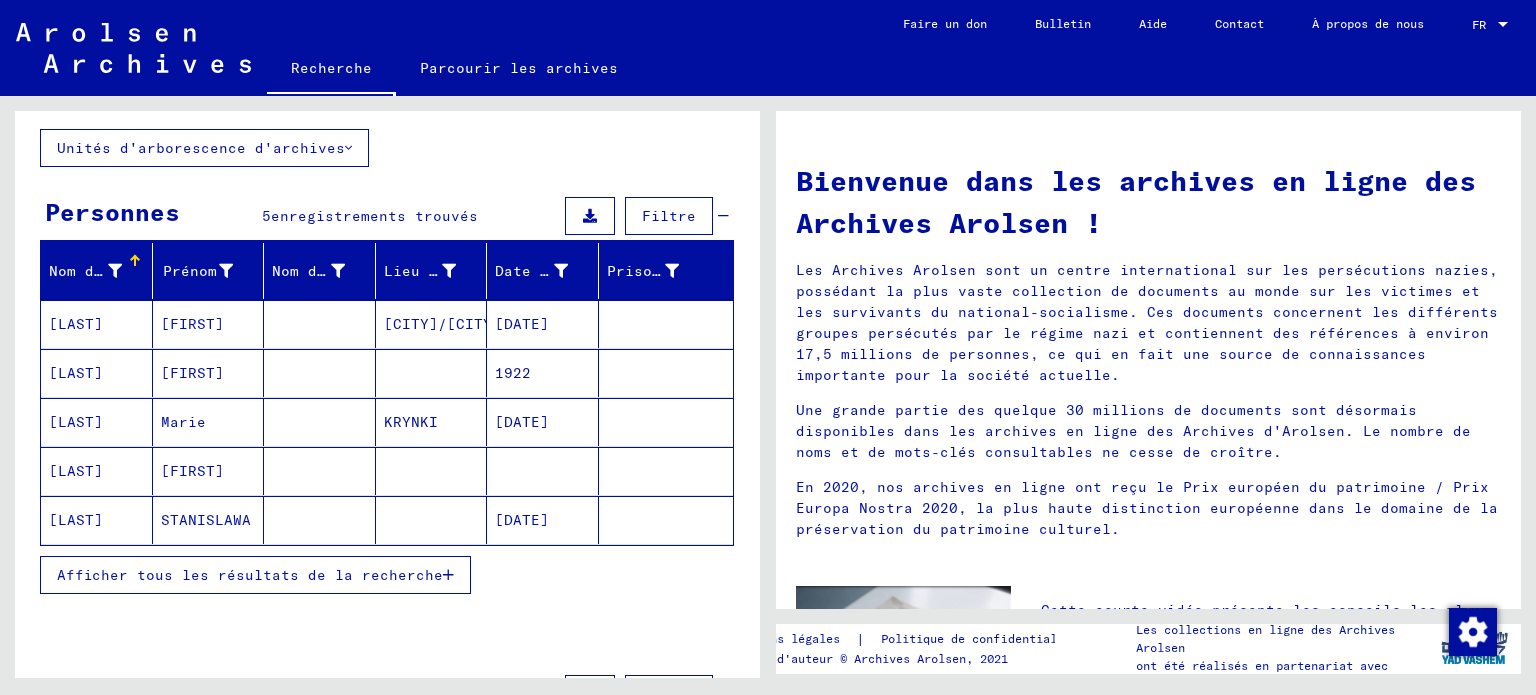 scroll, scrollTop: 0, scrollLeft: 0, axis: both 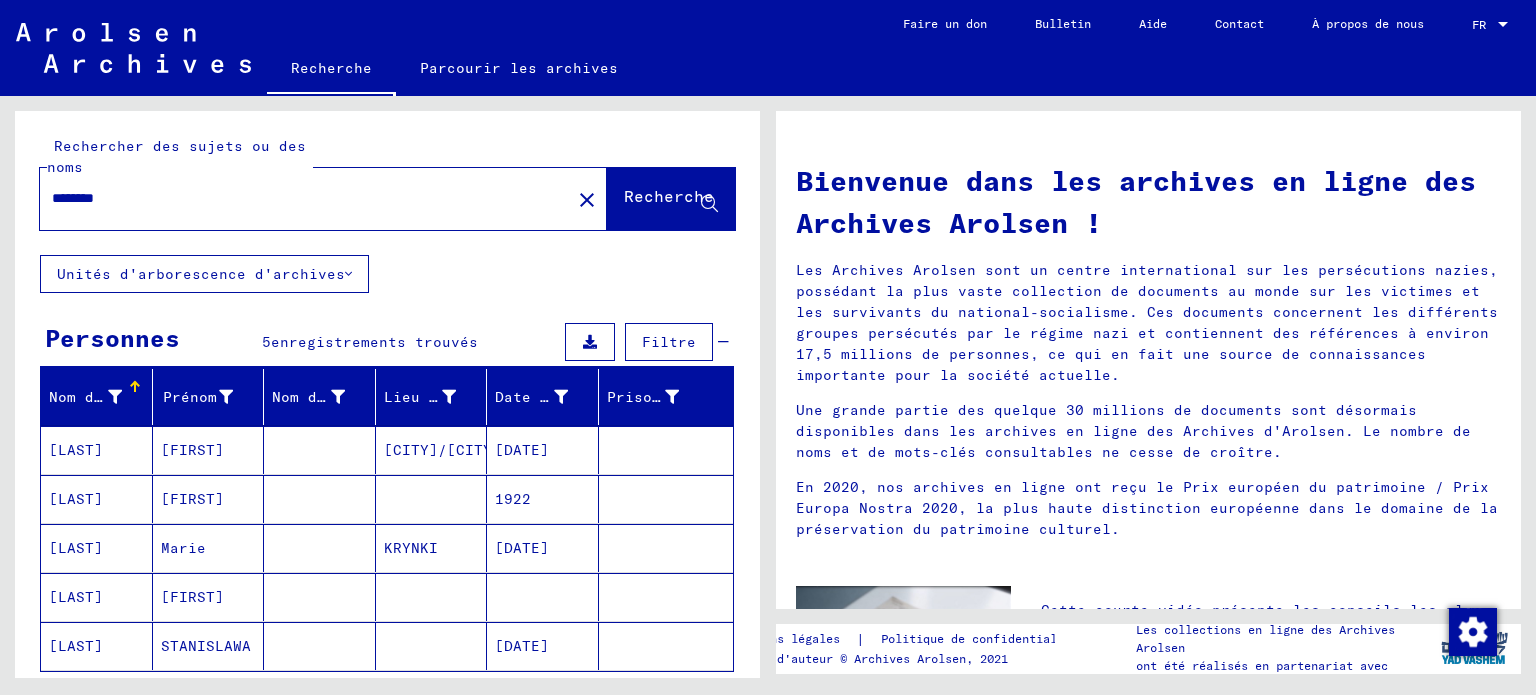 click on "Unités d'arborescence d'archives" 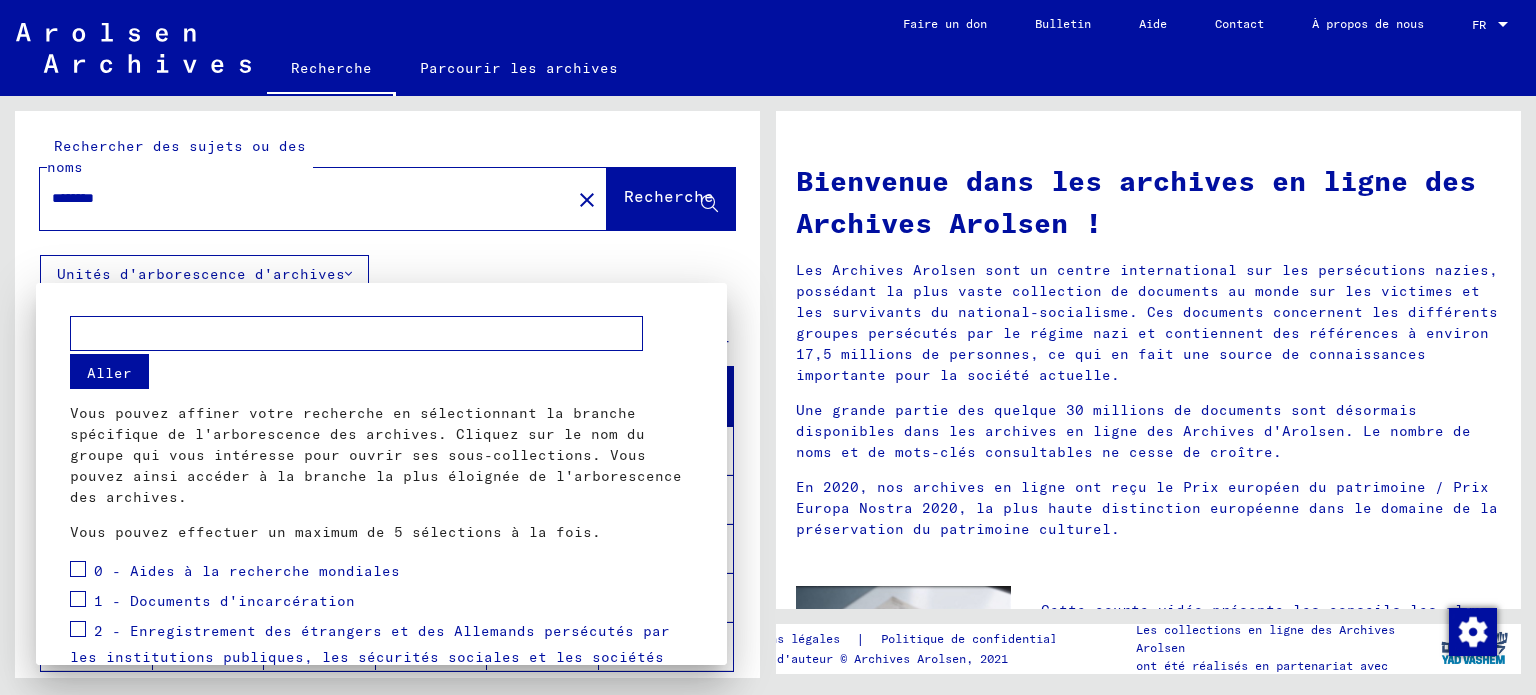 click at bounding box center [768, 347] 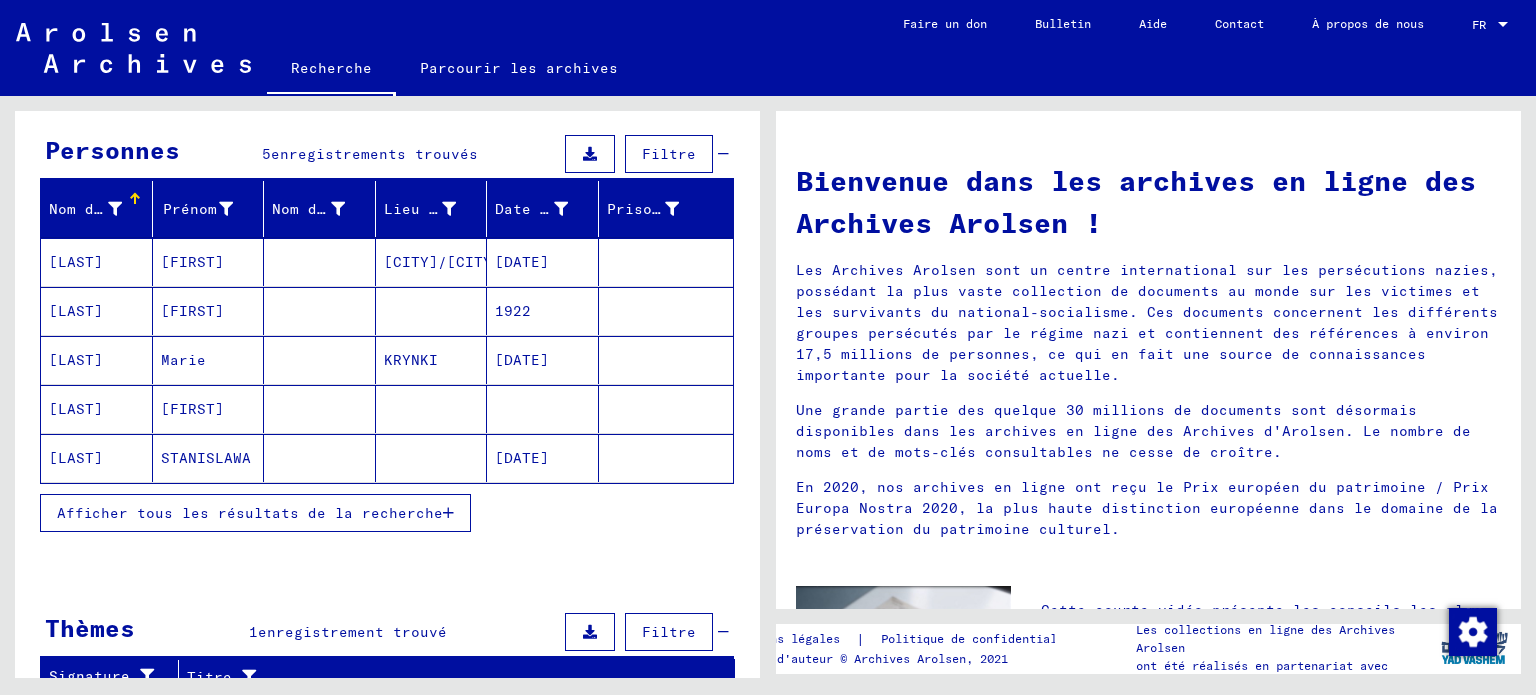 scroll, scrollTop: 189, scrollLeft: 0, axis: vertical 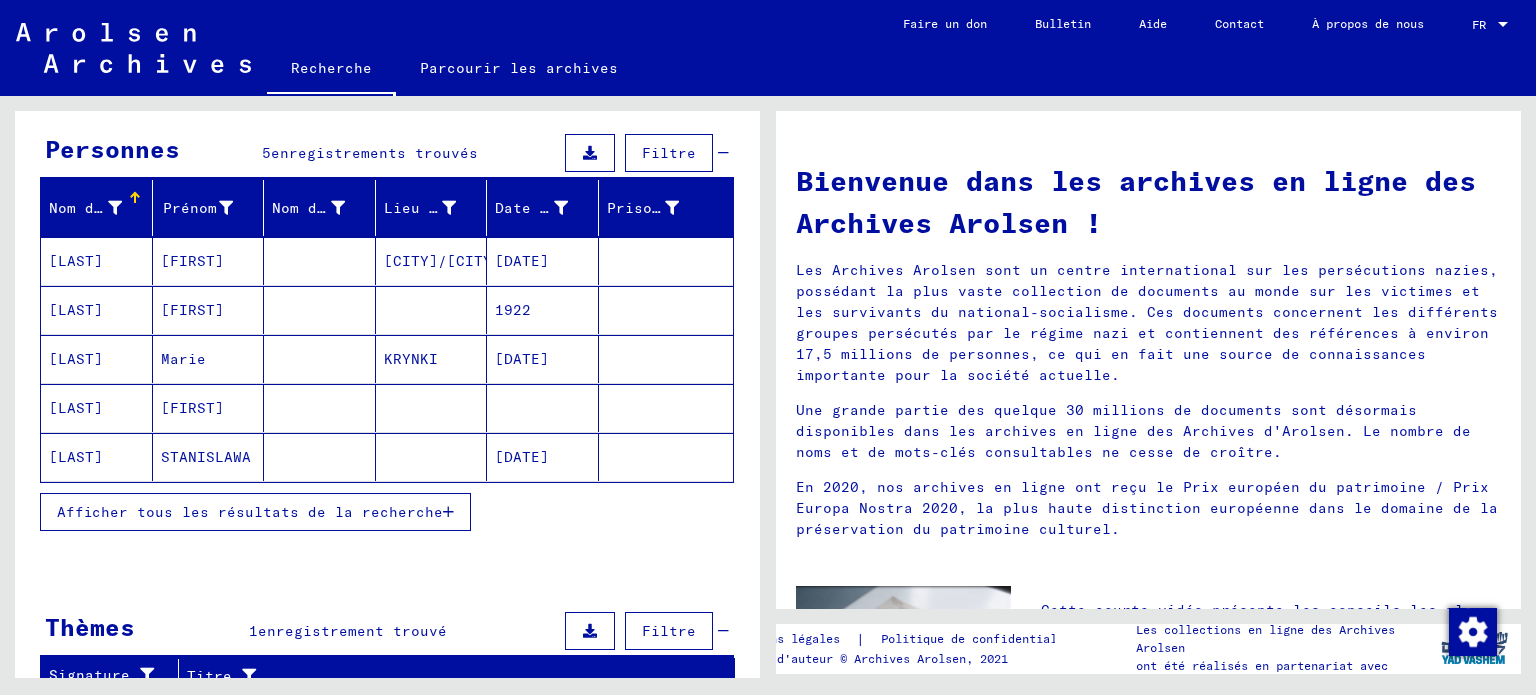 click on "Afficher tous les résultats de la recherche" at bounding box center (250, 512) 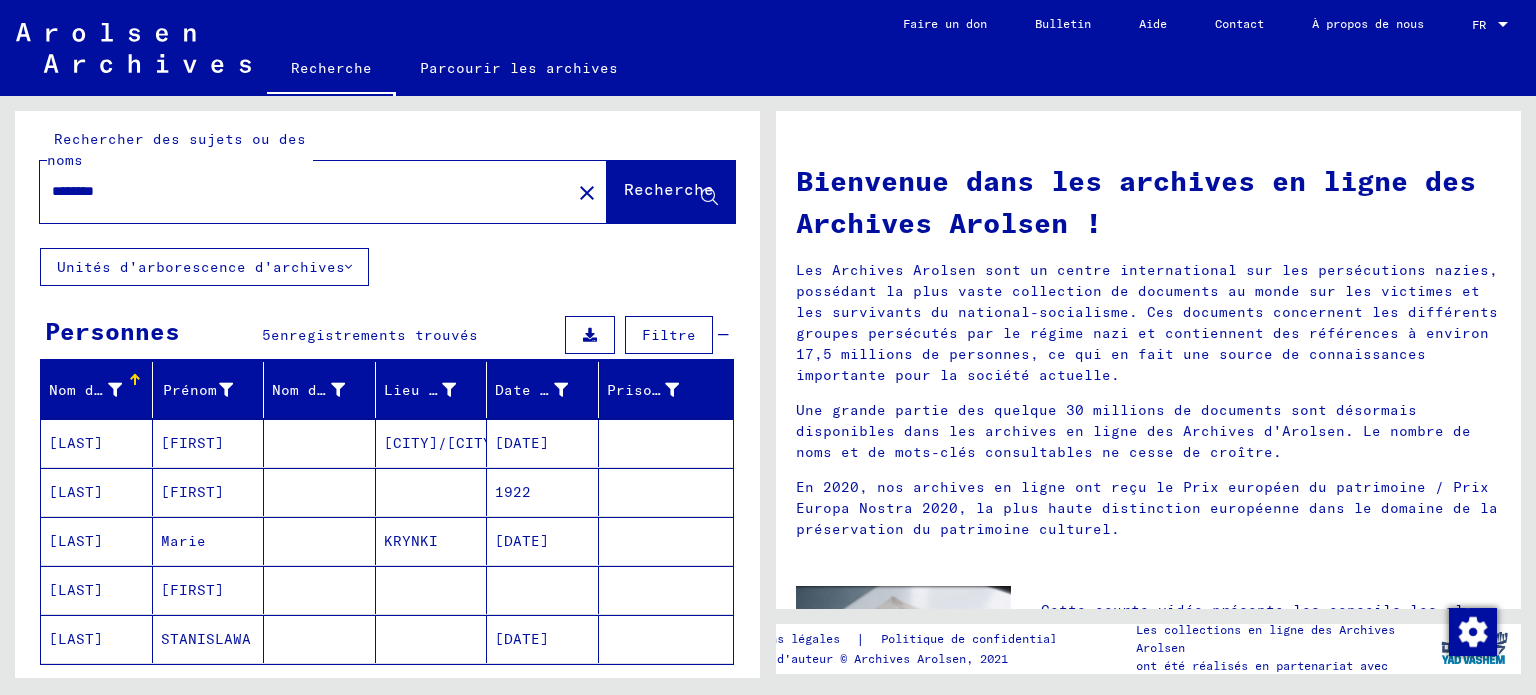 scroll, scrollTop: 0, scrollLeft: 0, axis: both 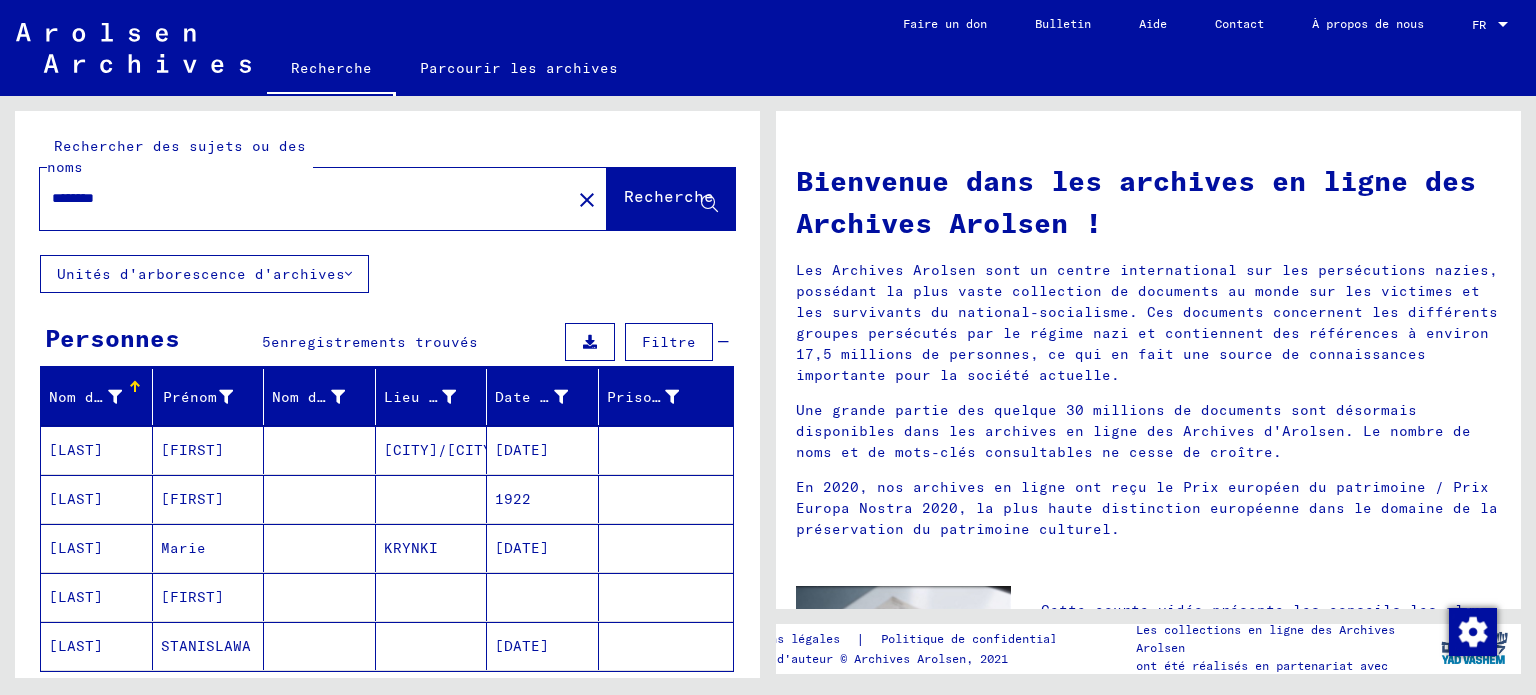 click on "[DATE]" at bounding box center (513, 499) 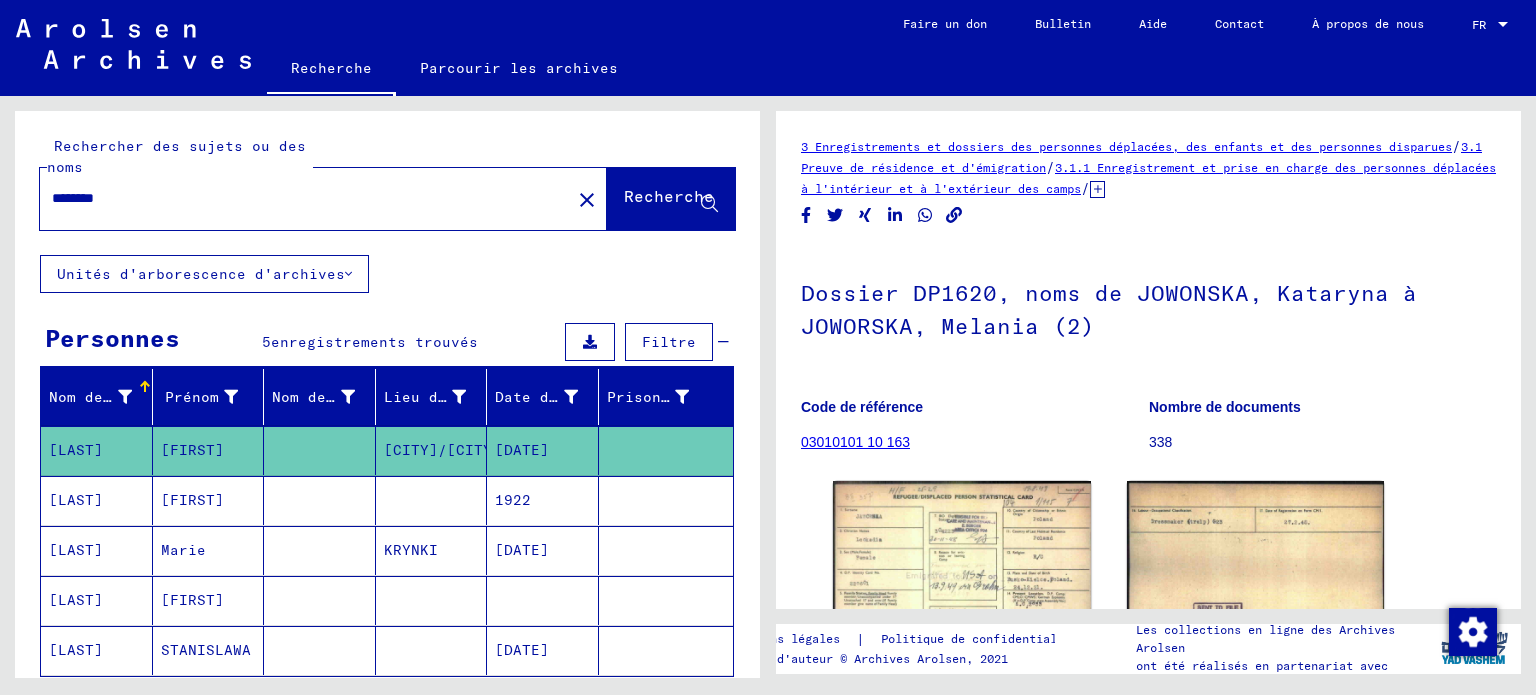 scroll, scrollTop: 0, scrollLeft: 0, axis: both 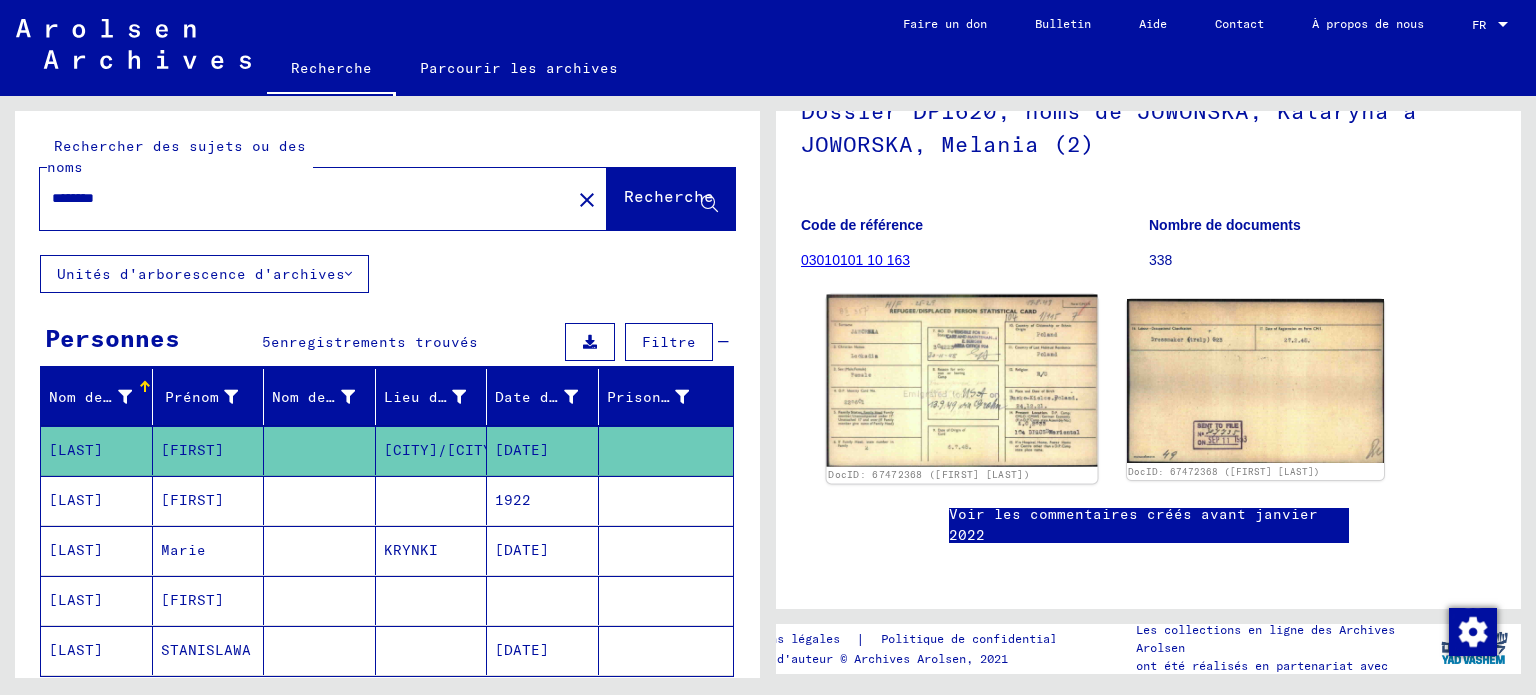 click 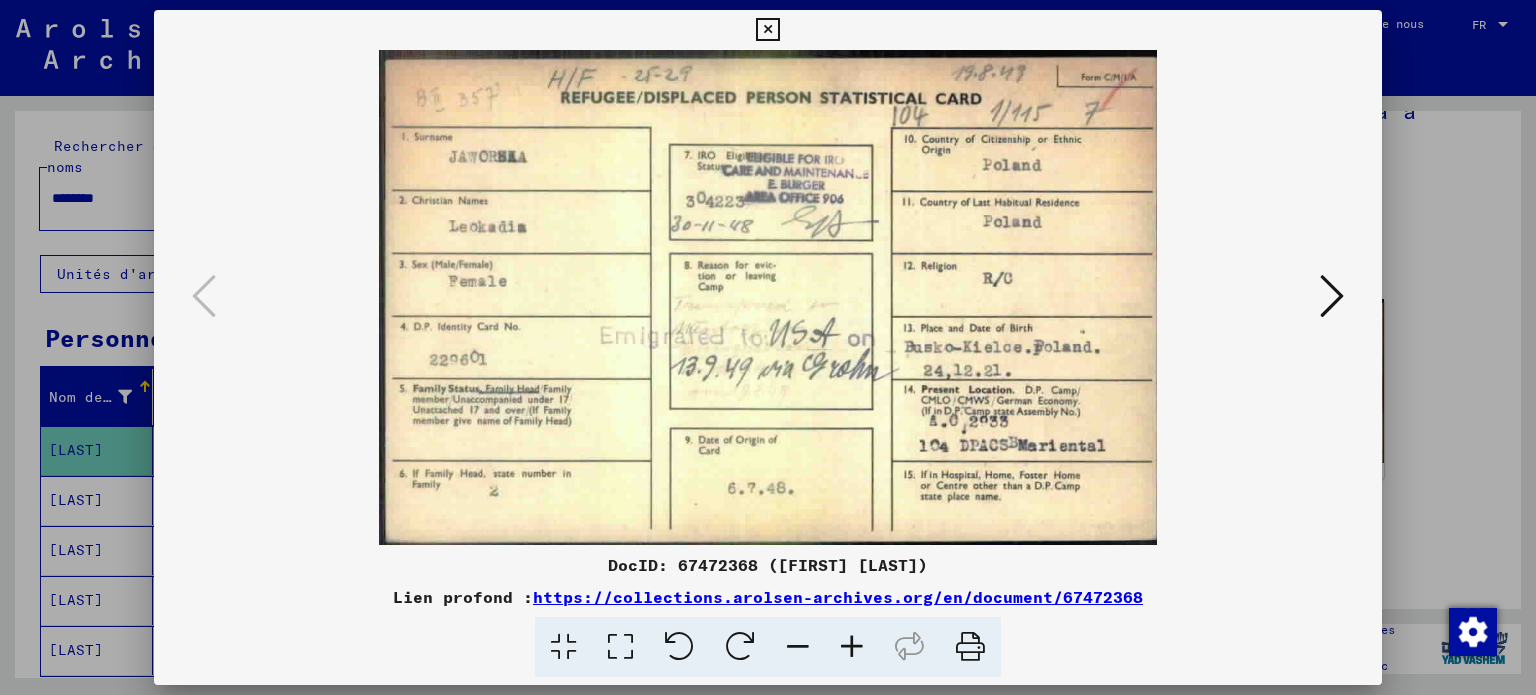 click at bounding box center [1332, 296] 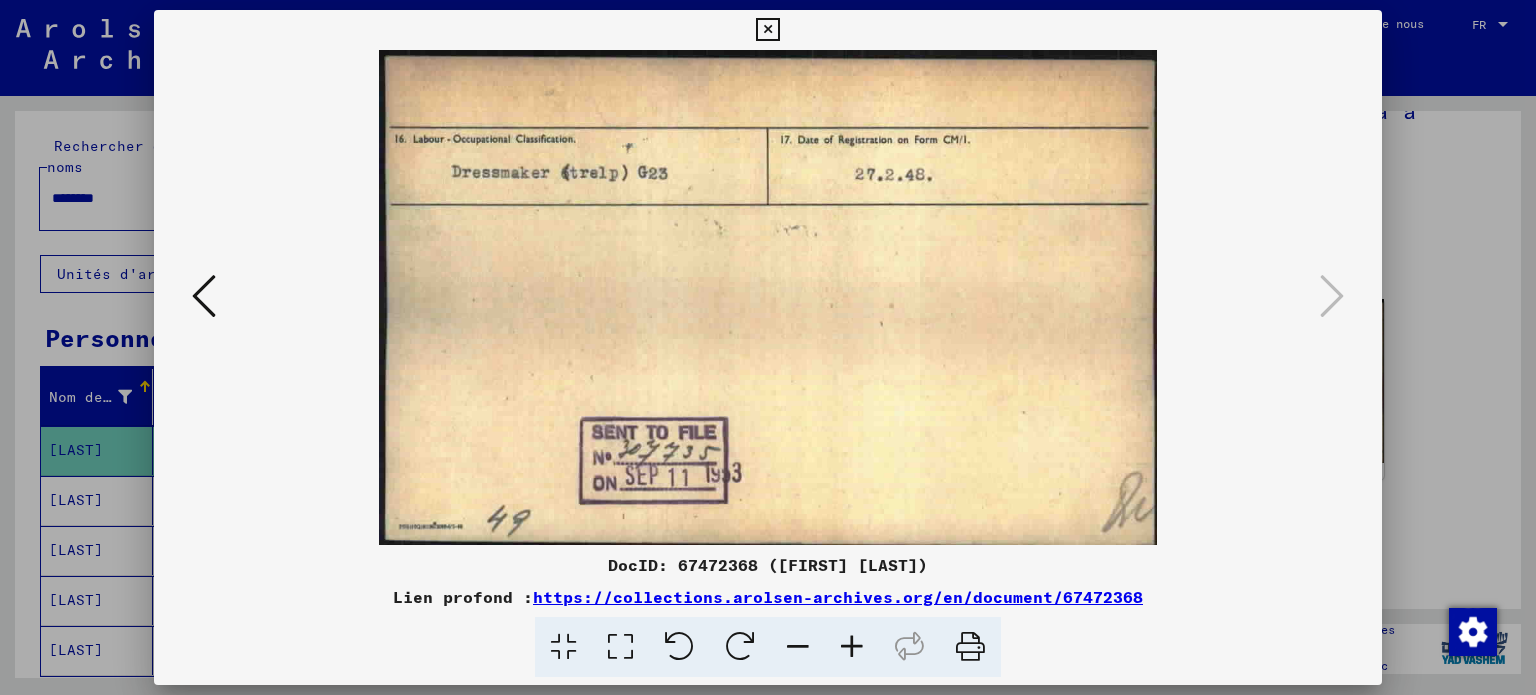 click at bounding box center [204, 296] 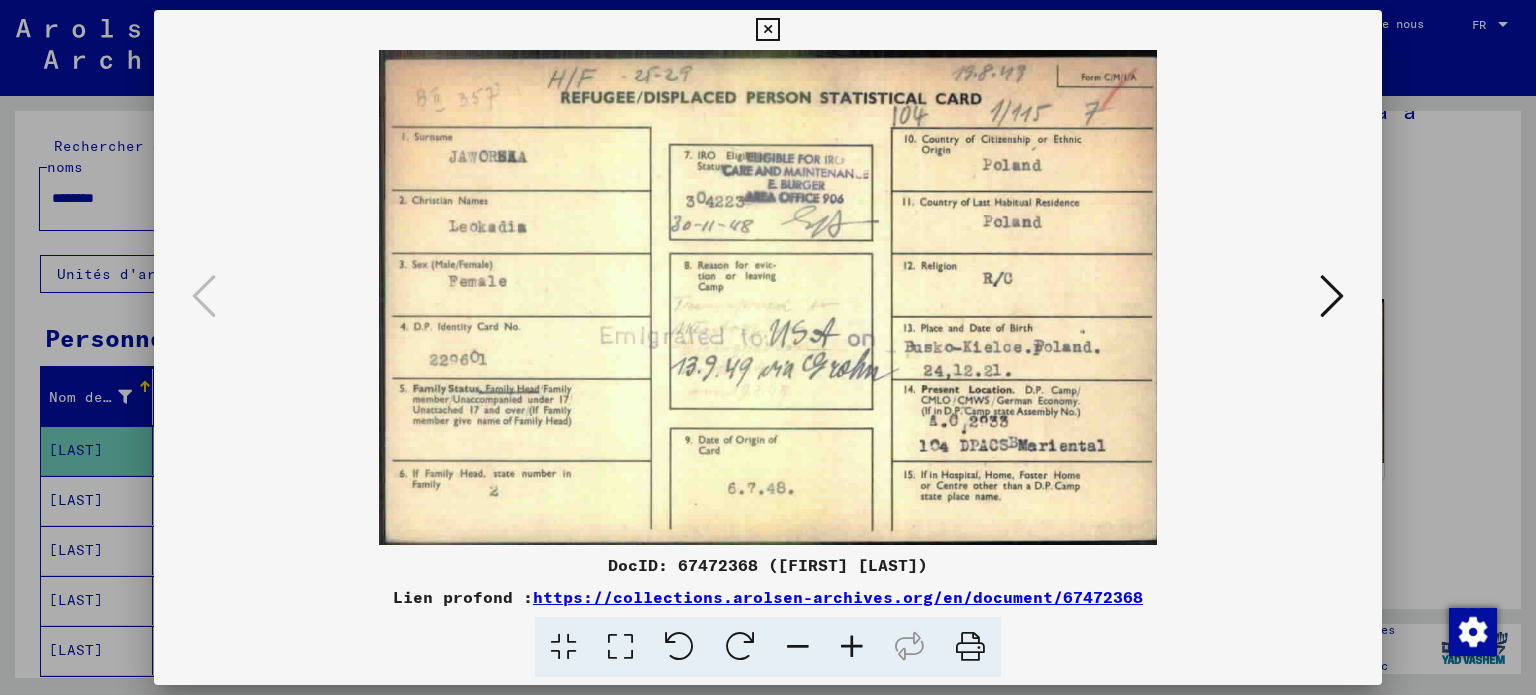 click at bounding box center (1332, 296) 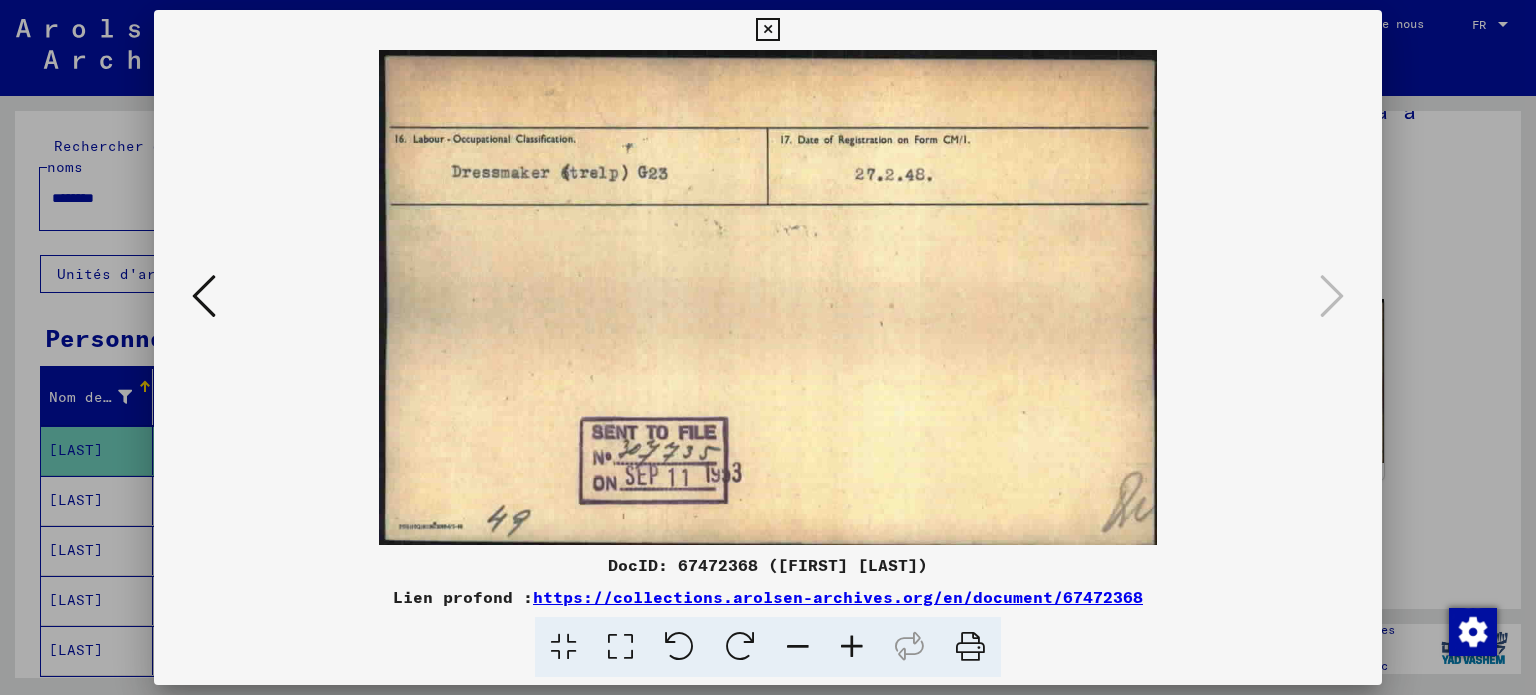 click at bounding box center [204, 296] 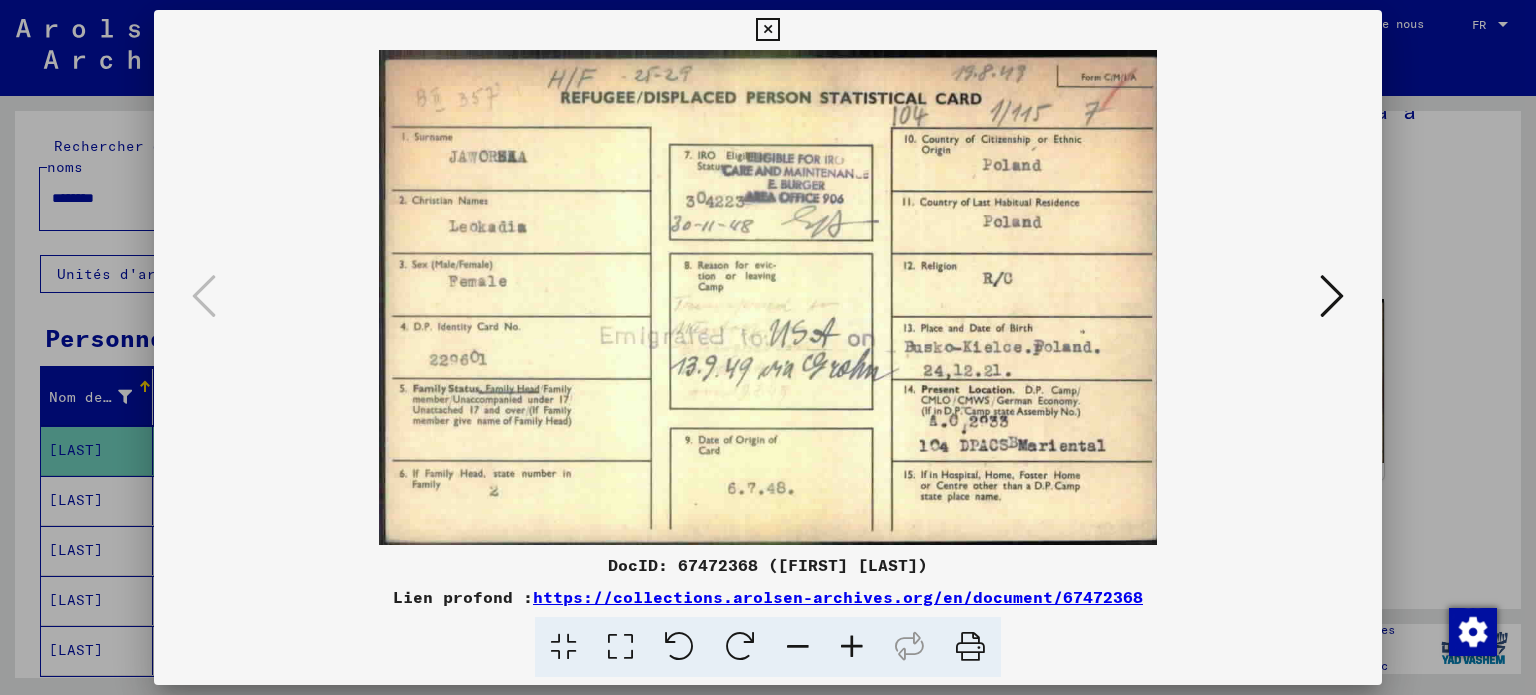 click at bounding box center [767, 30] 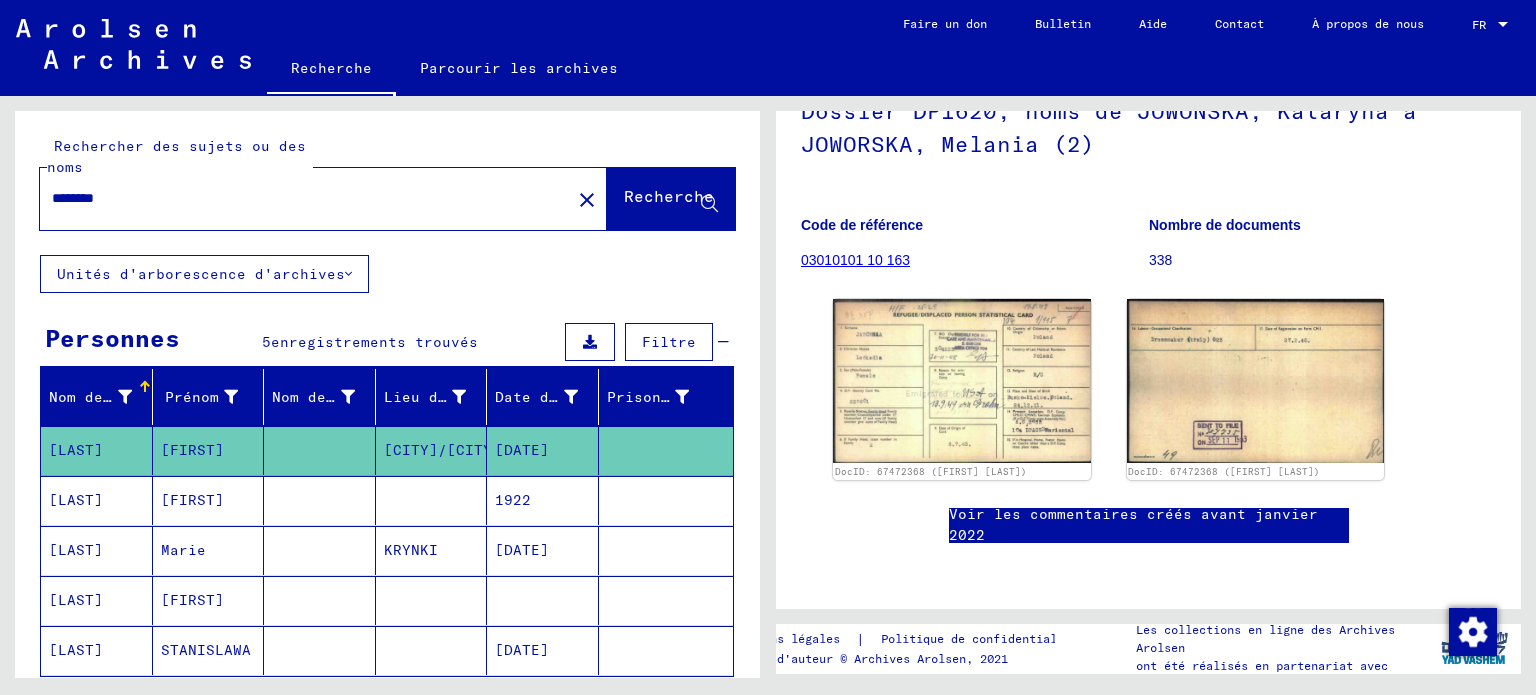 click on "********" at bounding box center (305, 198) 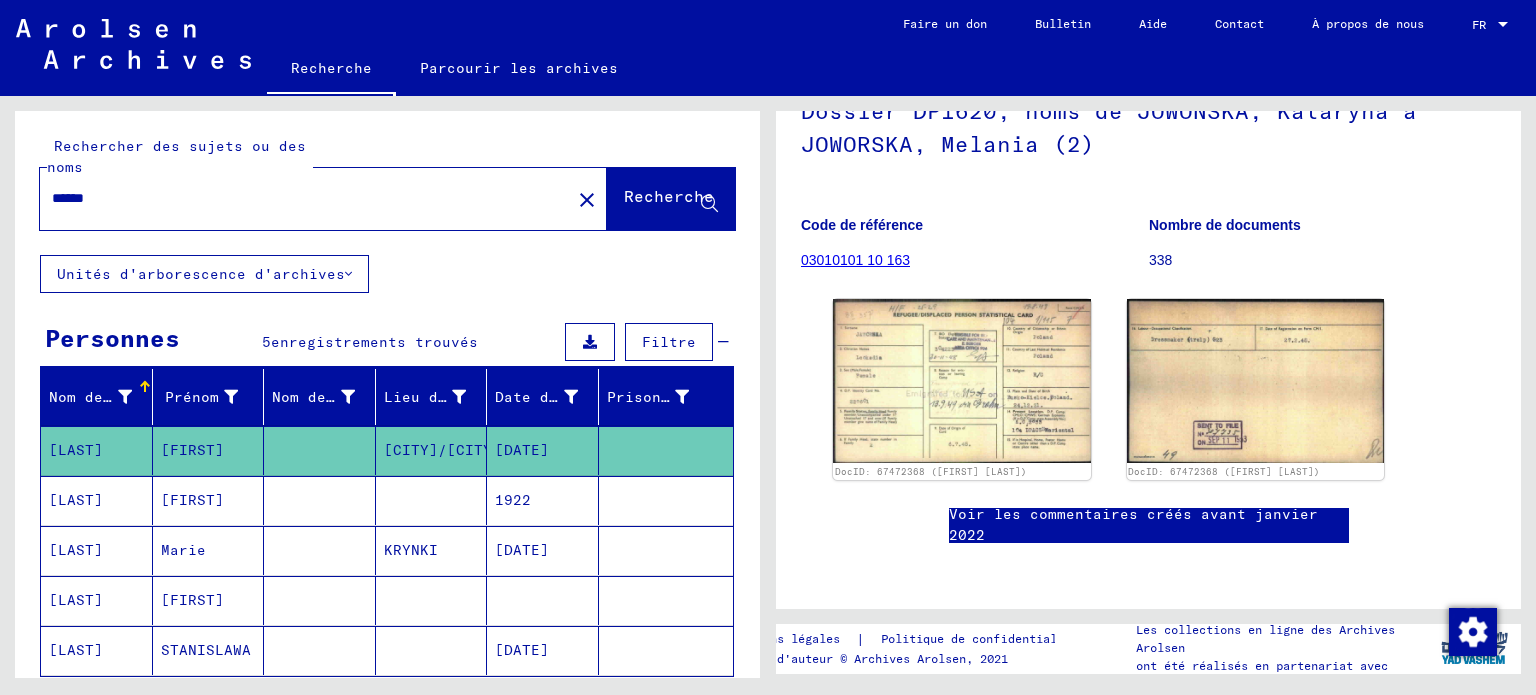 click on "Recherche" 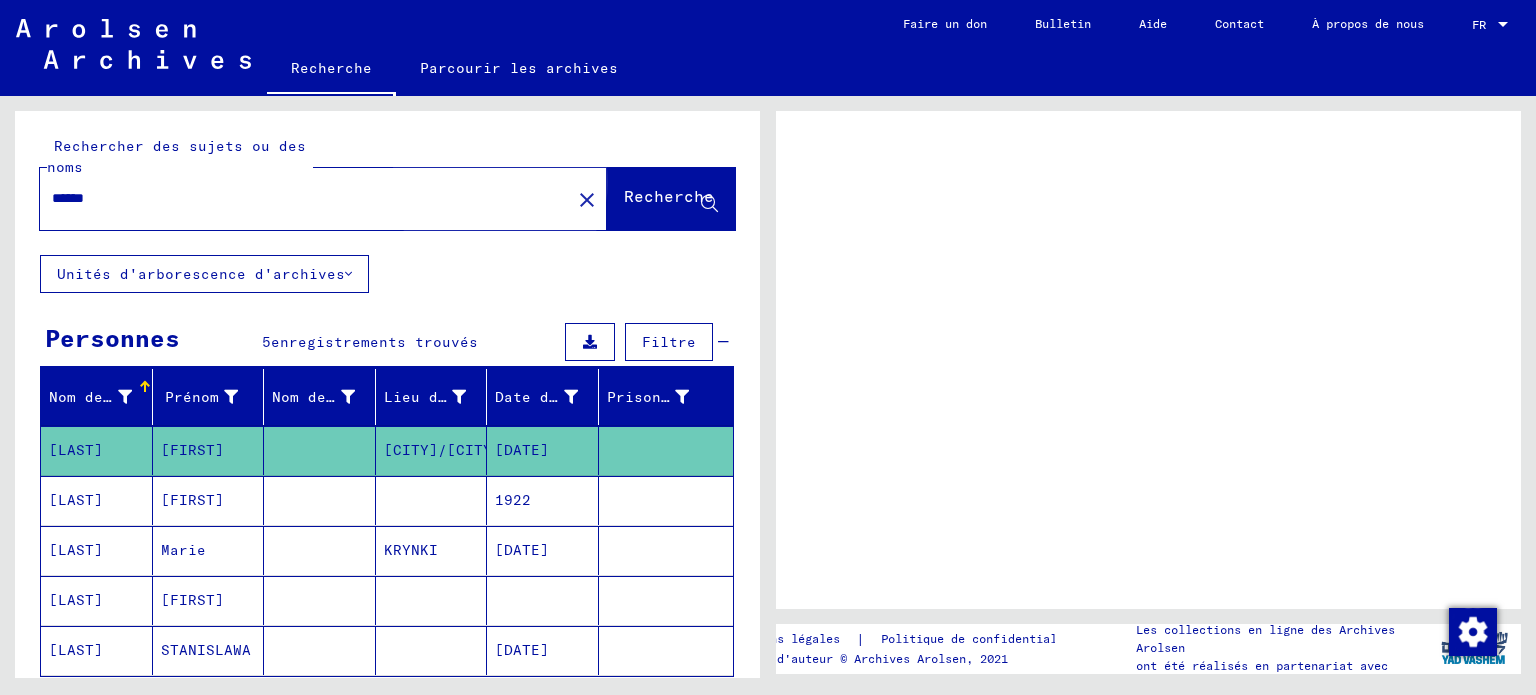 scroll, scrollTop: 0, scrollLeft: 0, axis: both 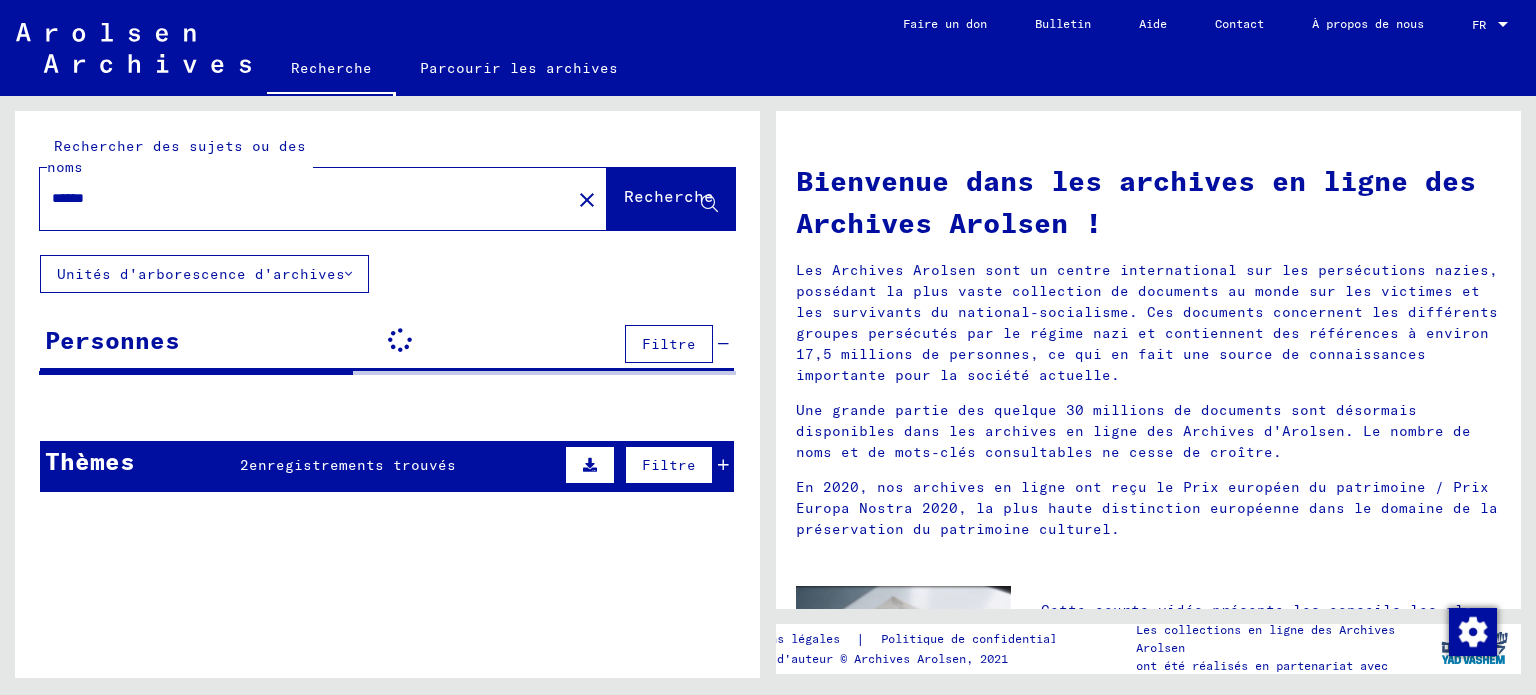click on "******" at bounding box center [299, 198] 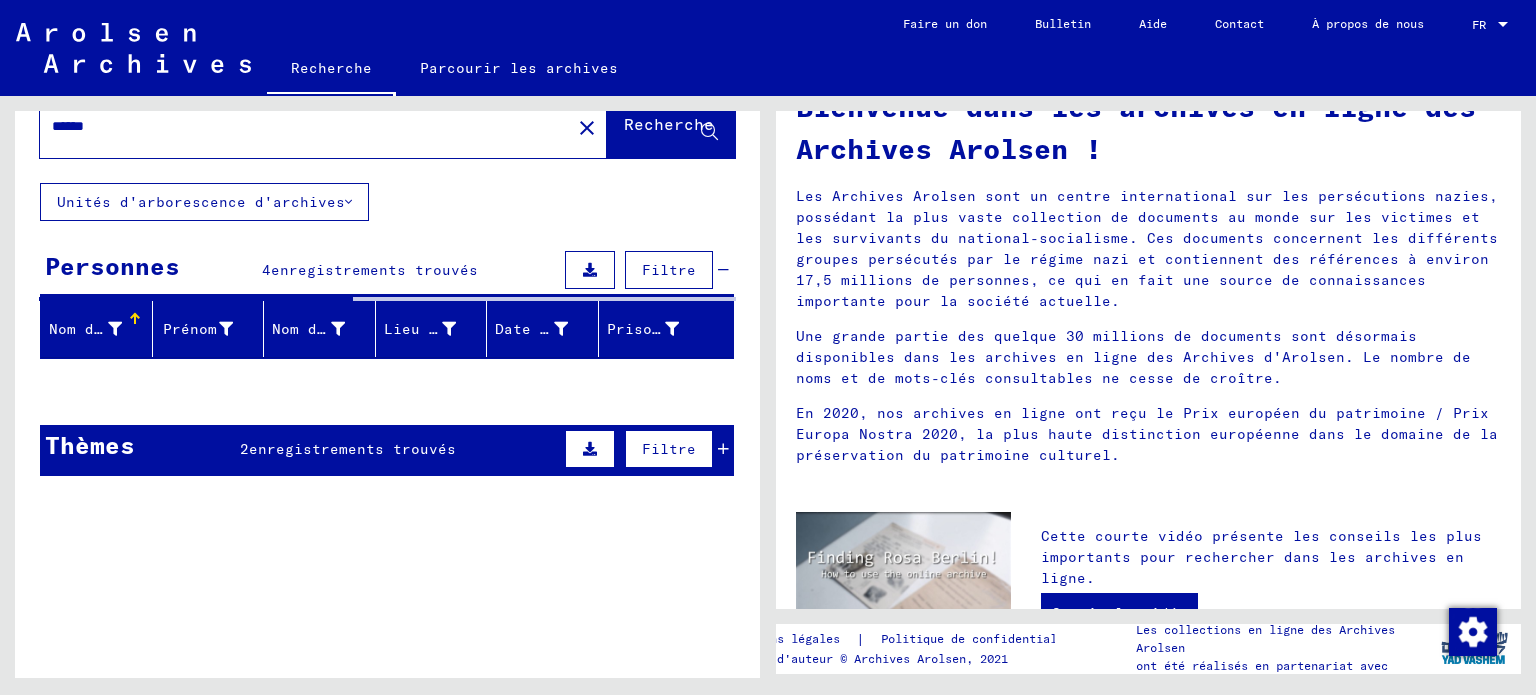 scroll, scrollTop: 95, scrollLeft: 0, axis: vertical 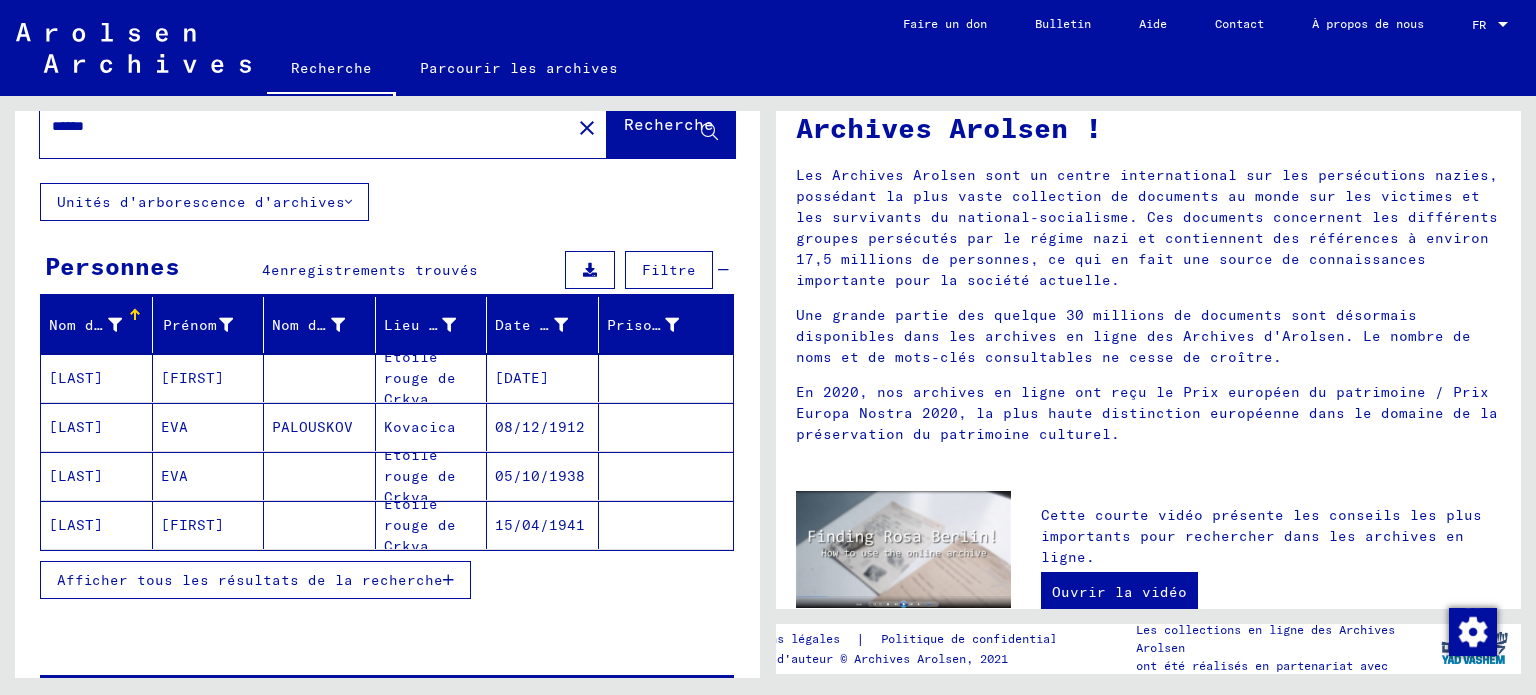 click on "[FIRST]" at bounding box center (174, 427) 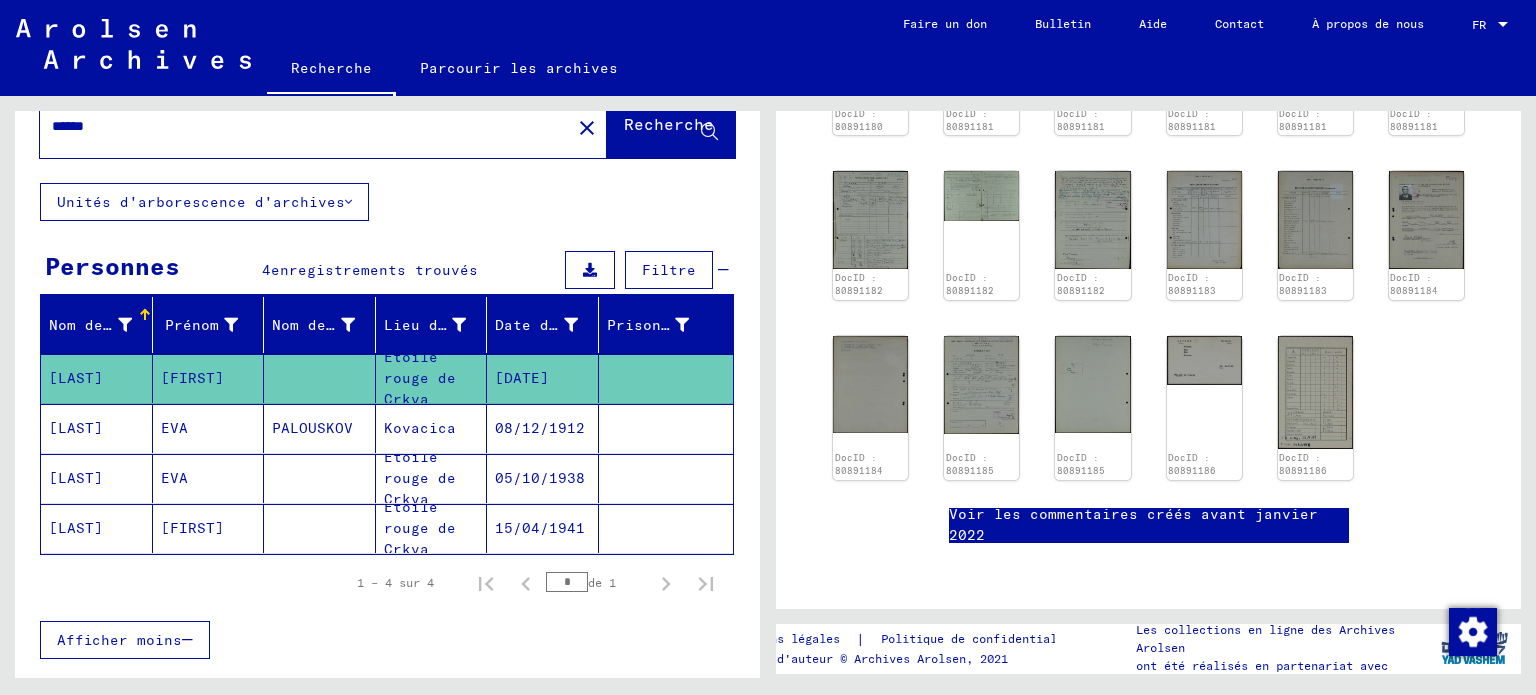 scroll, scrollTop: 641, scrollLeft: 0, axis: vertical 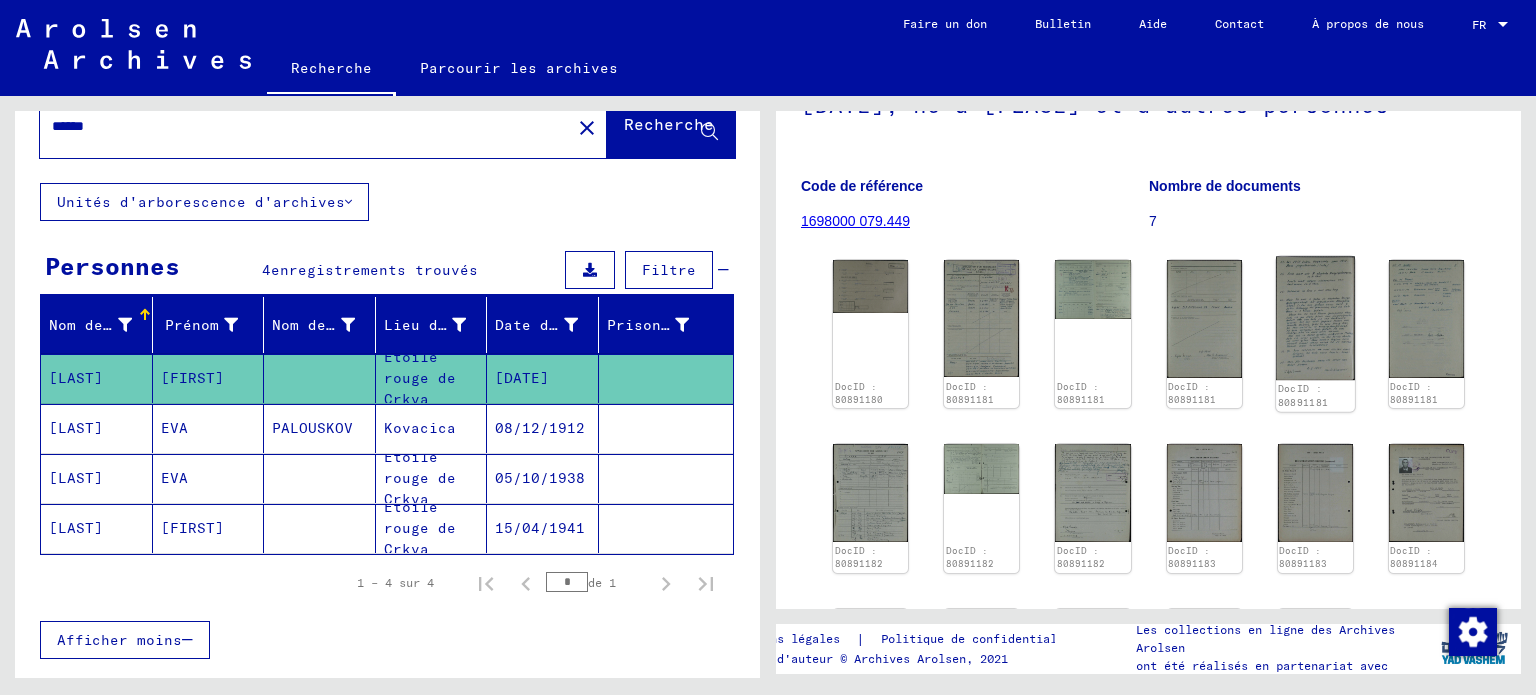 click 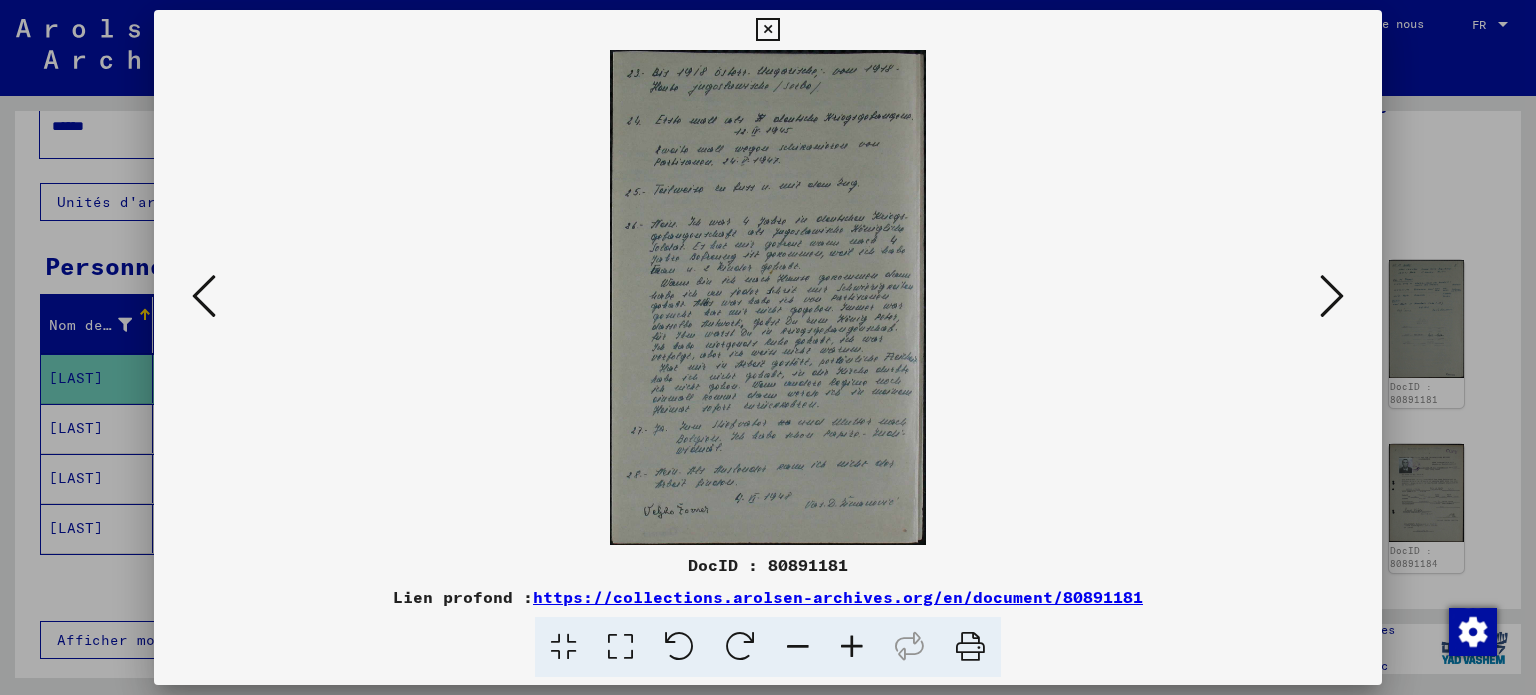 click at bounding box center [767, 30] 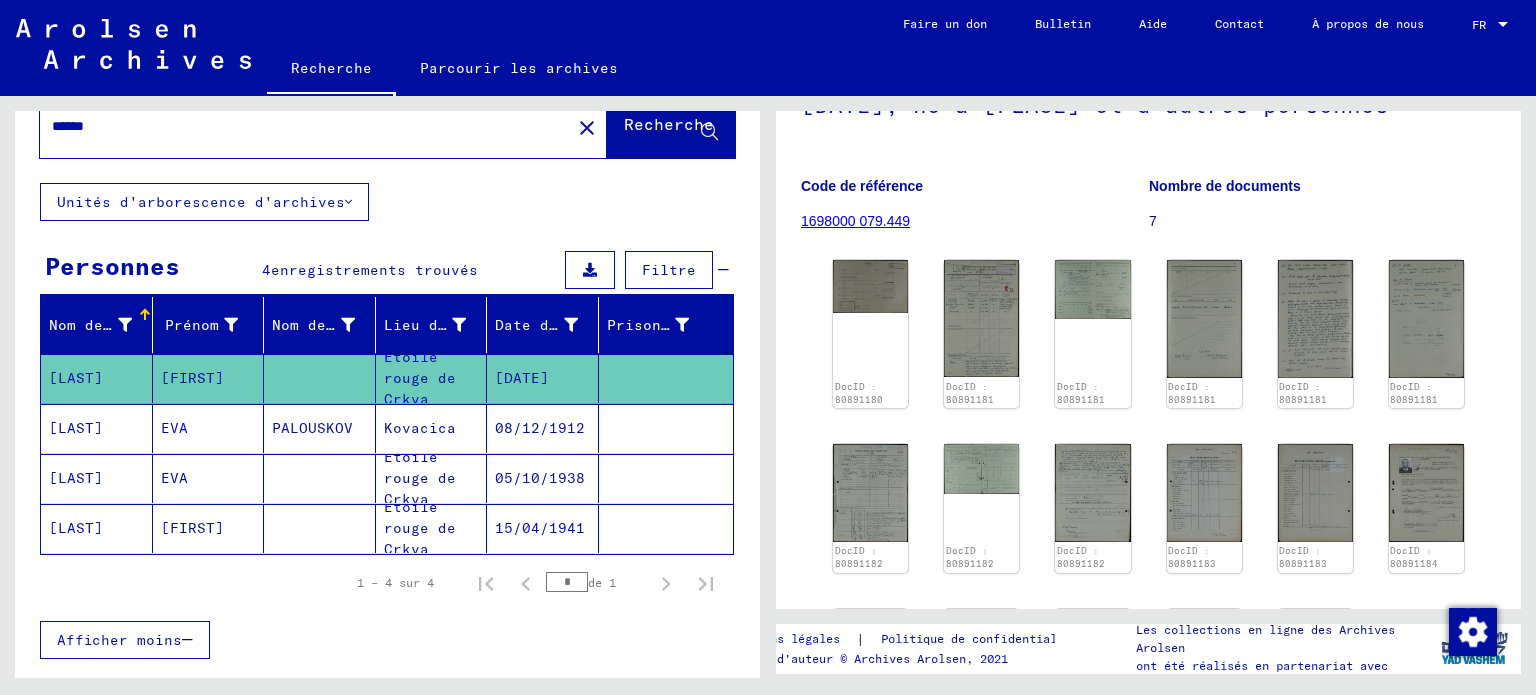 click on "******" at bounding box center [305, 126] 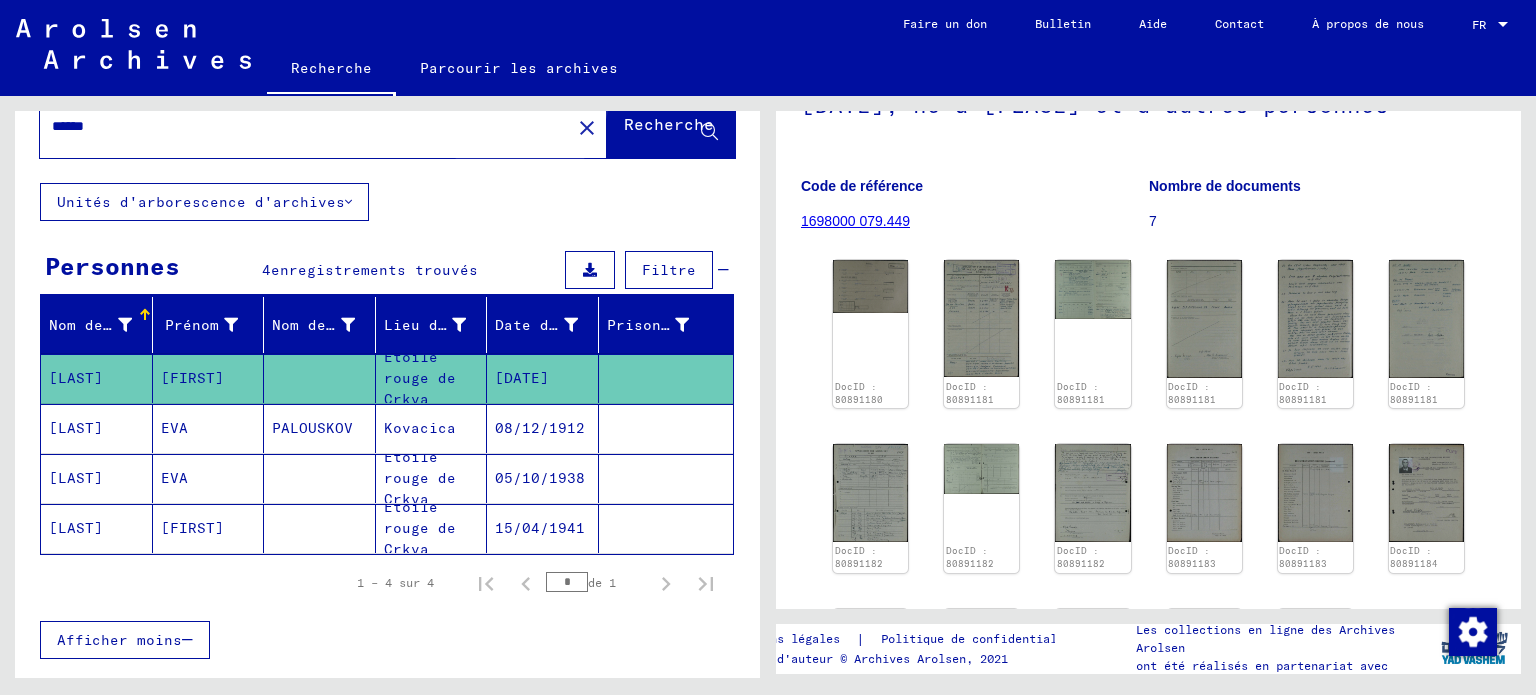 click on "Recherche" 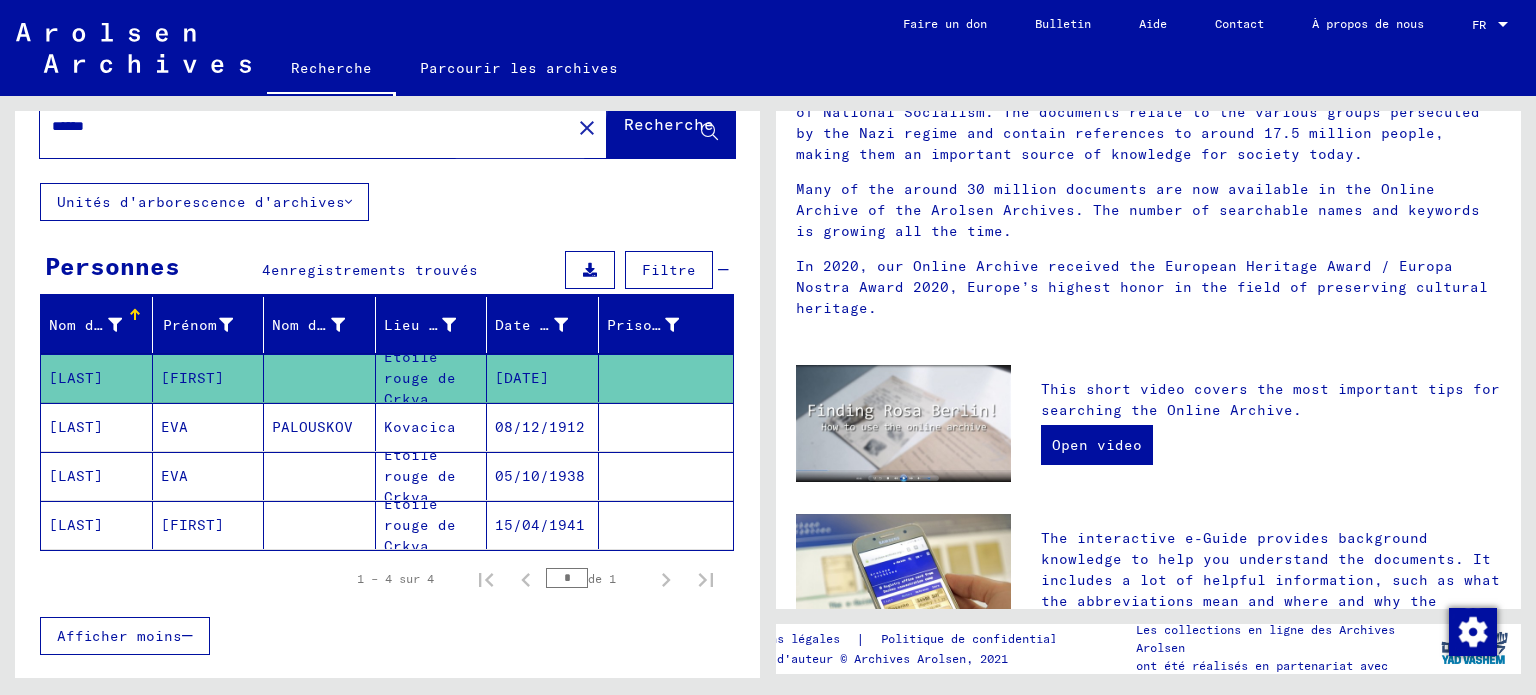 scroll, scrollTop: 0, scrollLeft: 0, axis: both 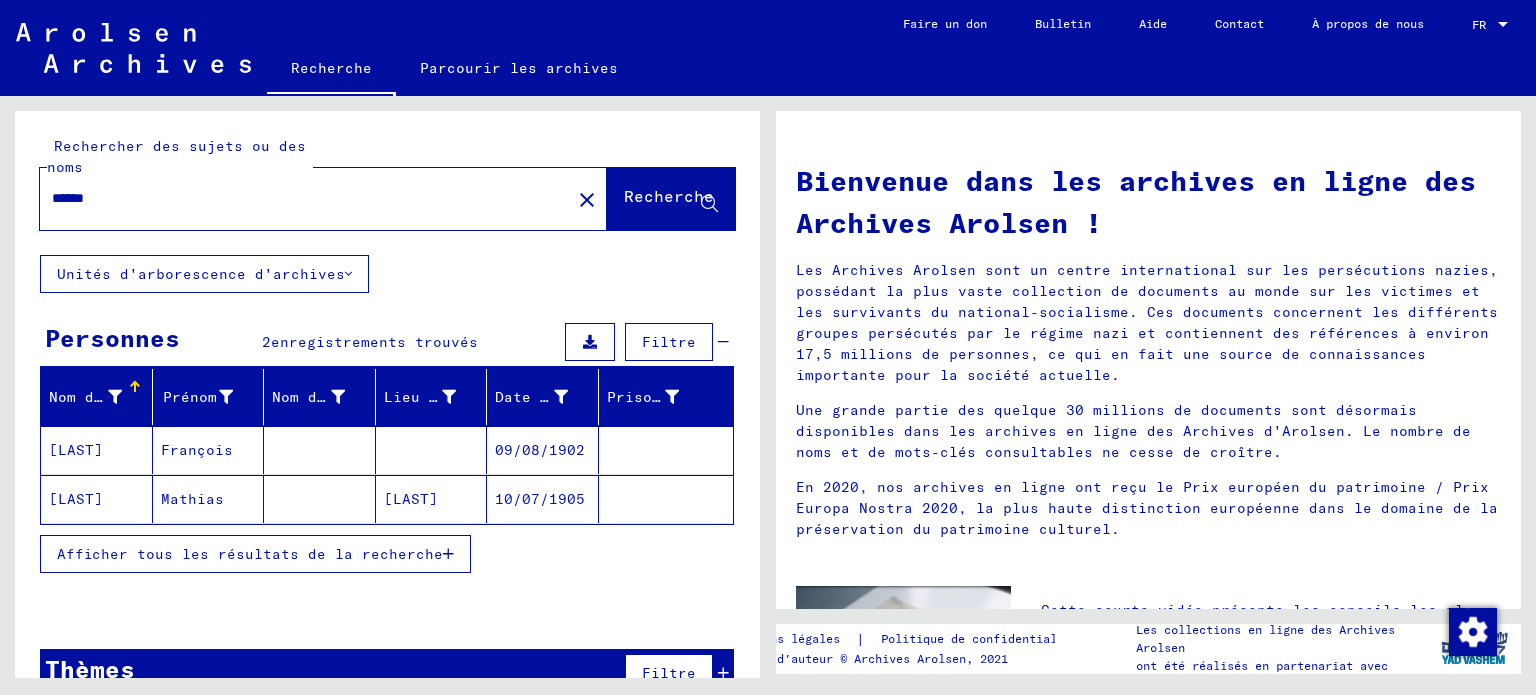 click on "François" at bounding box center [192, 499] 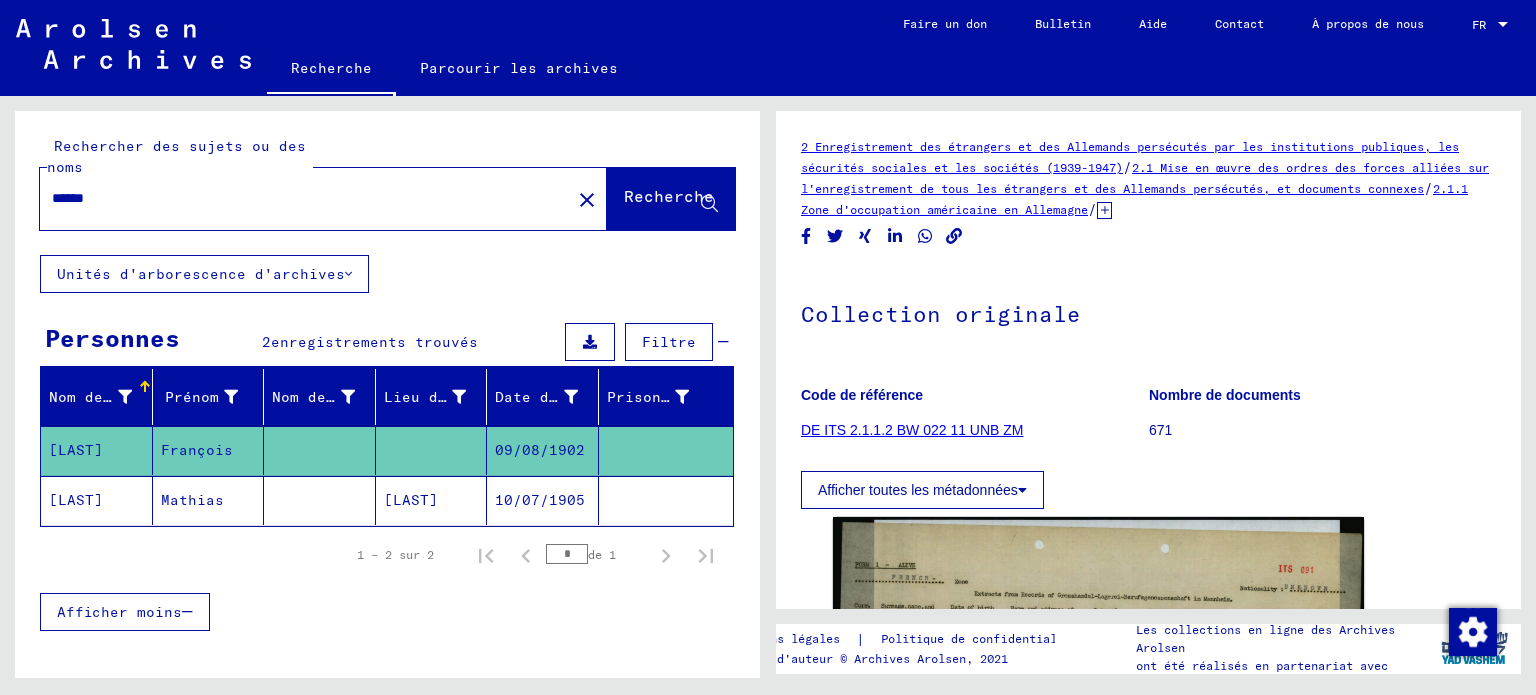 scroll, scrollTop: 0, scrollLeft: 0, axis: both 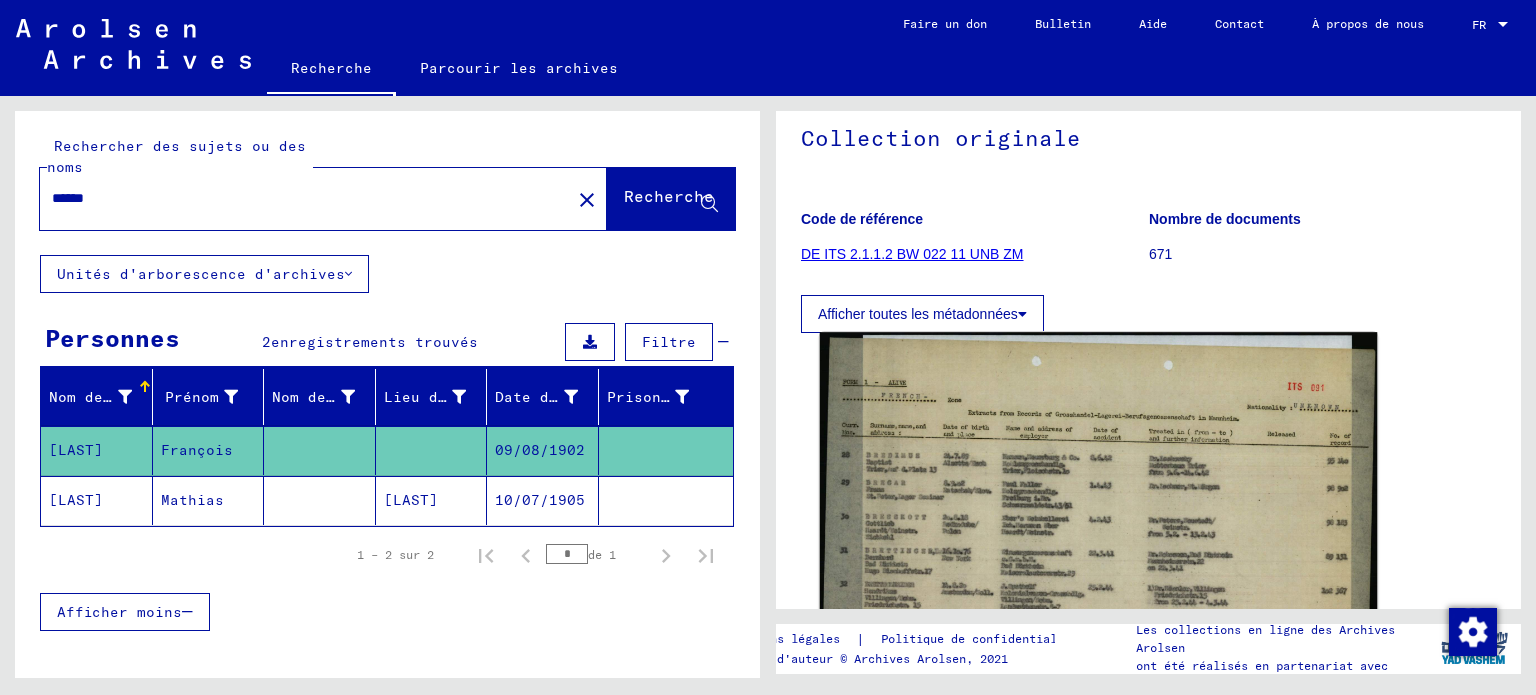 click 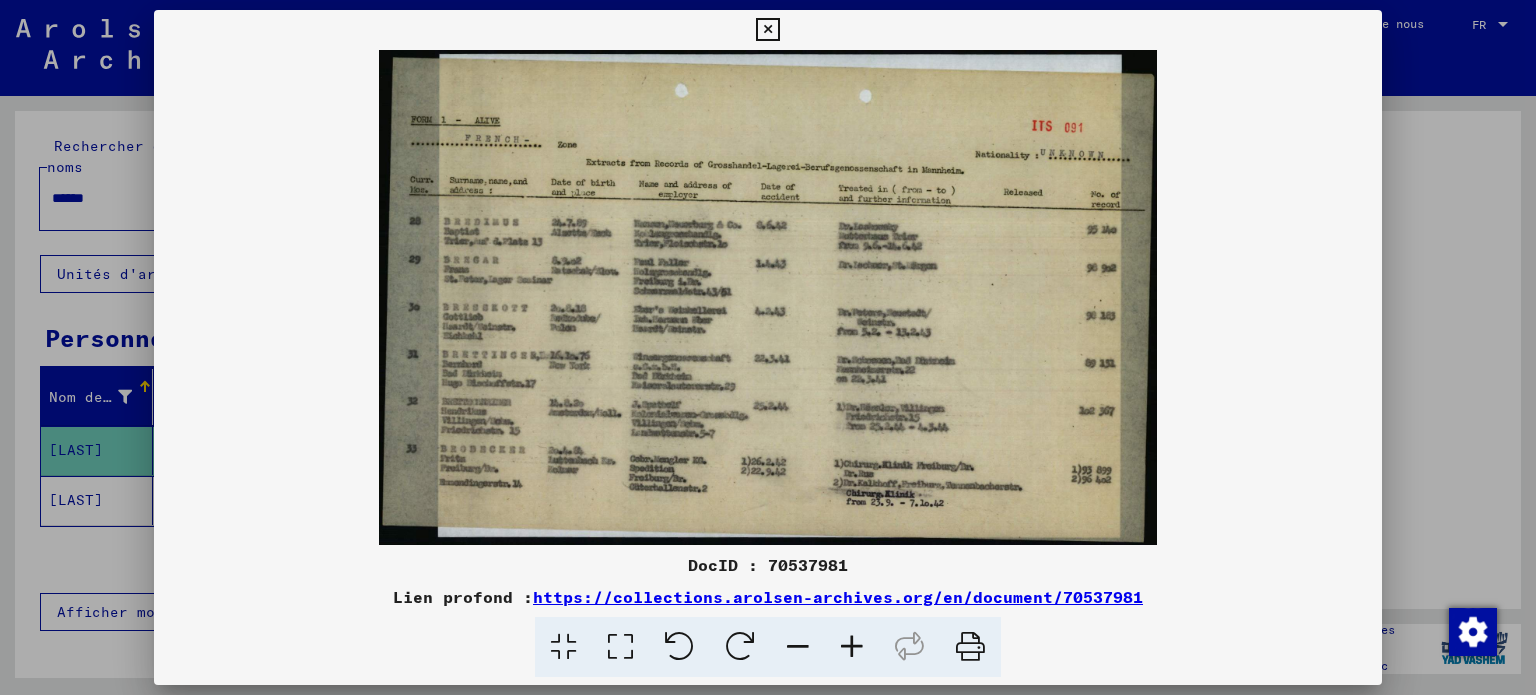click at bounding box center [852, 647] 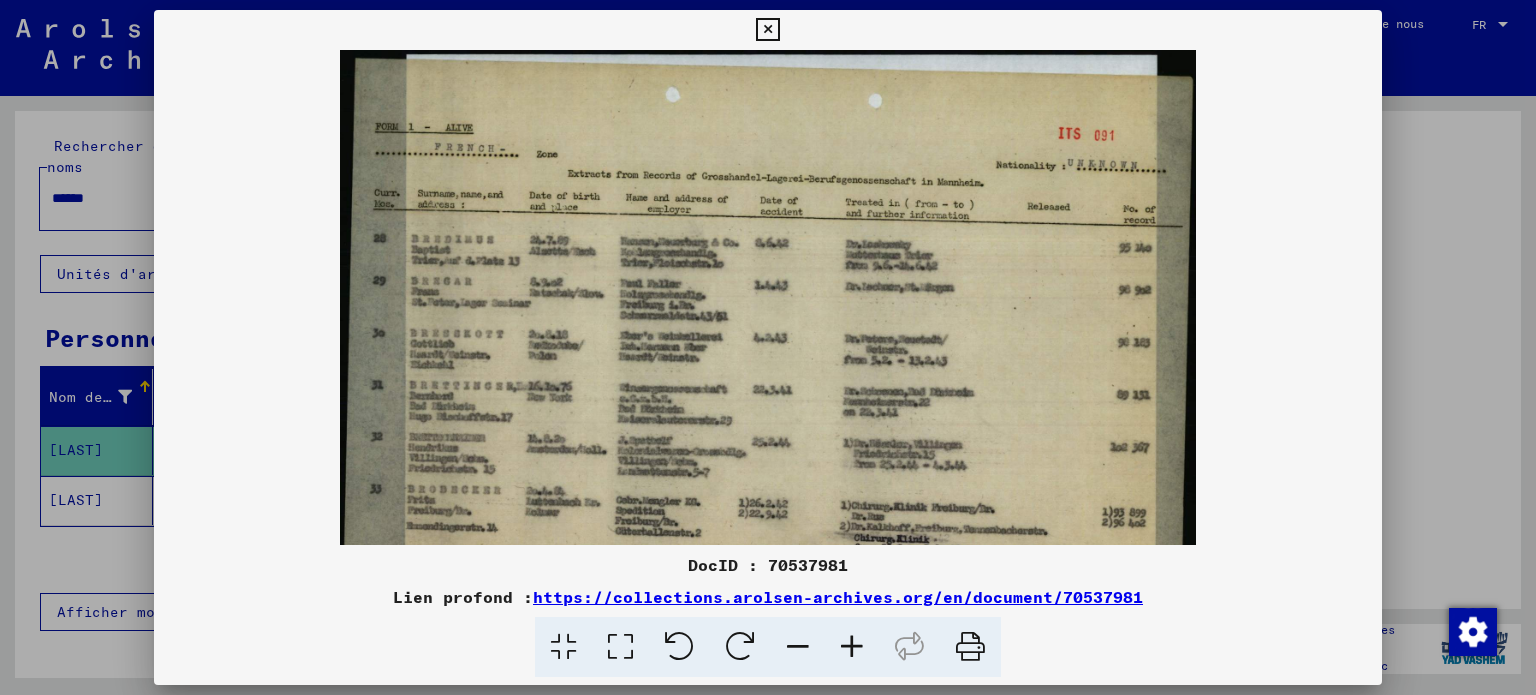 click at bounding box center [852, 647] 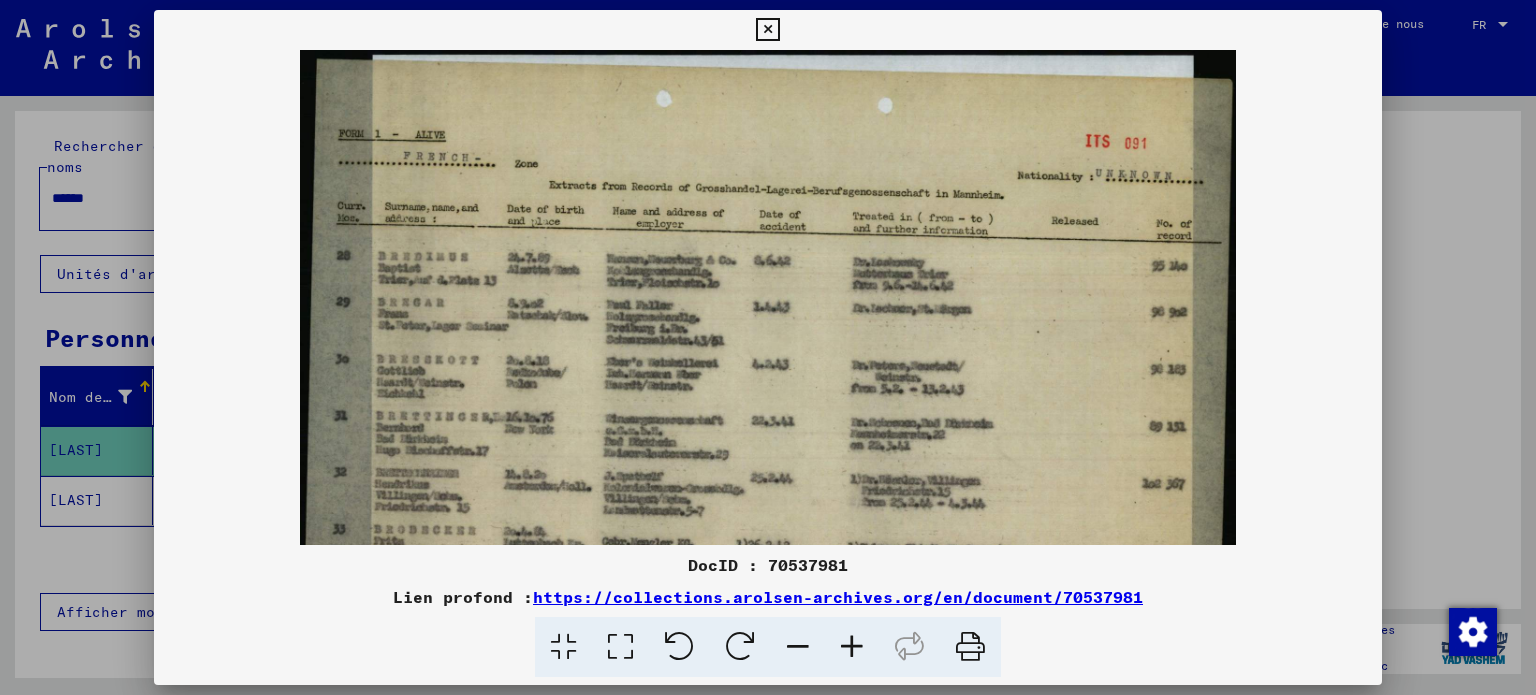 click at bounding box center [852, 647] 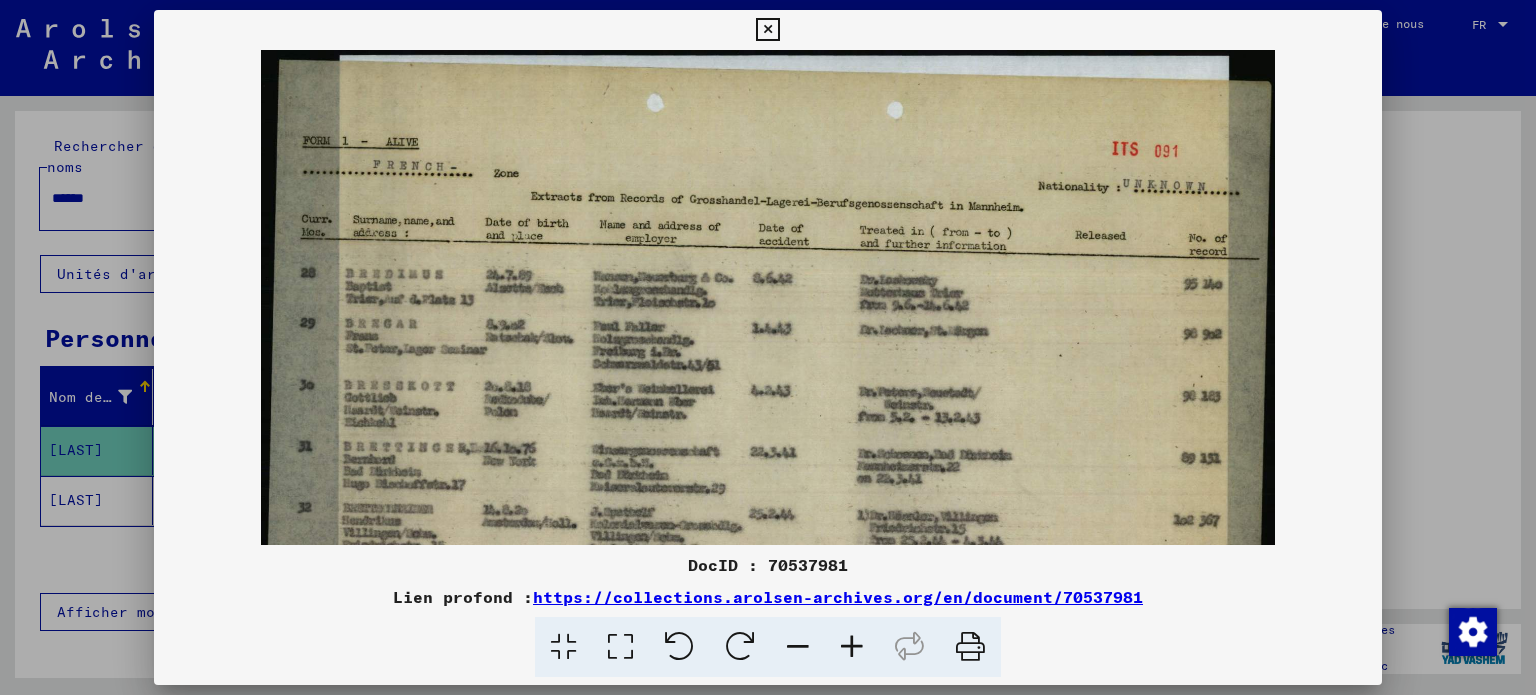 click at bounding box center [852, 647] 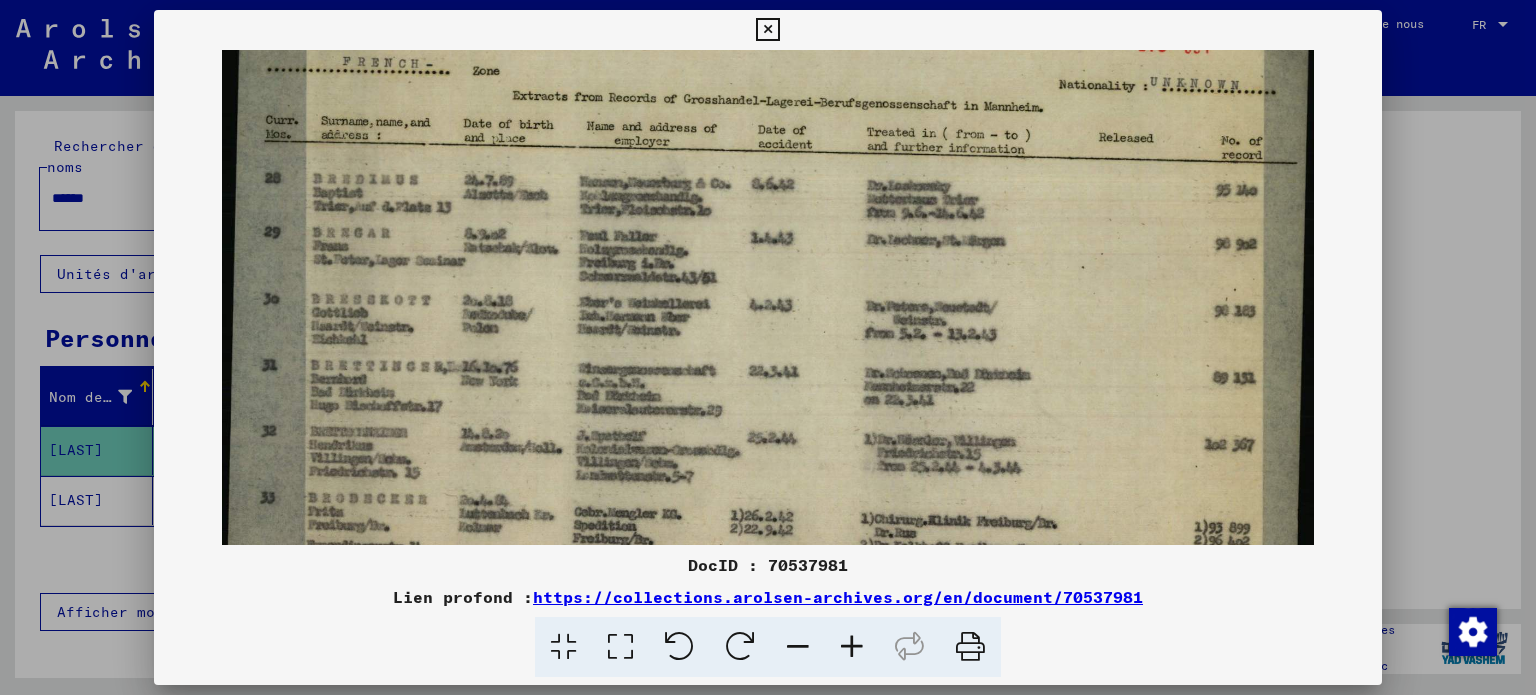 scroll, scrollTop: 104, scrollLeft: 0, axis: vertical 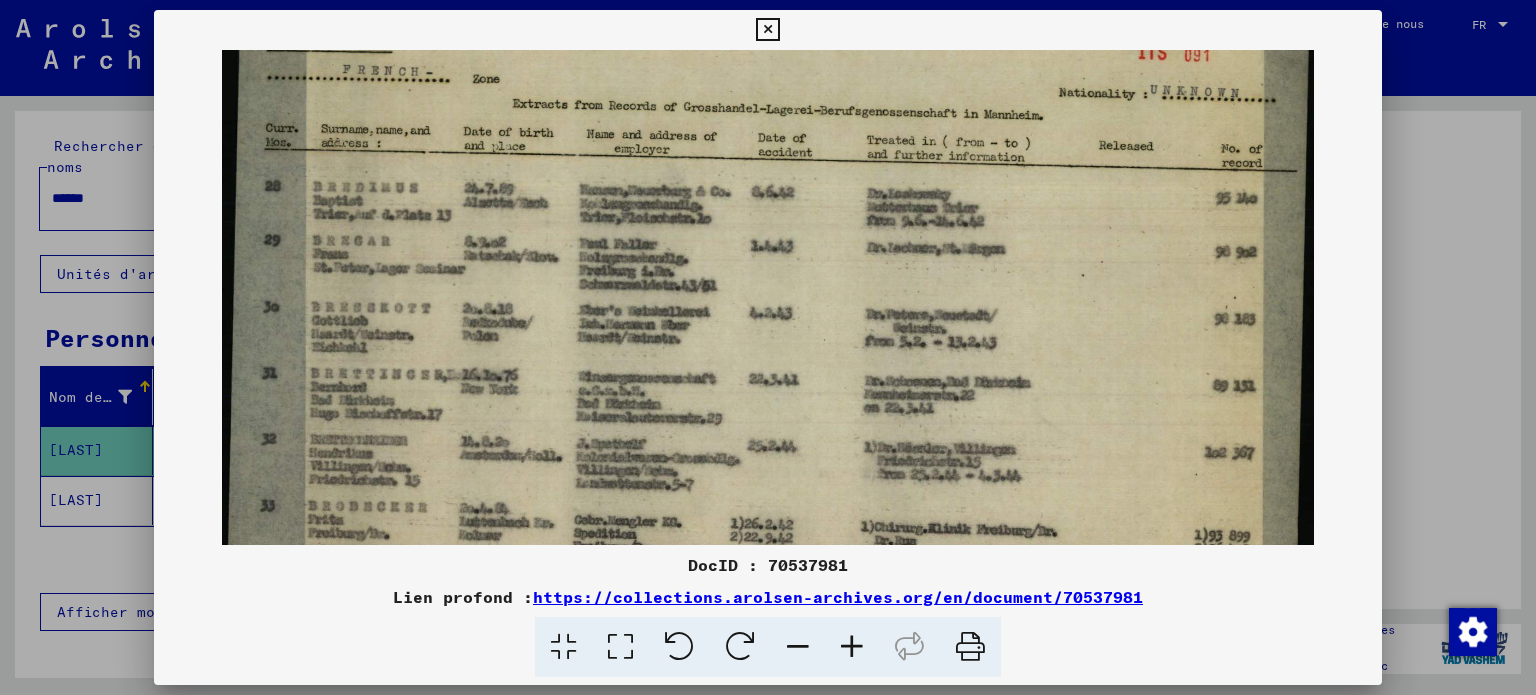 drag, startPoint x: 660, startPoint y: 411, endPoint x: 668, endPoint y: 312, distance: 99.32271 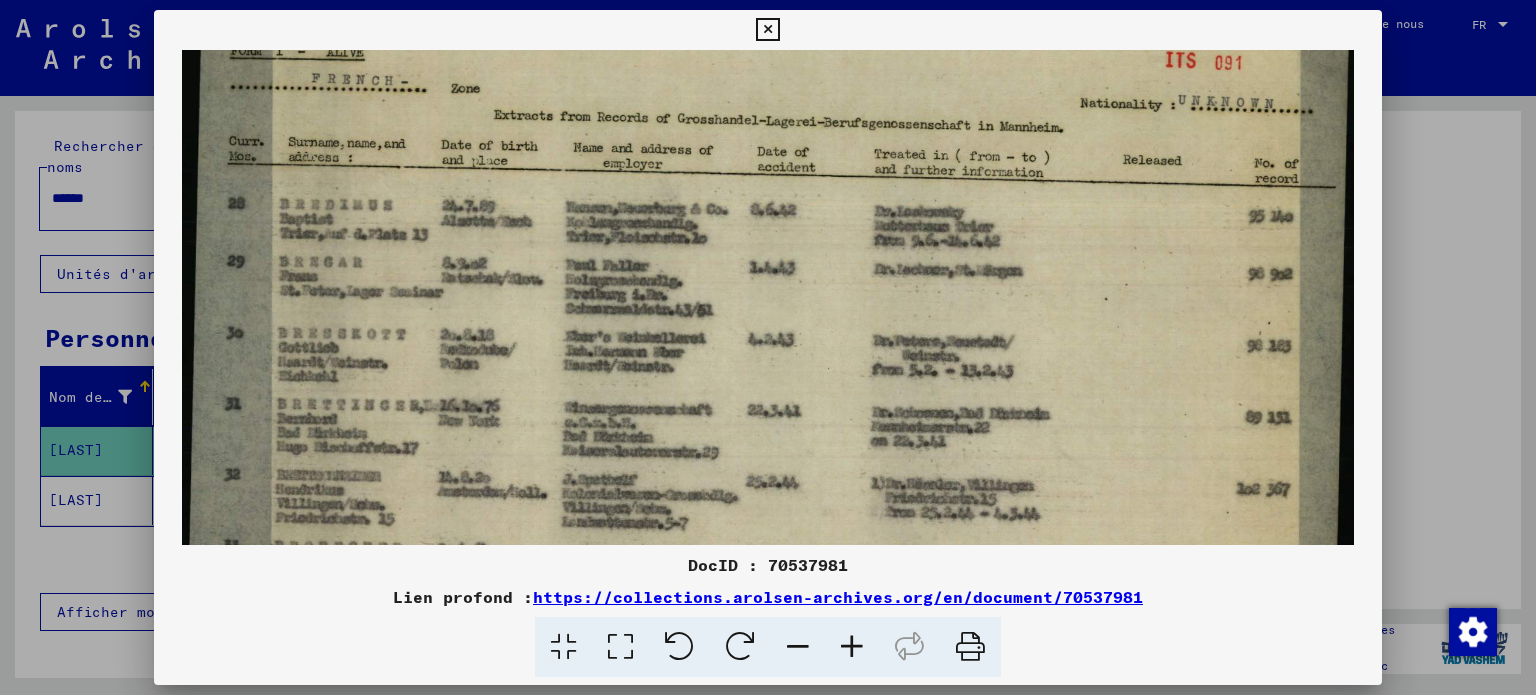 click at bounding box center (852, 647) 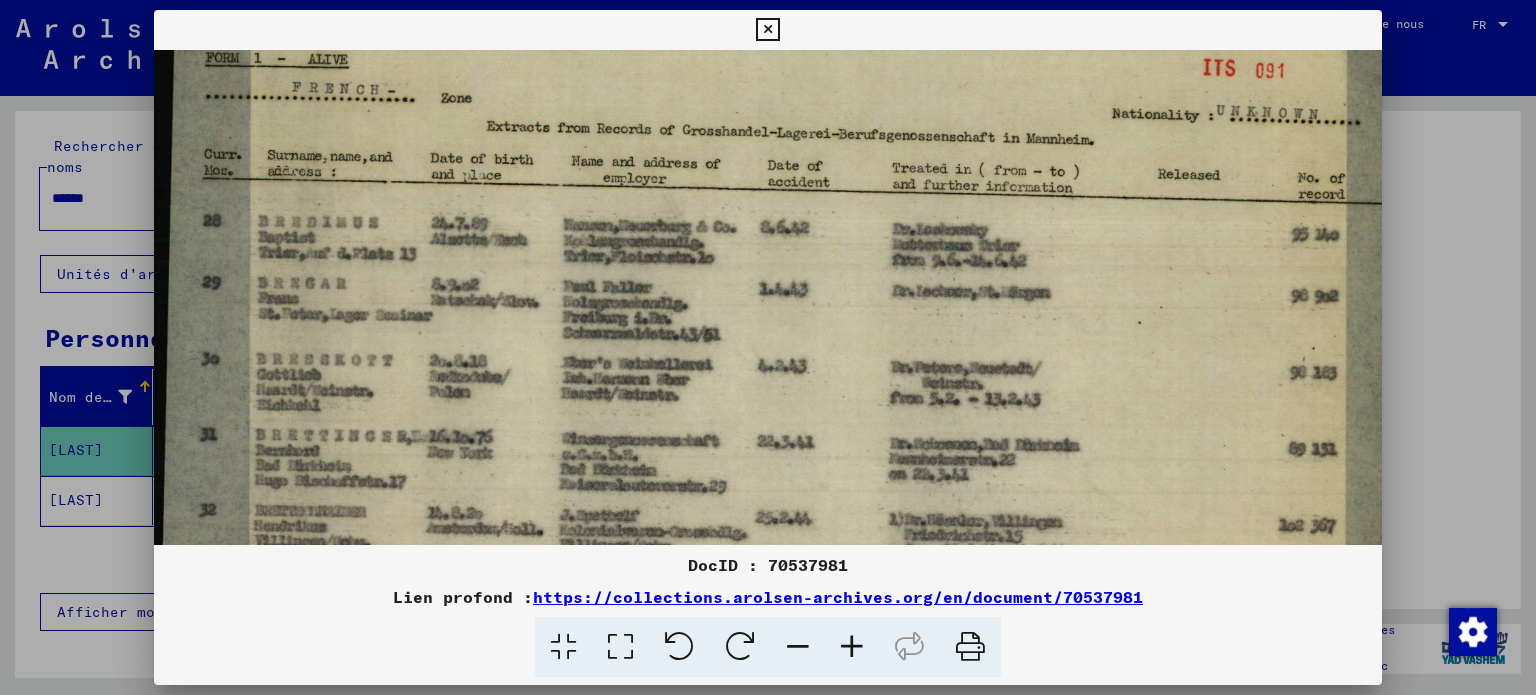 click at bounding box center (852, 647) 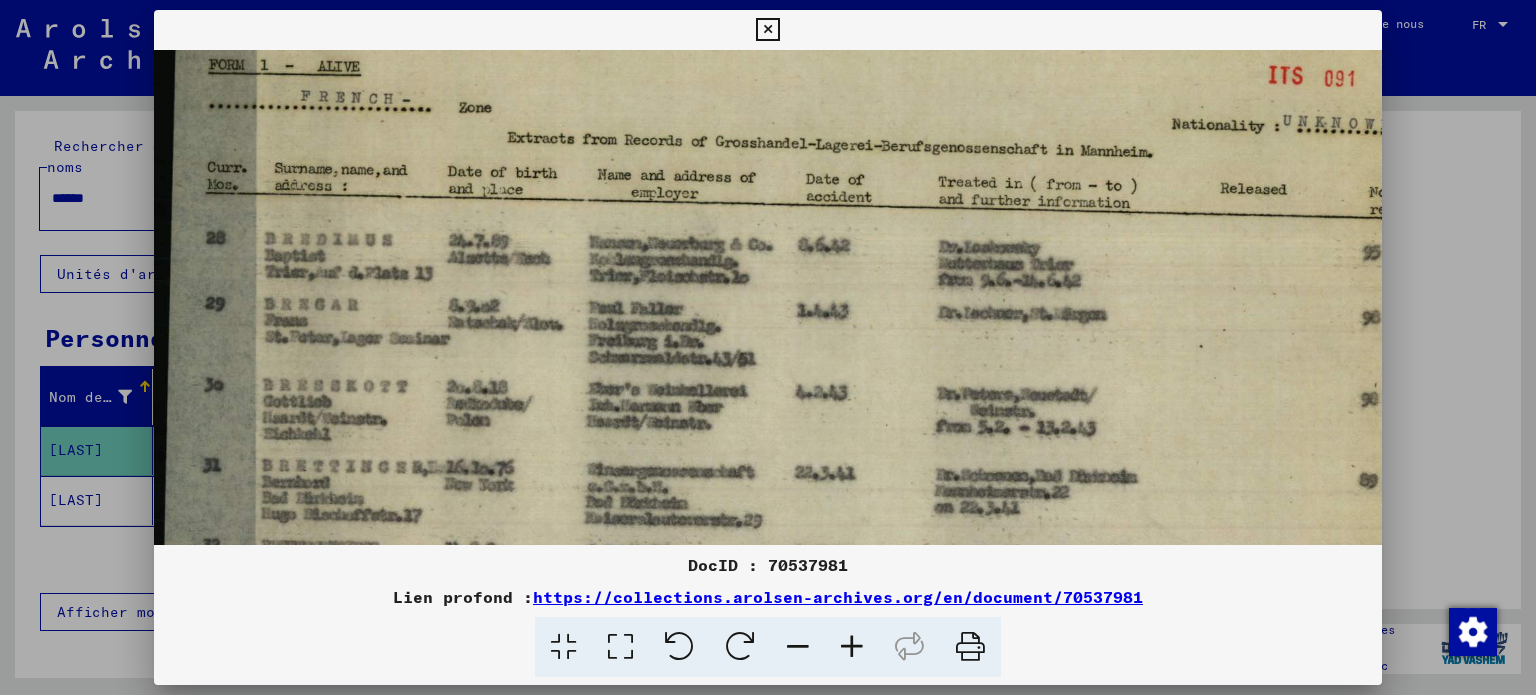 click at bounding box center [852, 647] 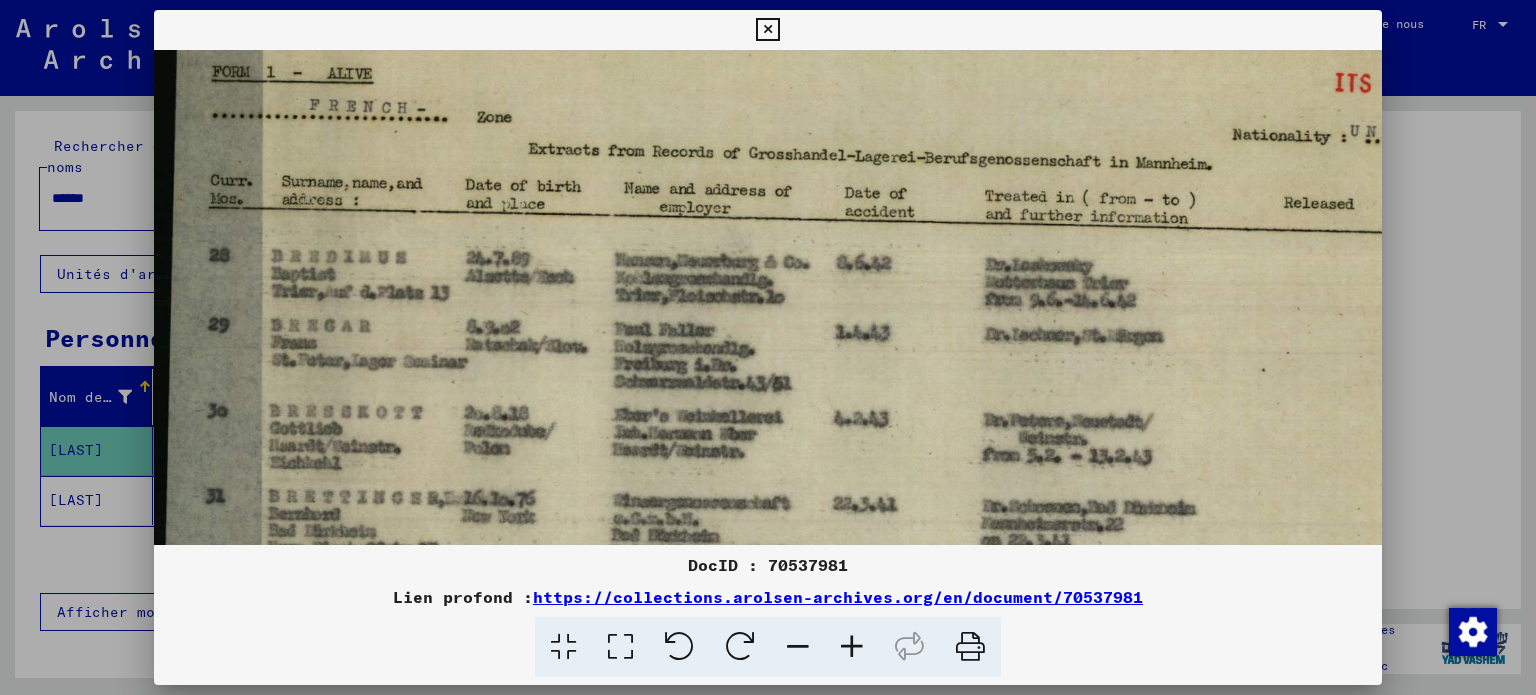 click at bounding box center (852, 647) 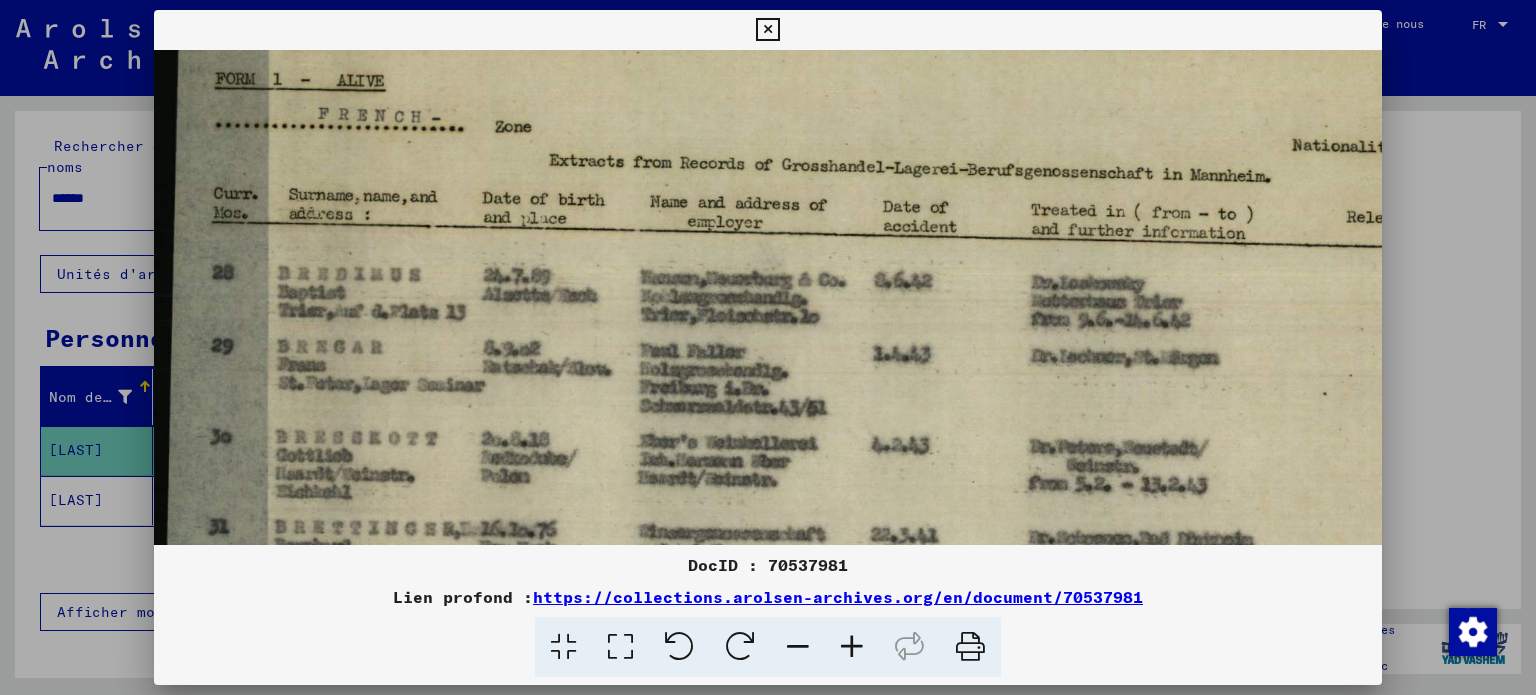 click at bounding box center [852, 647] 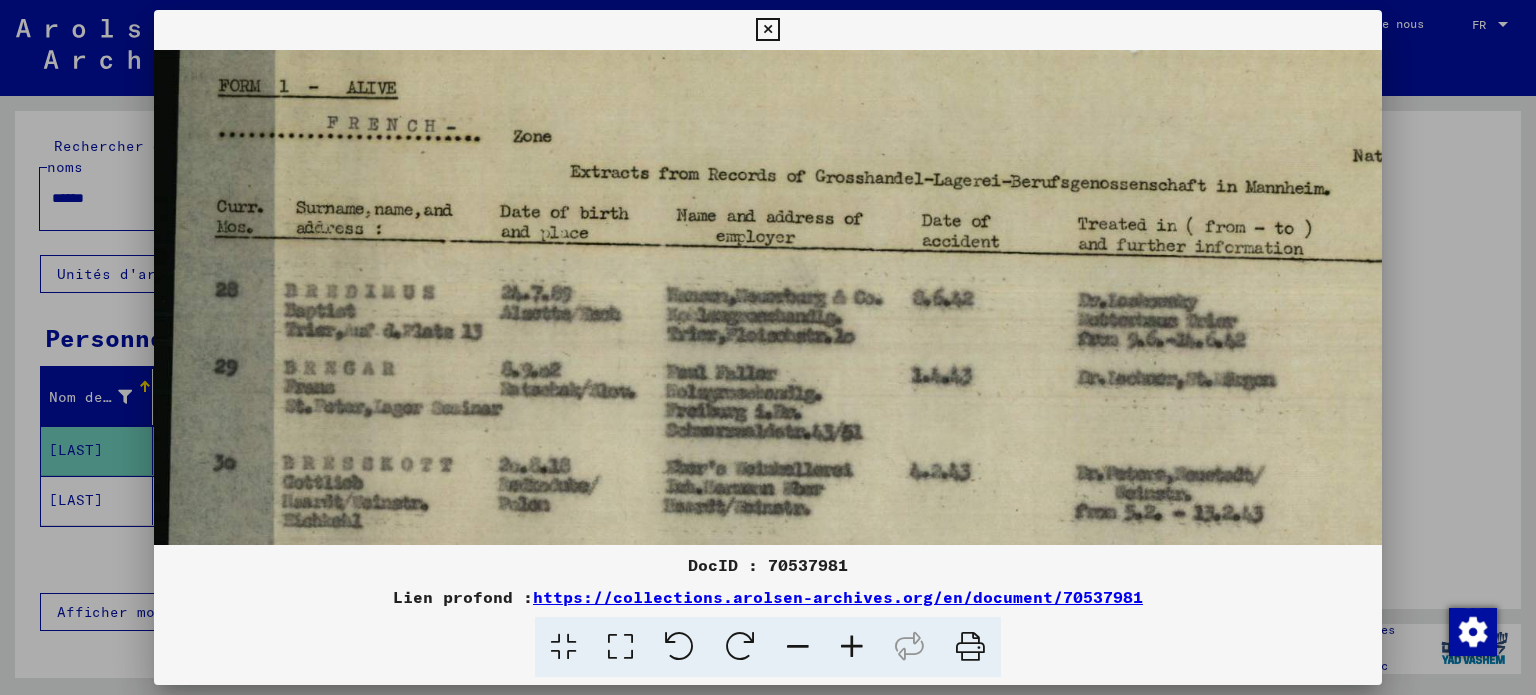 click at bounding box center (852, 647) 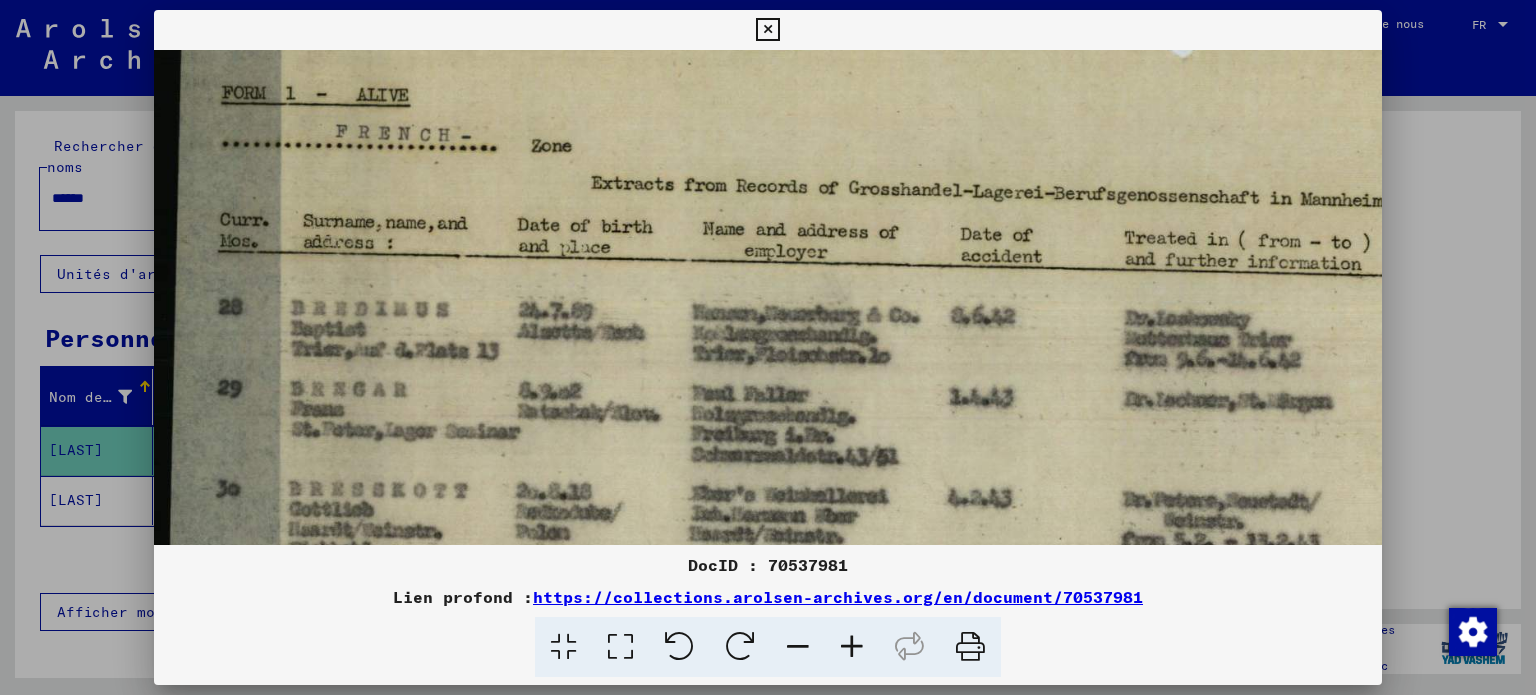 click at bounding box center [852, 647] 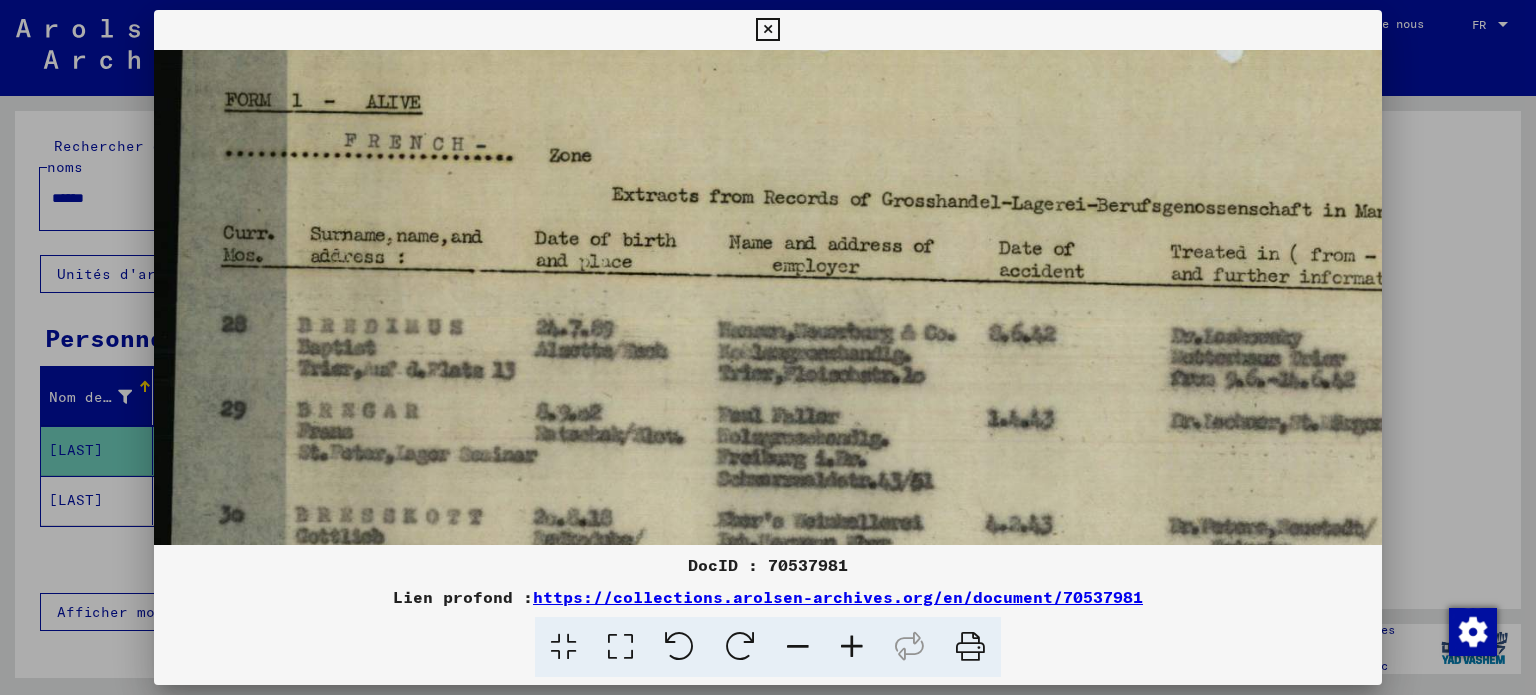 click at bounding box center [852, 647] 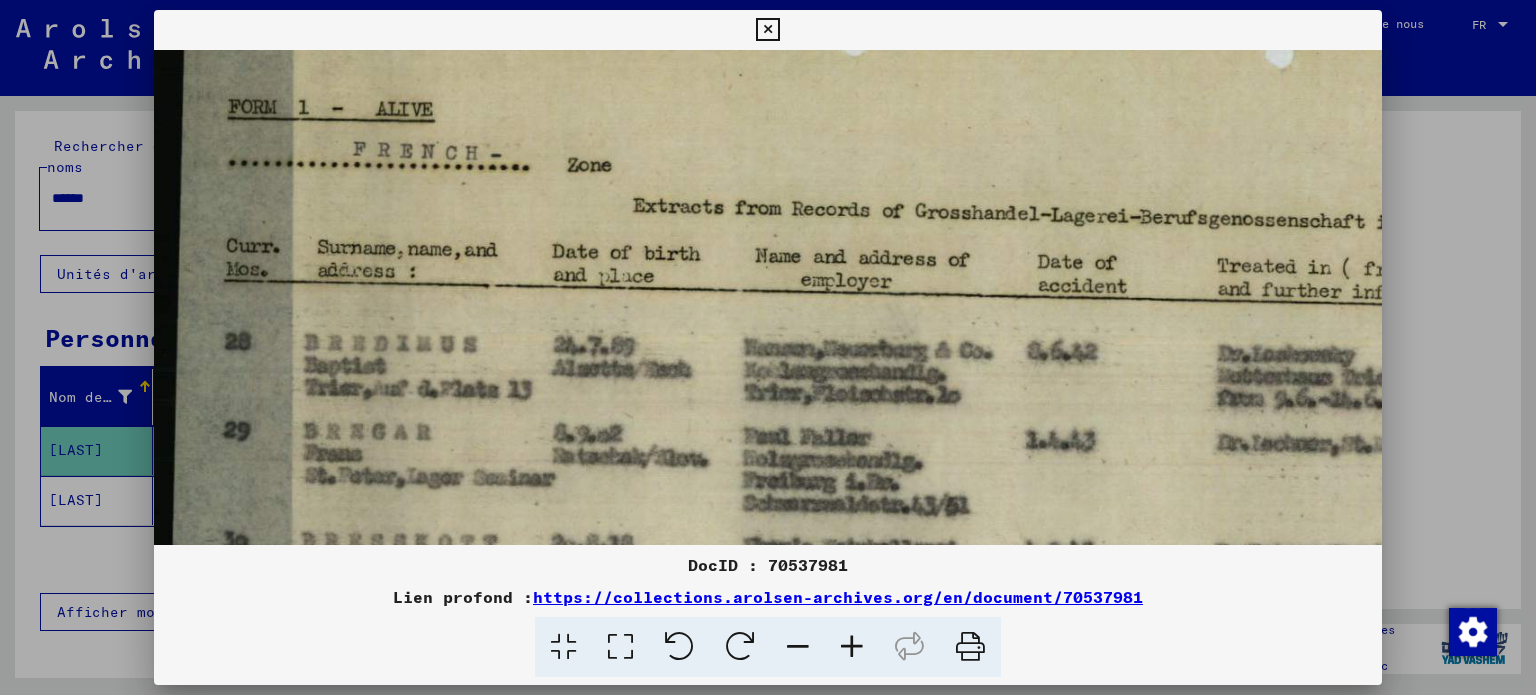 click at bounding box center (852, 647) 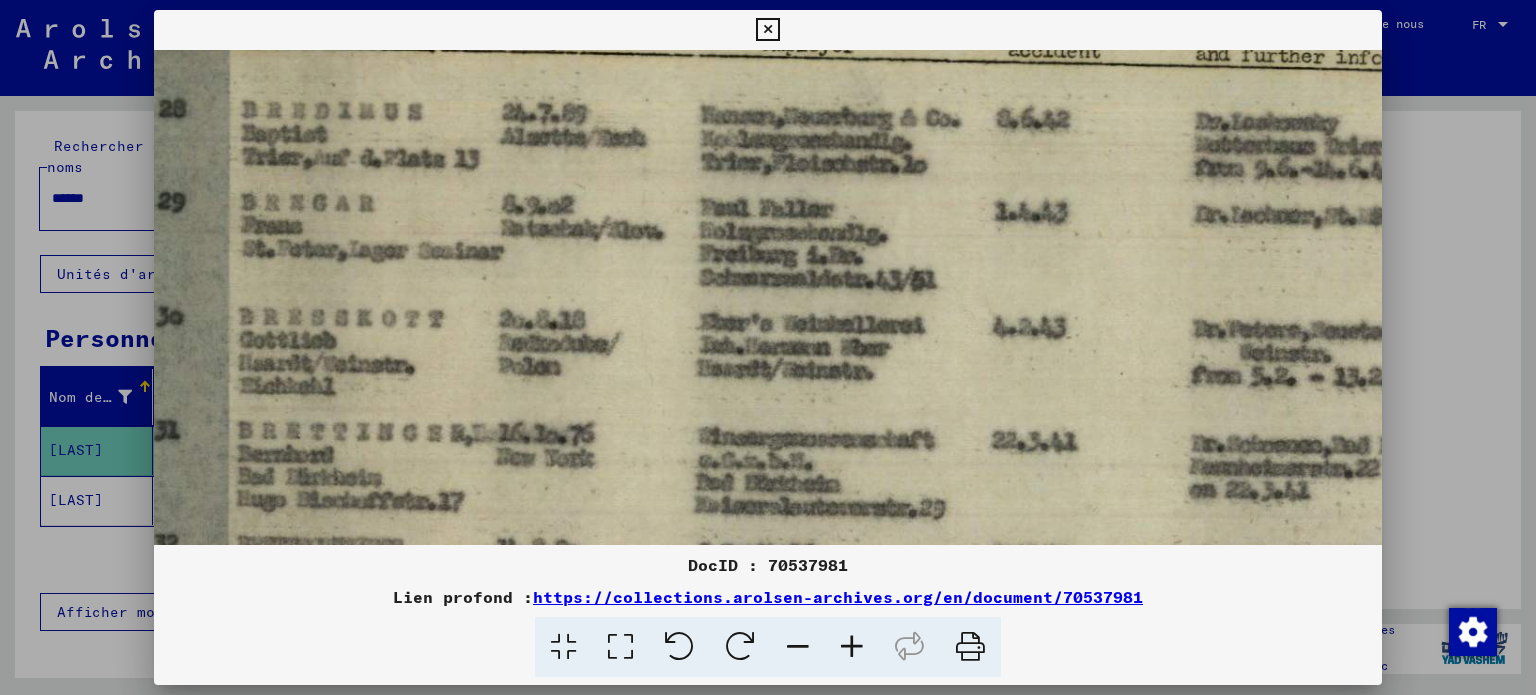 scroll, scrollTop: 363, scrollLeft: 69, axis: both 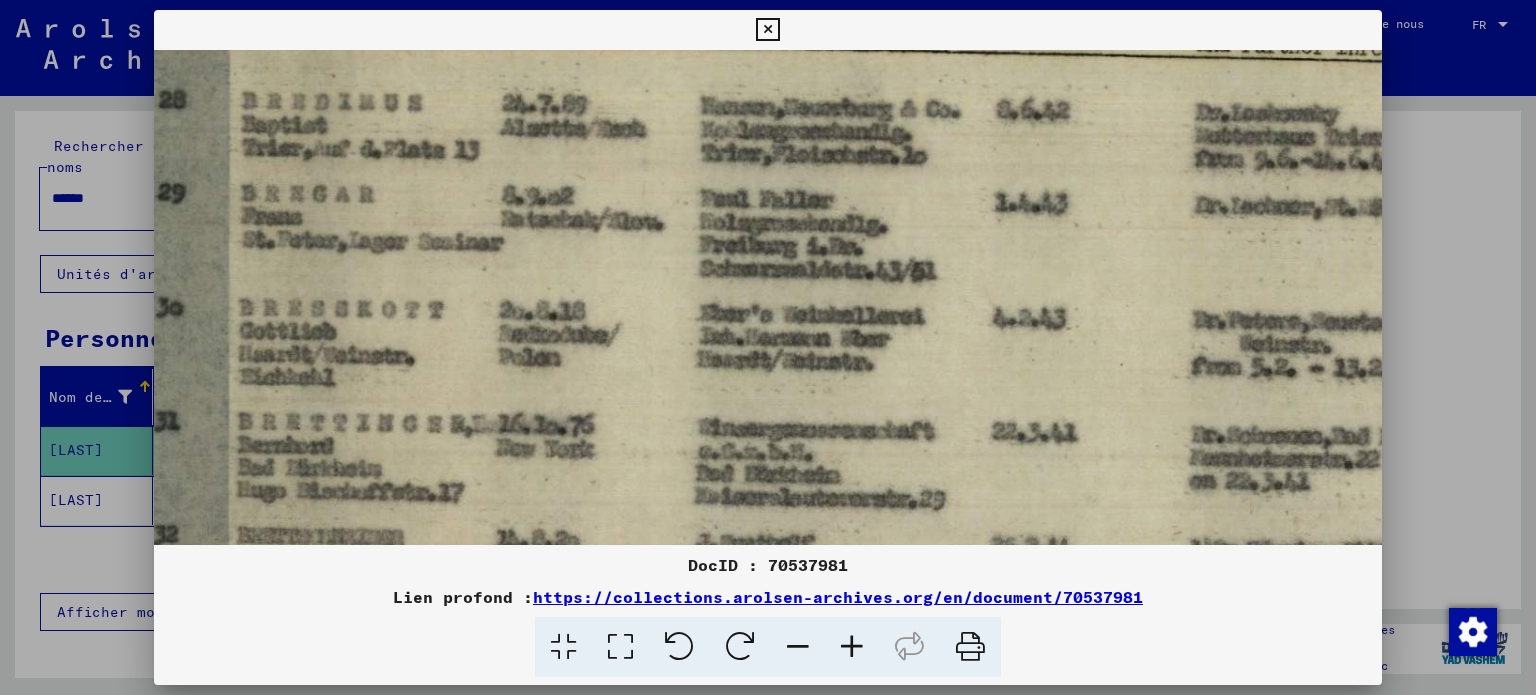 drag, startPoint x: 884, startPoint y: 526, endPoint x: 815, endPoint y: 268, distance: 267.0674 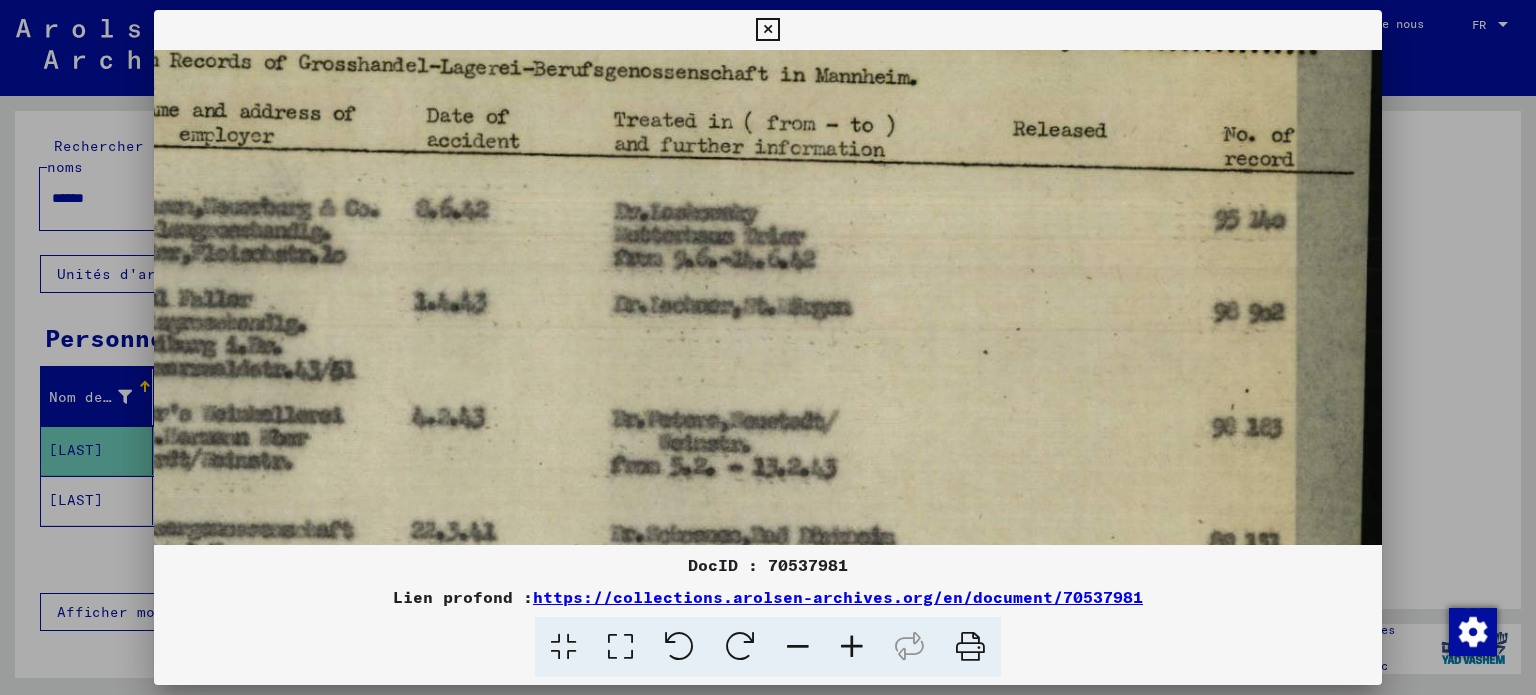 scroll, scrollTop: 268, scrollLeft: 650, axis: both 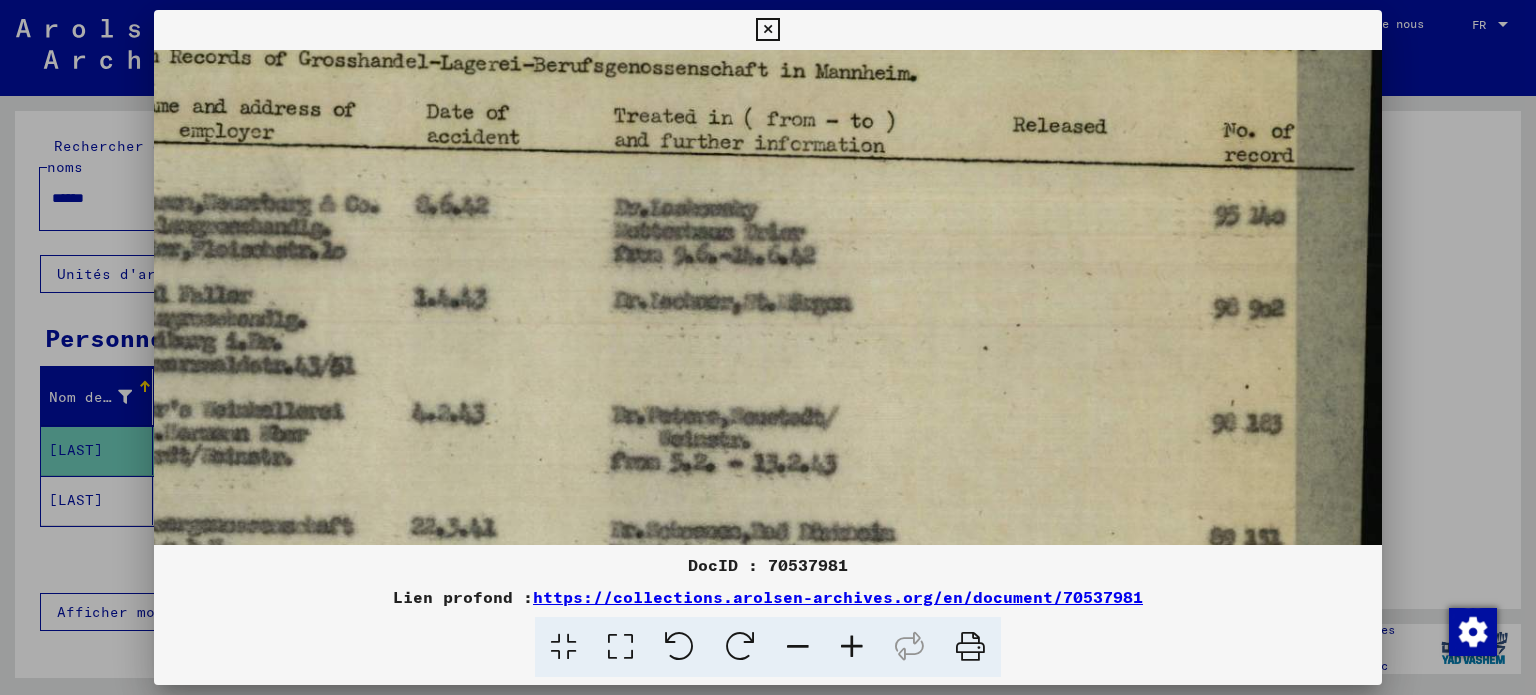 drag, startPoint x: 916, startPoint y: 158, endPoint x: 296, endPoint y: 264, distance: 628.99603 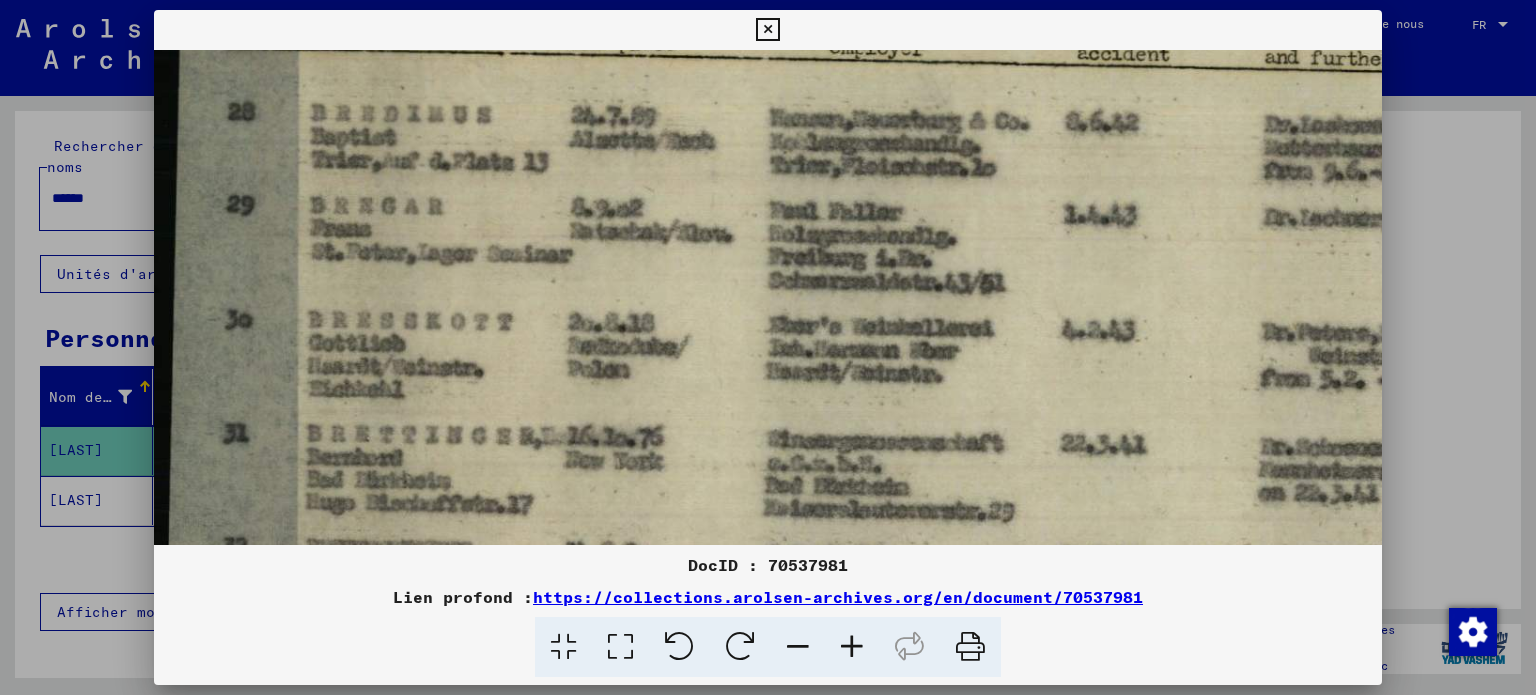 scroll, scrollTop: 347, scrollLeft: 0, axis: vertical 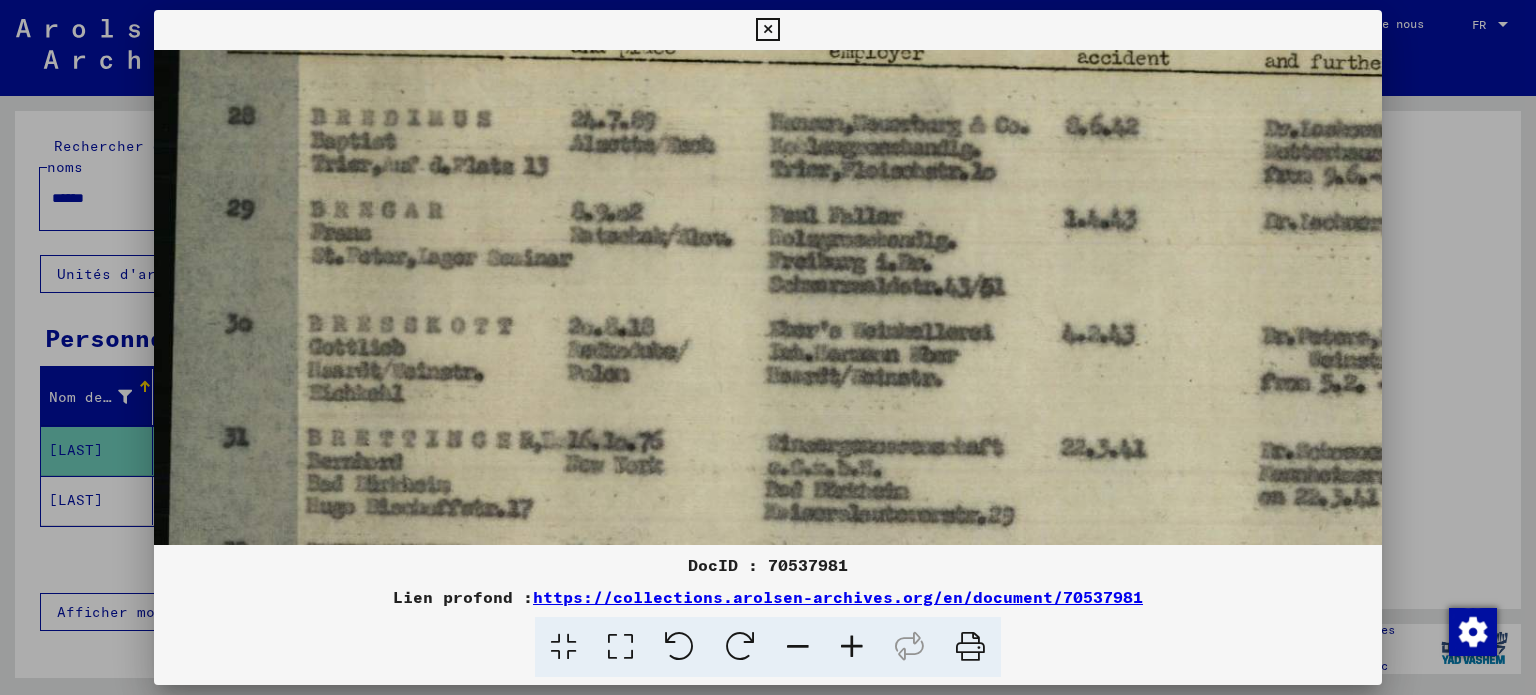 drag, startPoint x: 906, startPoint y: 371, endPoint x: 1485, endPoint y: 330, distance: 580.4498 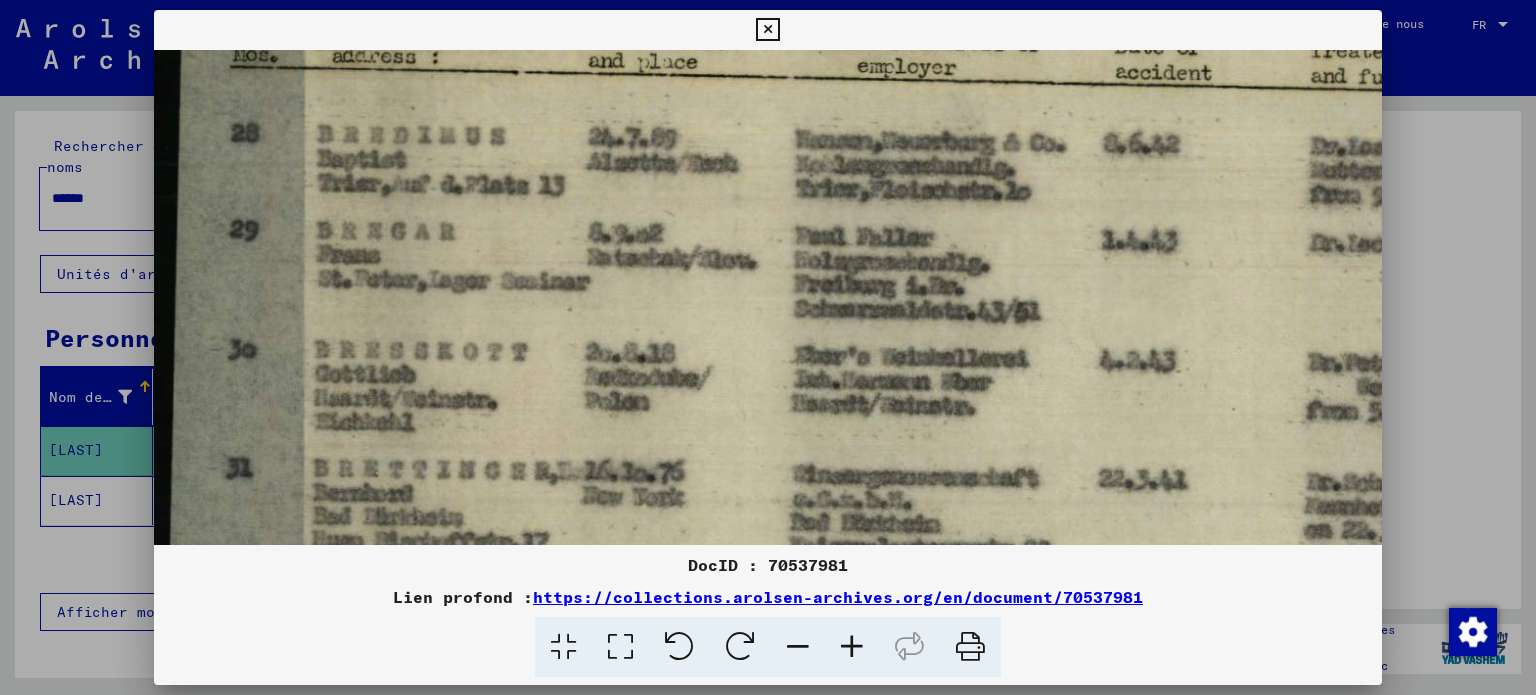 click at bounding box center [852, 647] 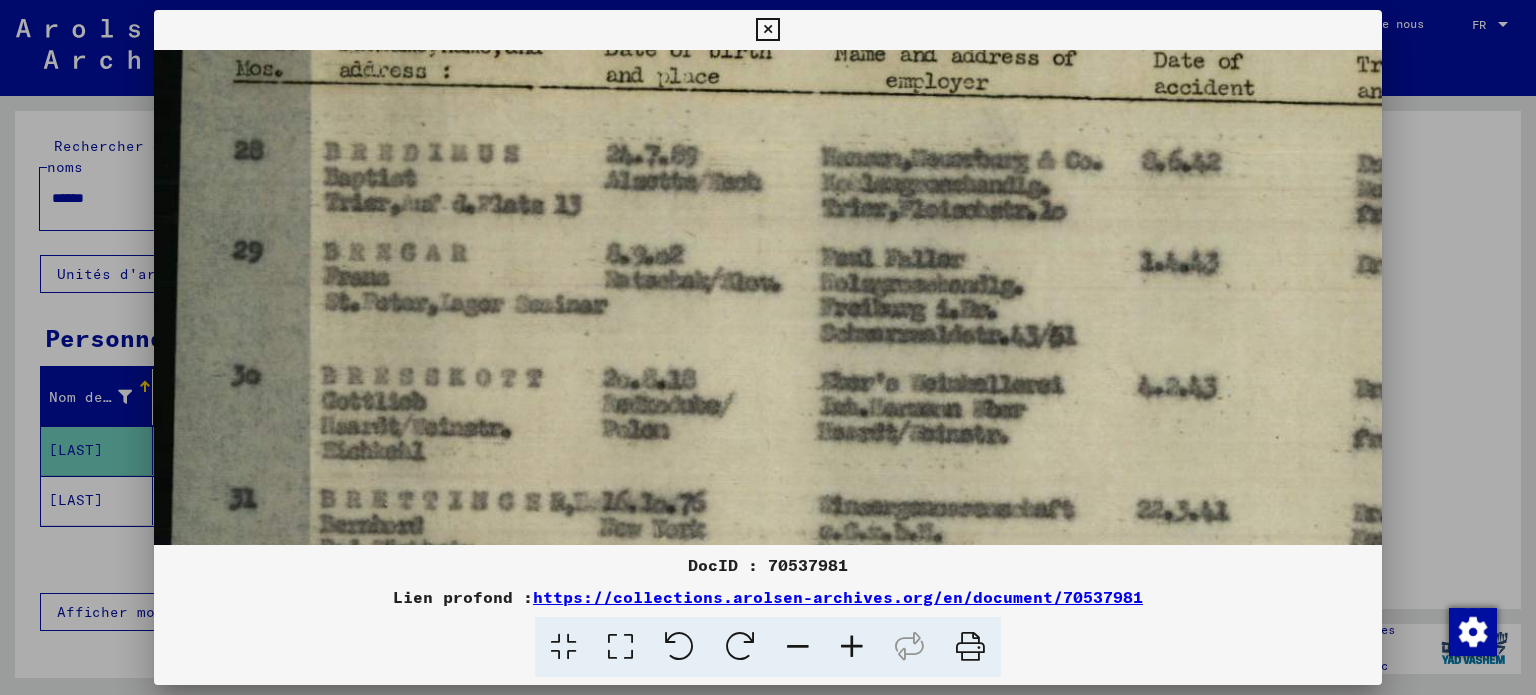click at bounding box center [852, 647] 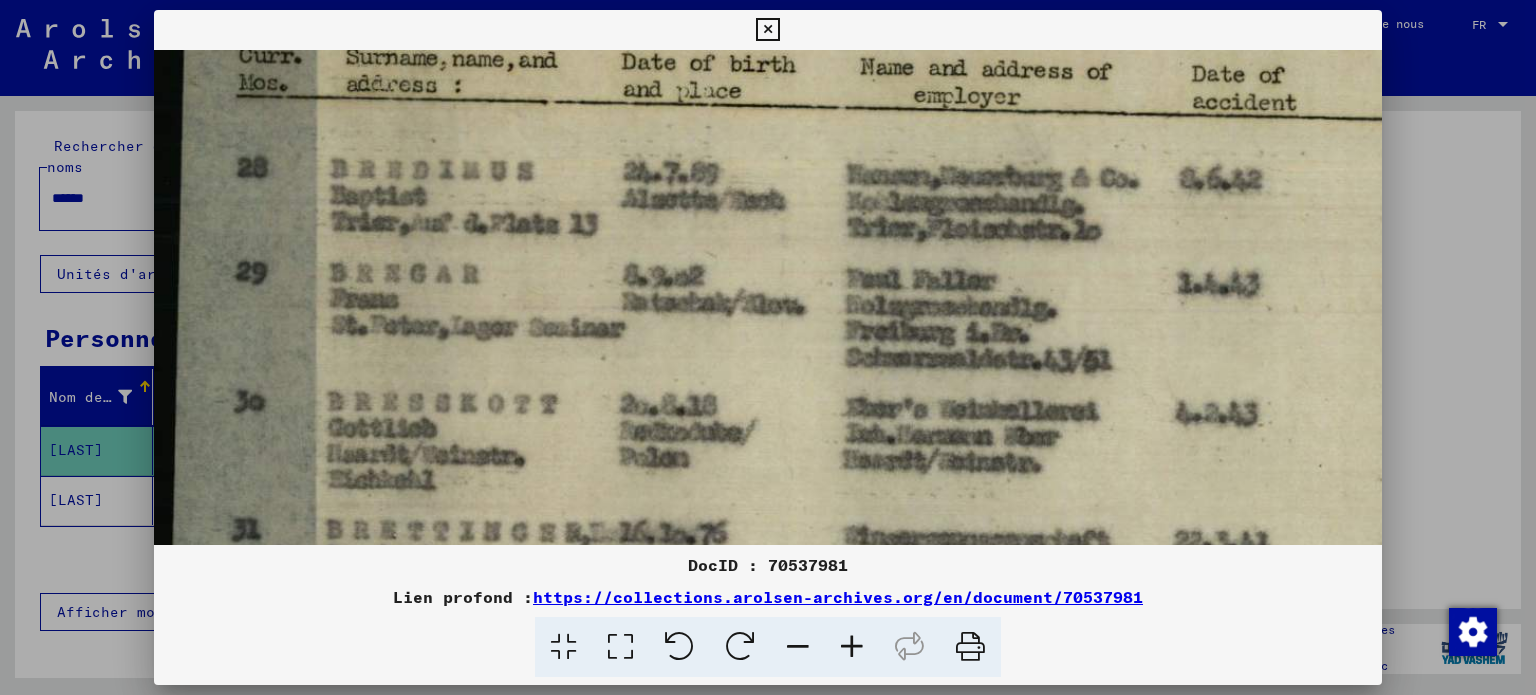 click at bounding box center [852, 647] 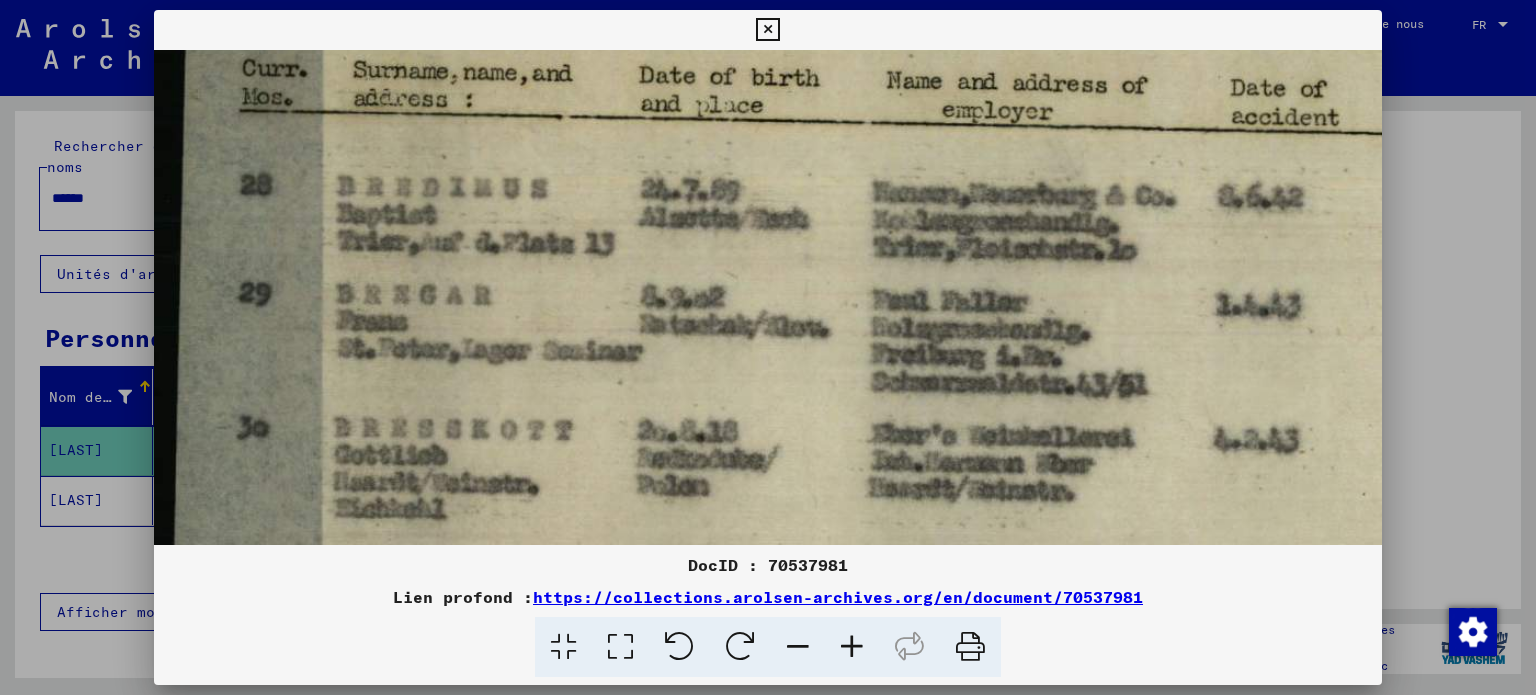 click at bounding box center [852, 647] 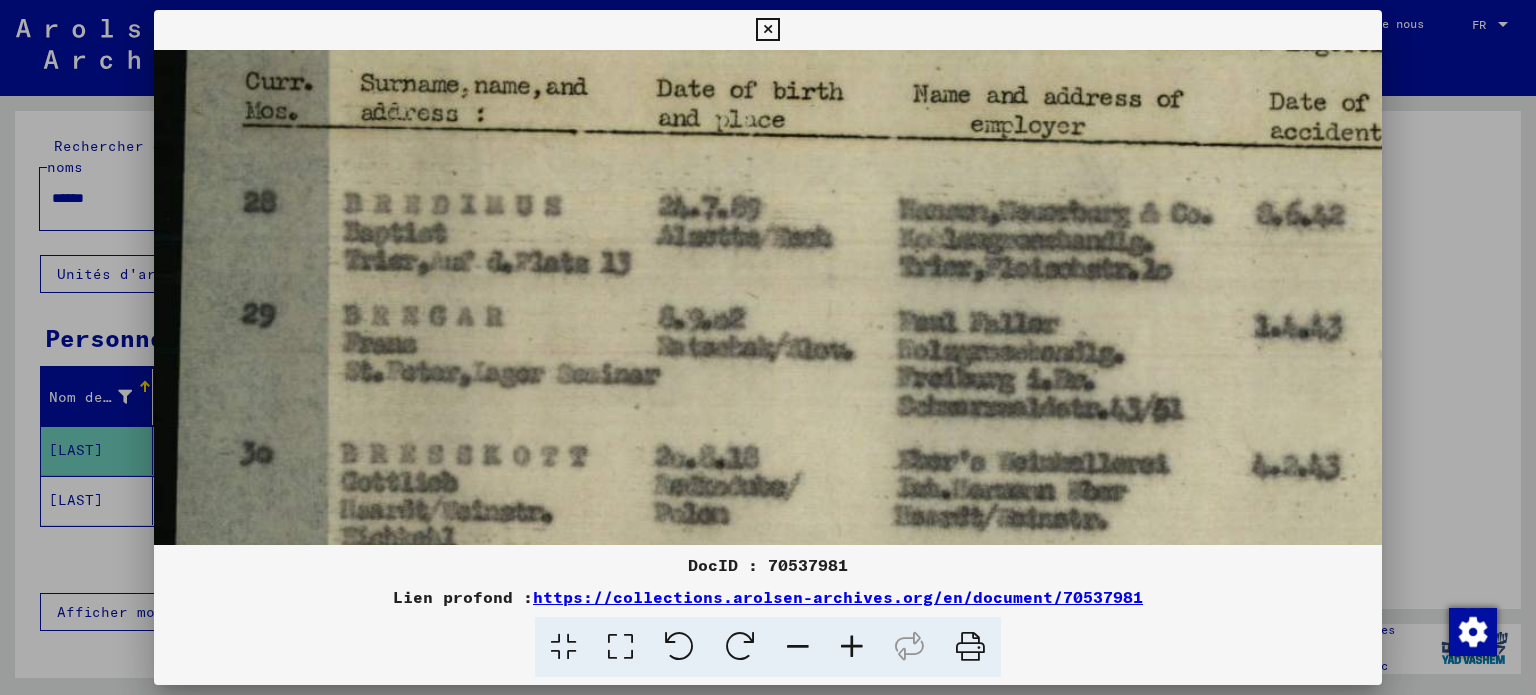 click at bounding box center [767, 30] 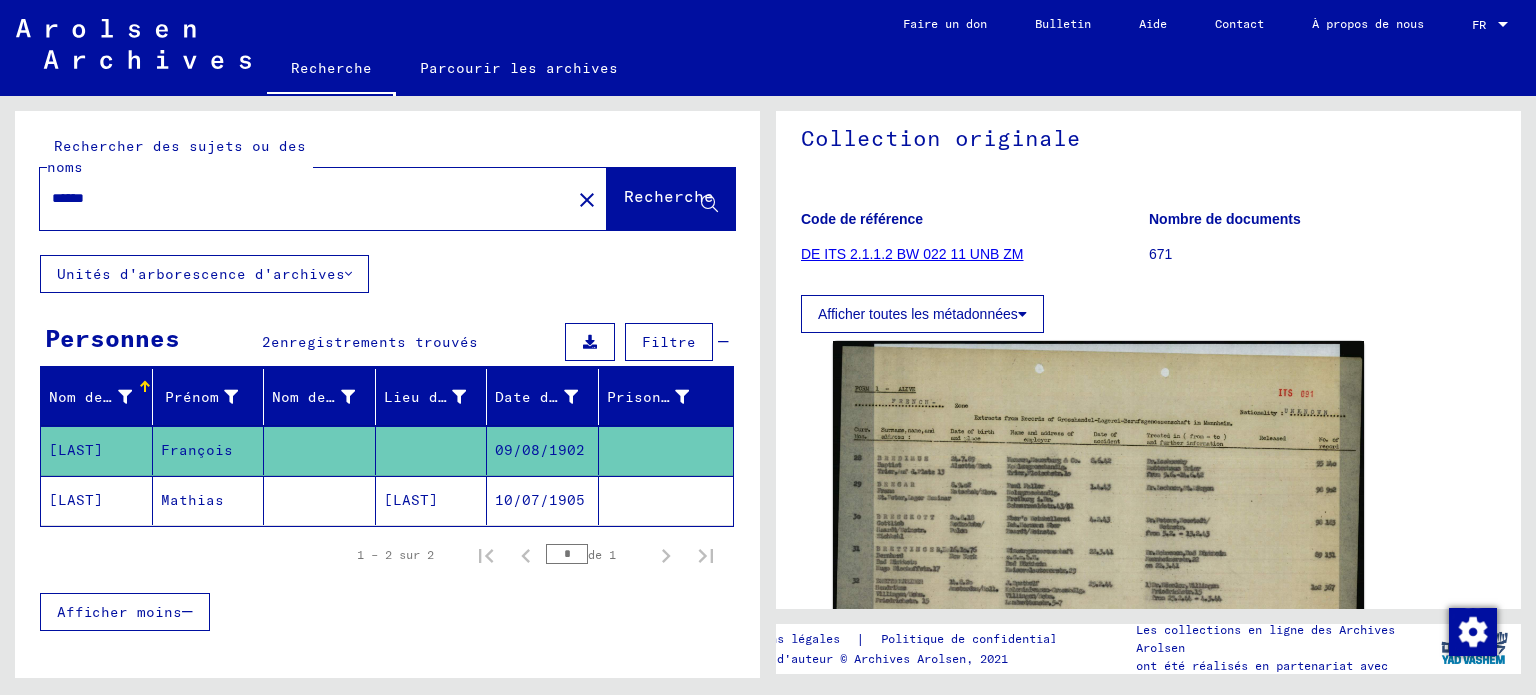 click on "Mathias" 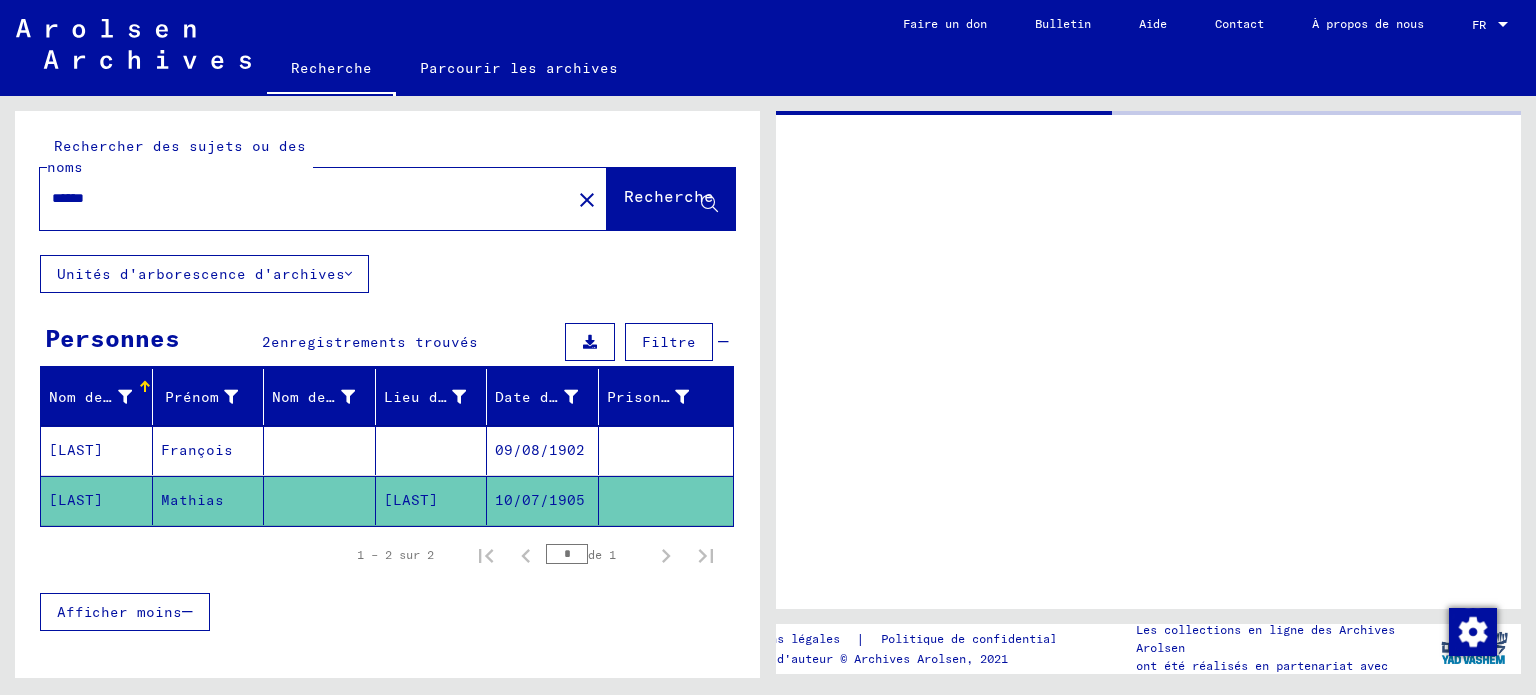 scroll, scrollTop: 0, scrollLeft: 0, axis: both 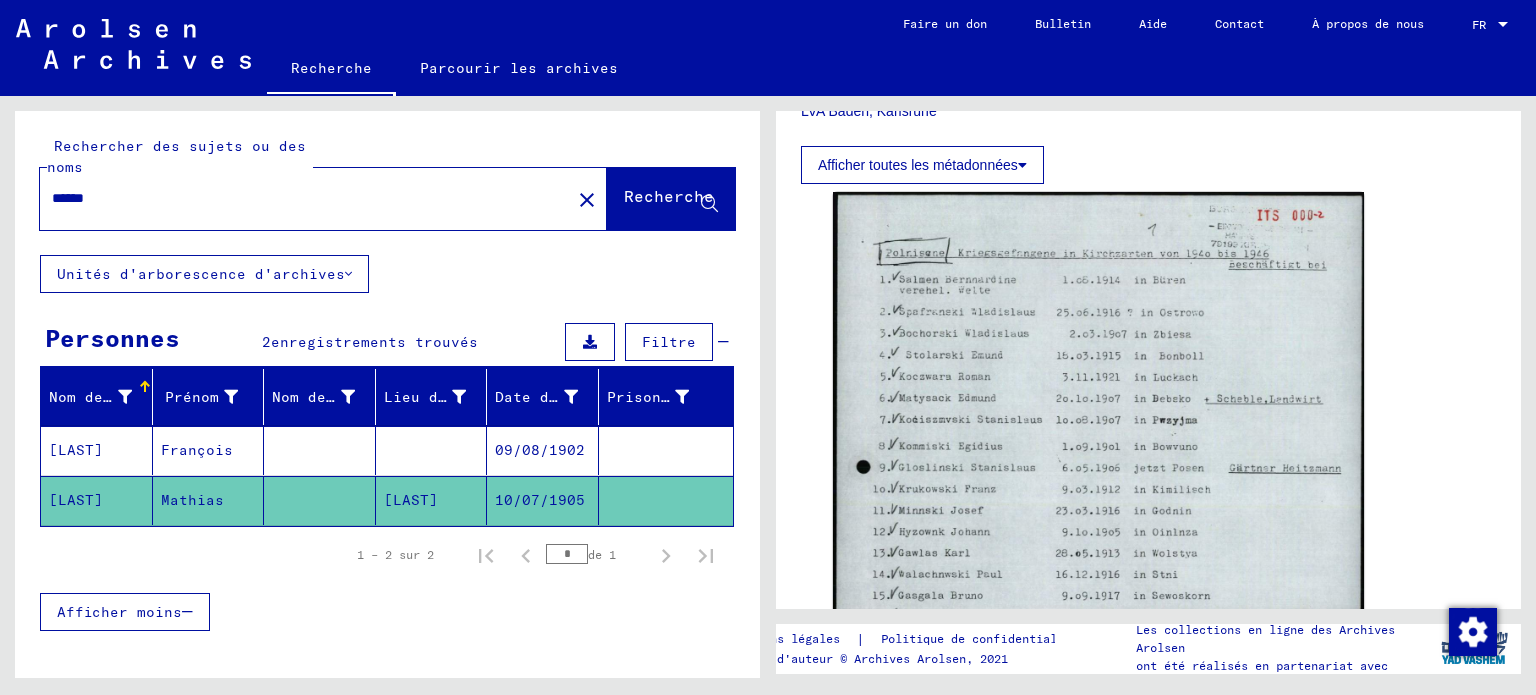 click 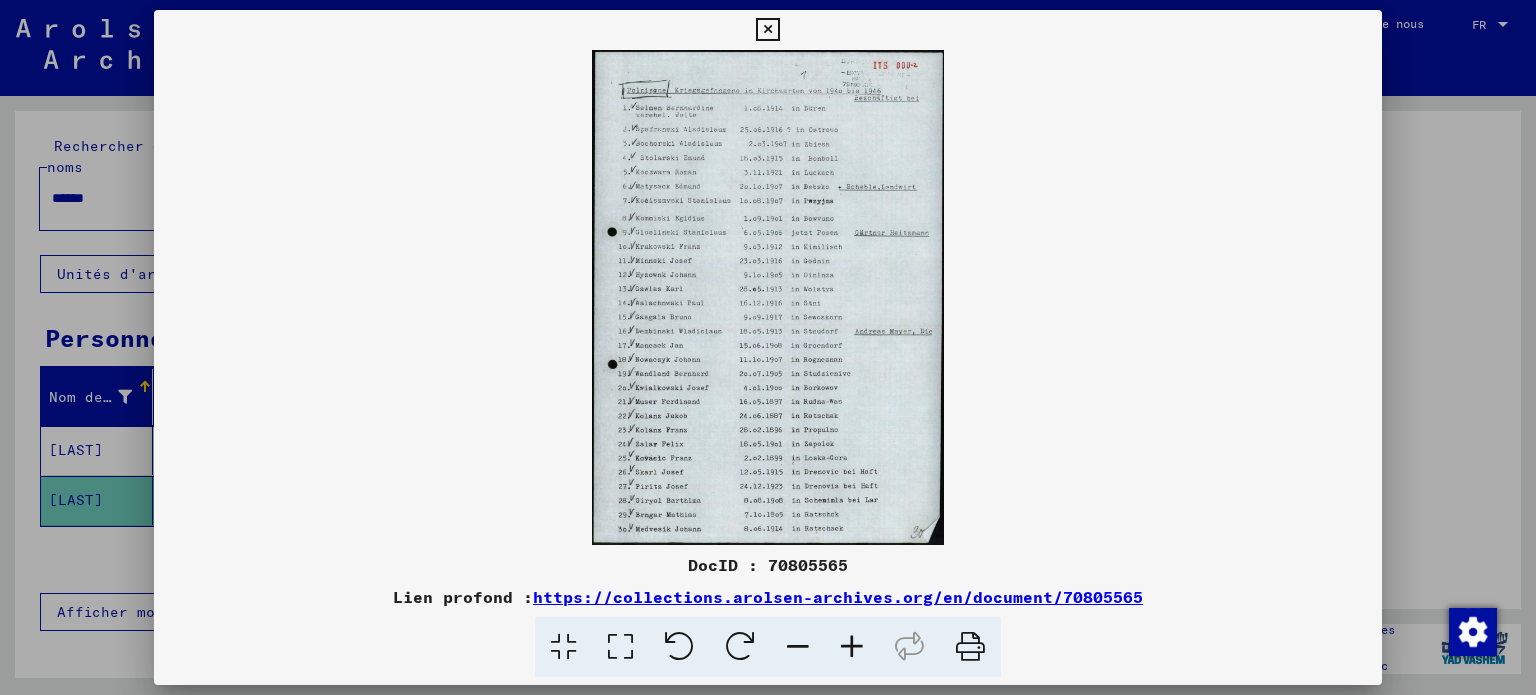 click at bounding box center [852, 647] 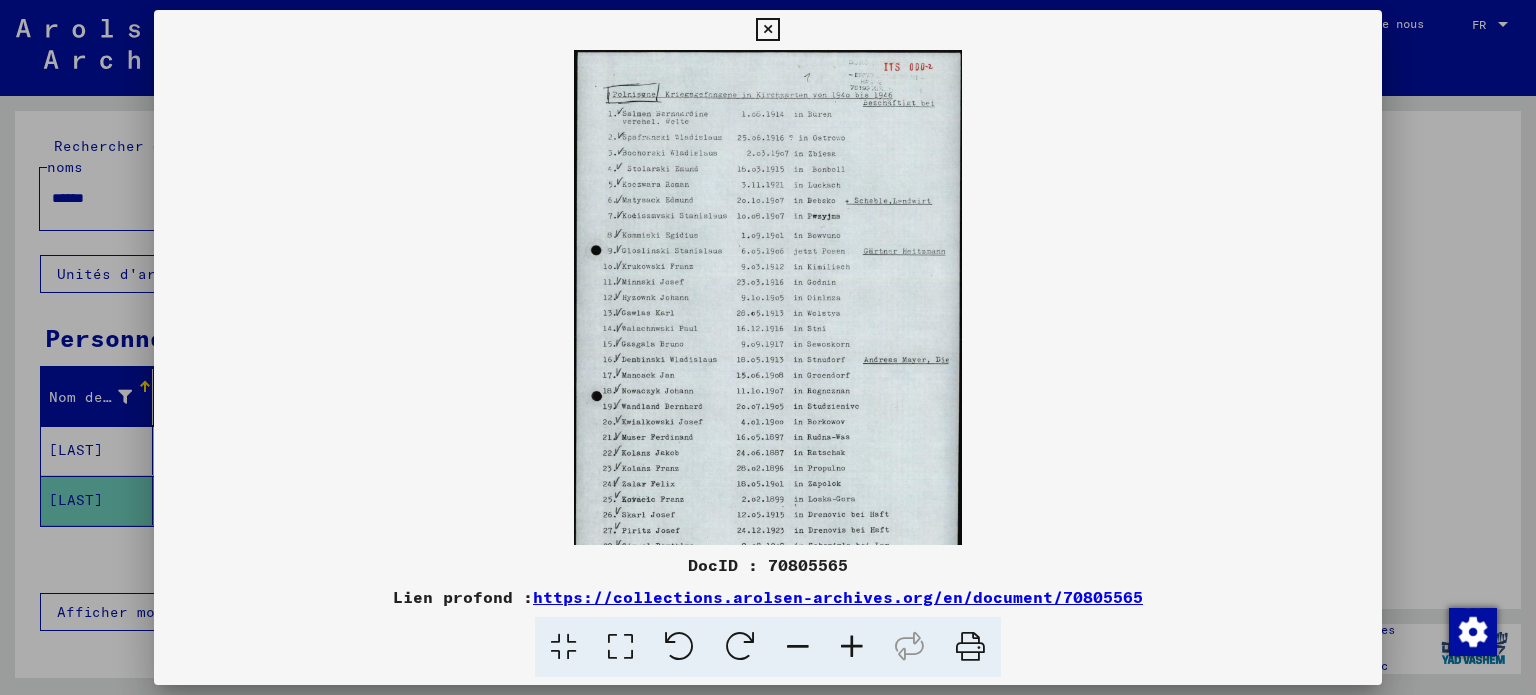 click at bounding box center (852, 647) 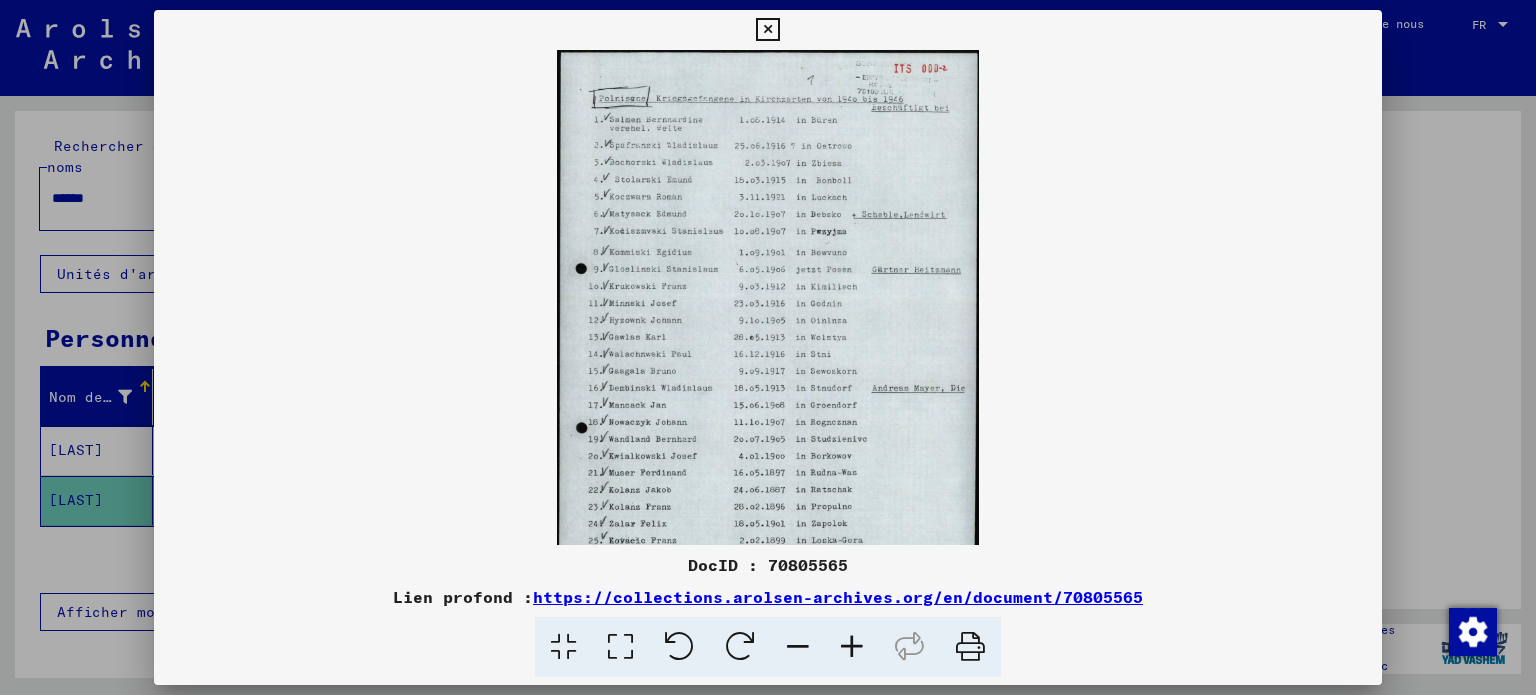 click at bounding box center [852, 647] 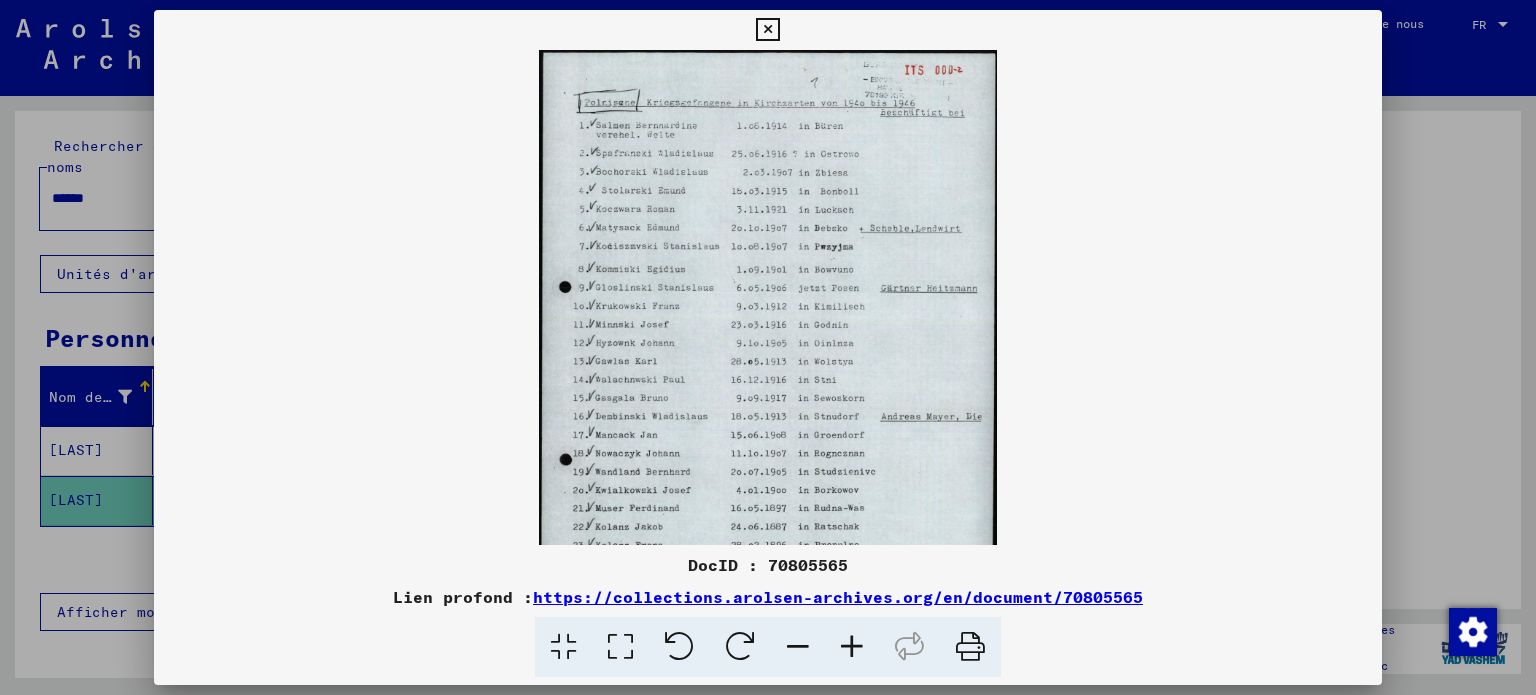 click at bounding box center (852, 647) 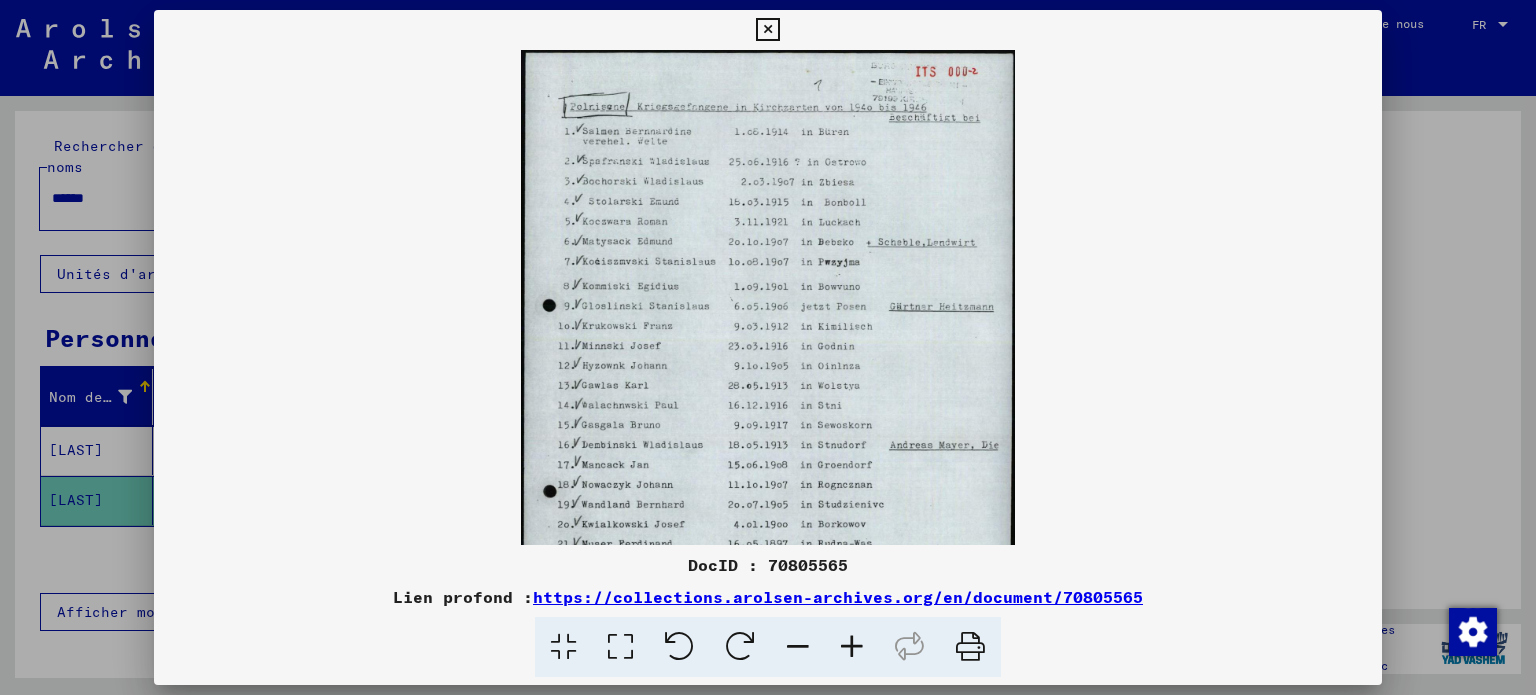 click at bounding box center (852, 647) 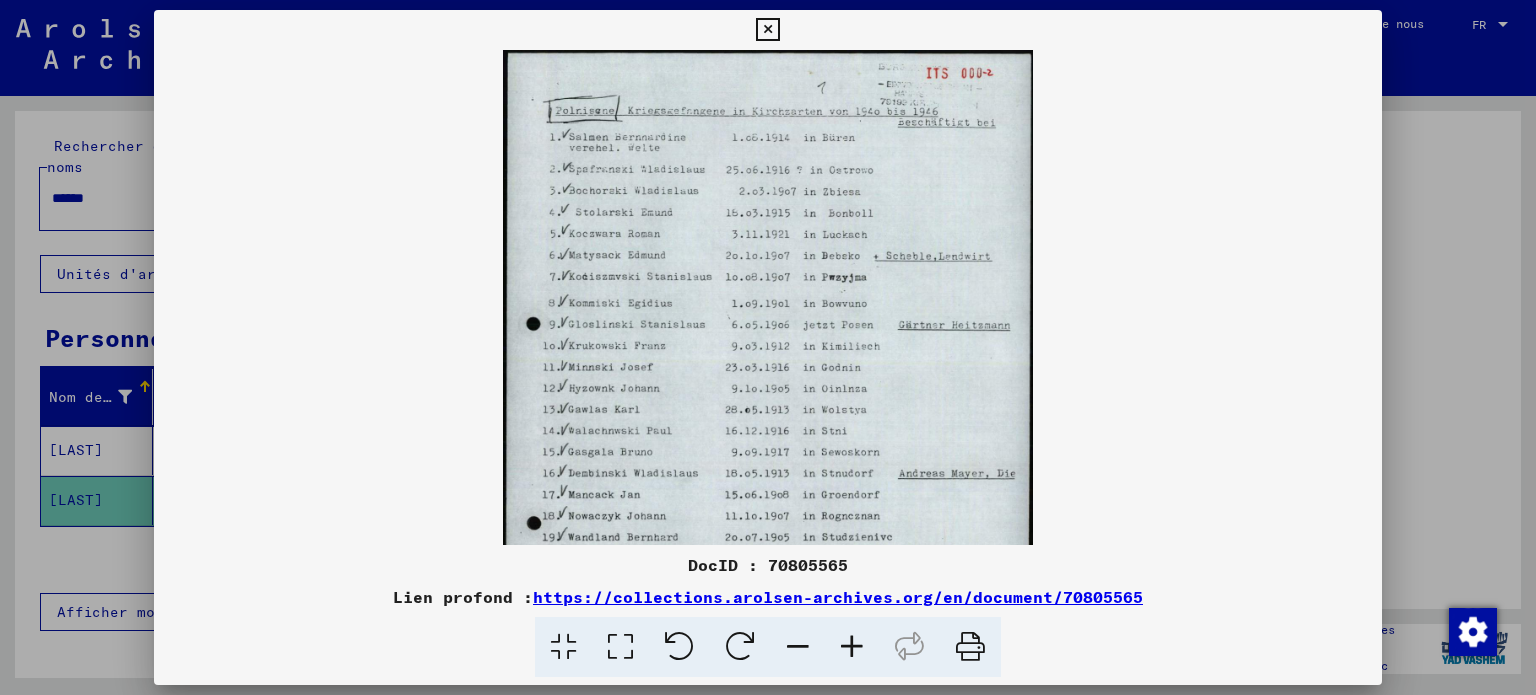 click at bounding box center [852, 647] 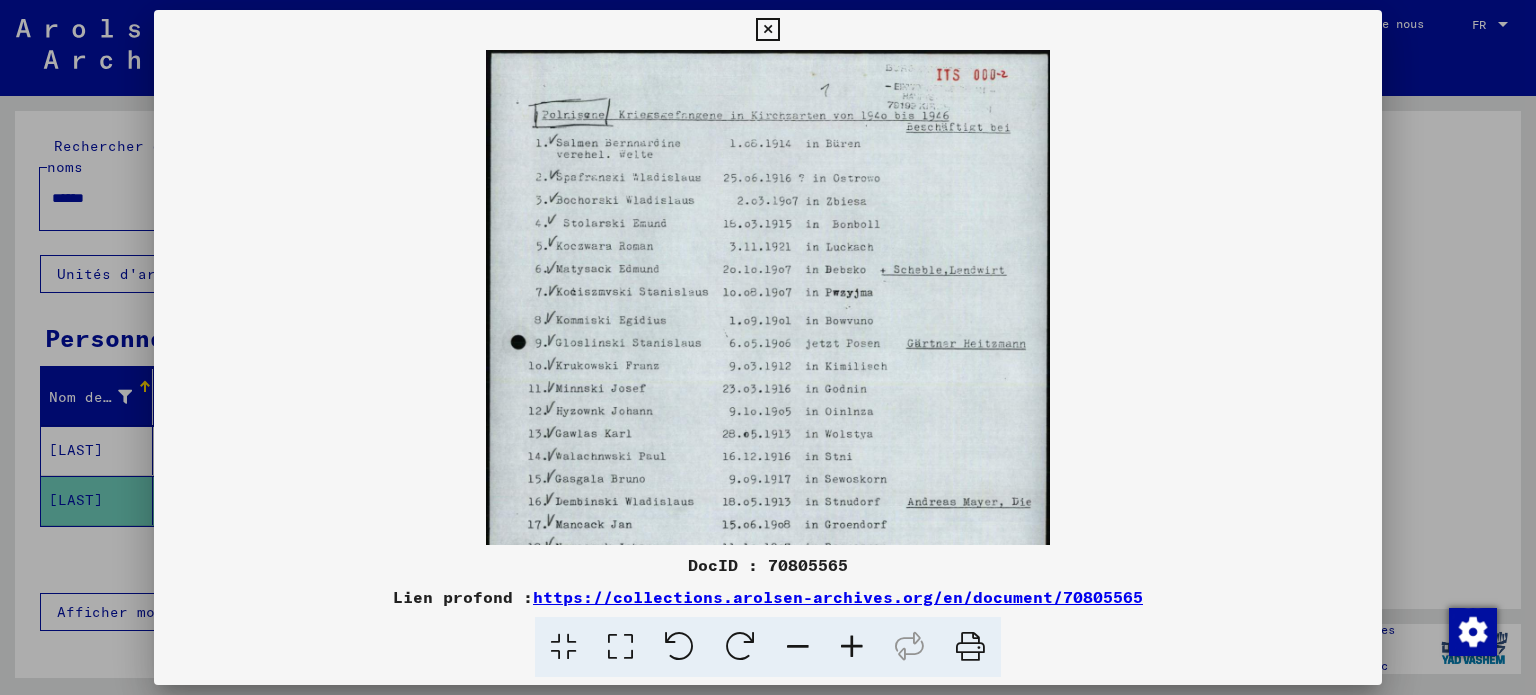 click at bounding box center [852, 647] 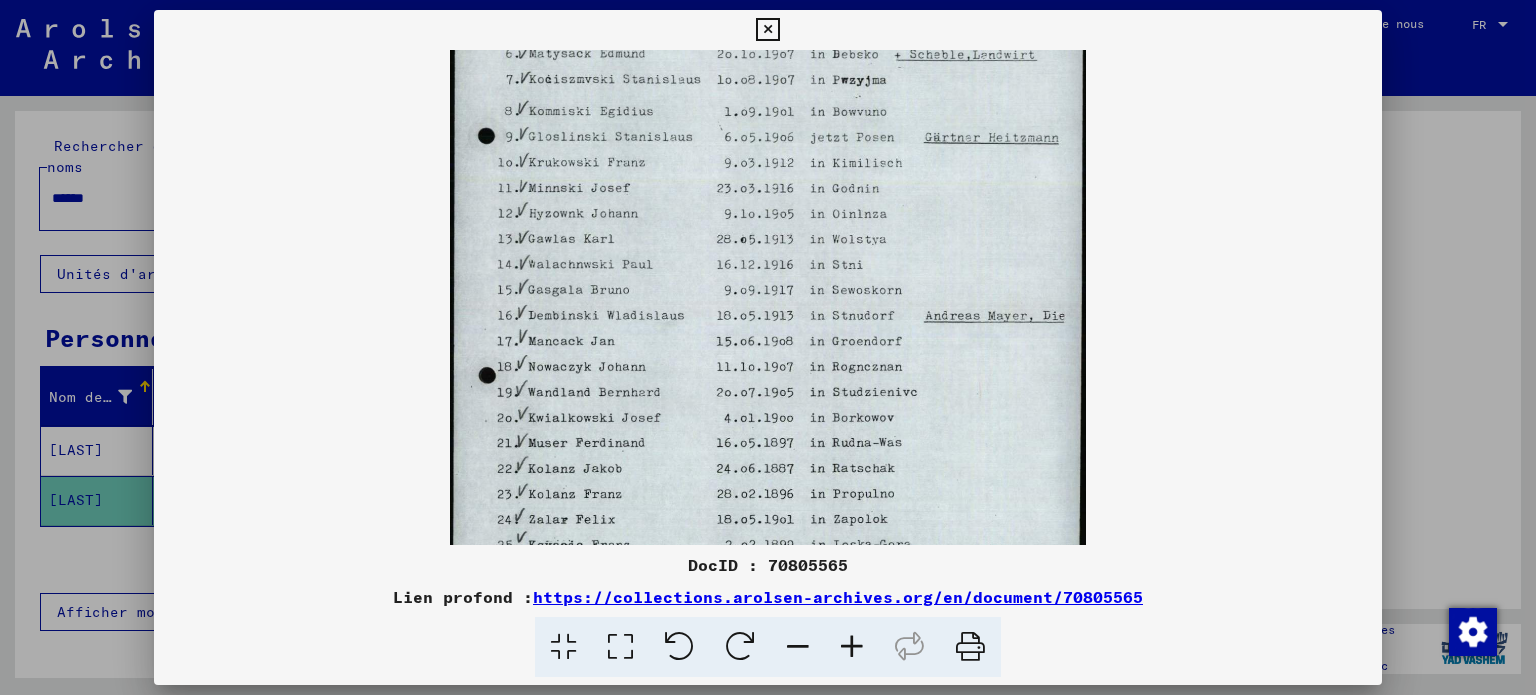 scroll, scrollTop: 340, scrollLeft: 0, axis: vertical 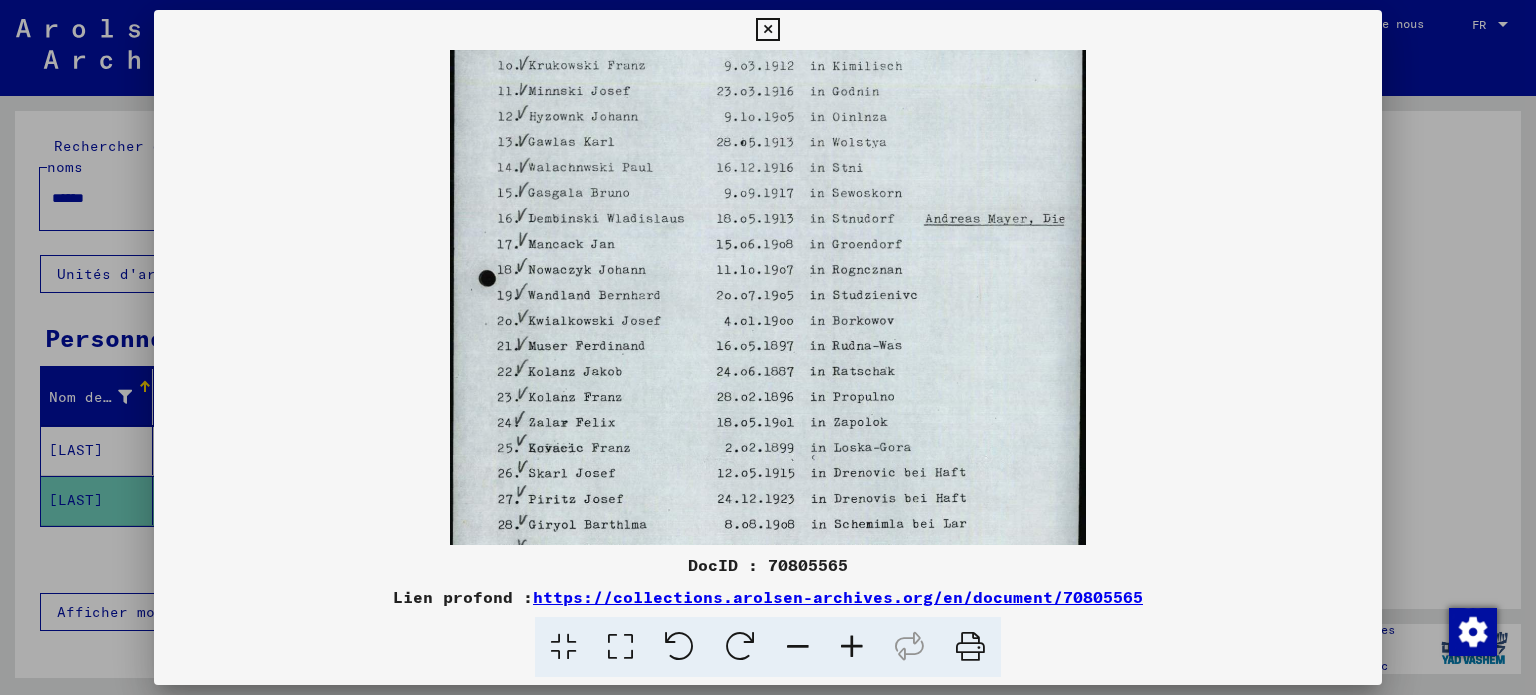 drag, startPoint x: 684, startPoint y: 403, endPoint x: 631, endPoint y: 69, distance: 338.17896 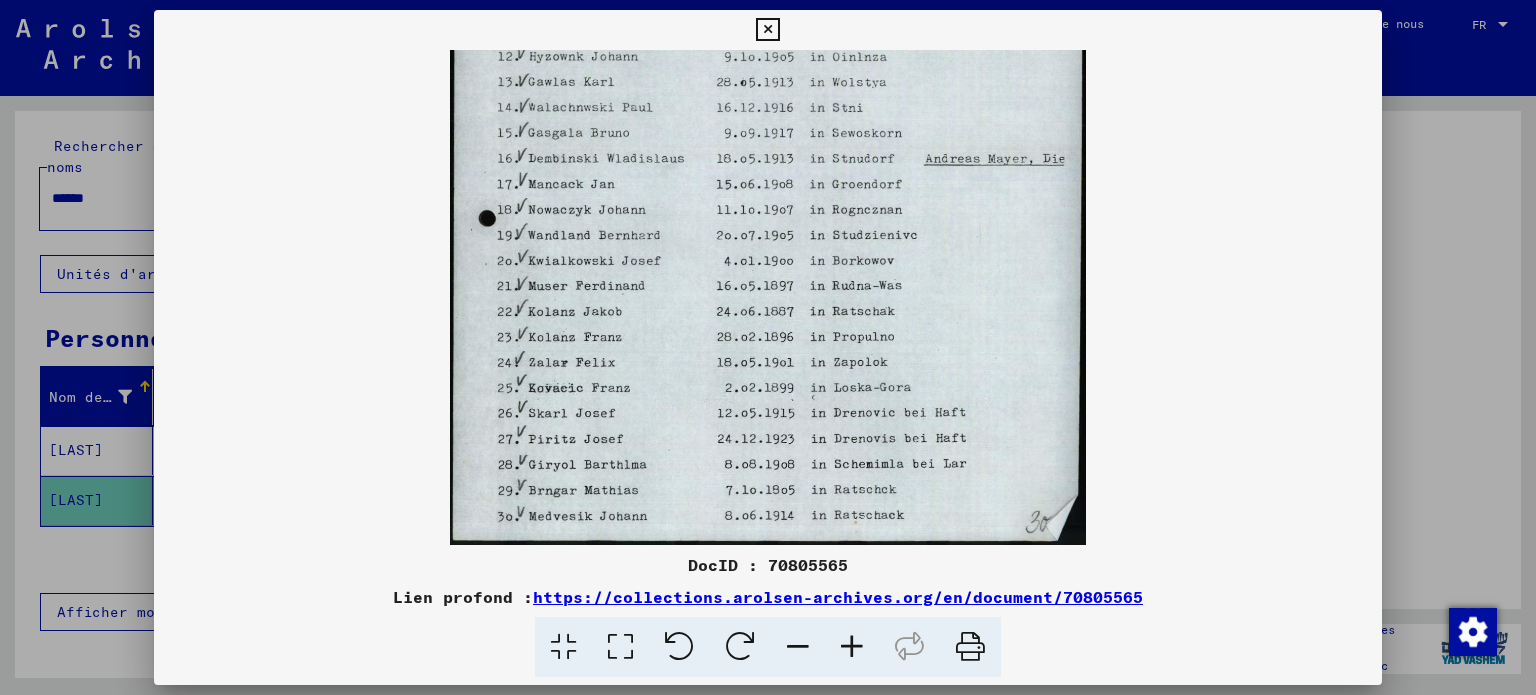 drag, startPoint x: 657, startPoint y: 336, endPoint x: 654, endPoint y: 199, distance: 137.03284 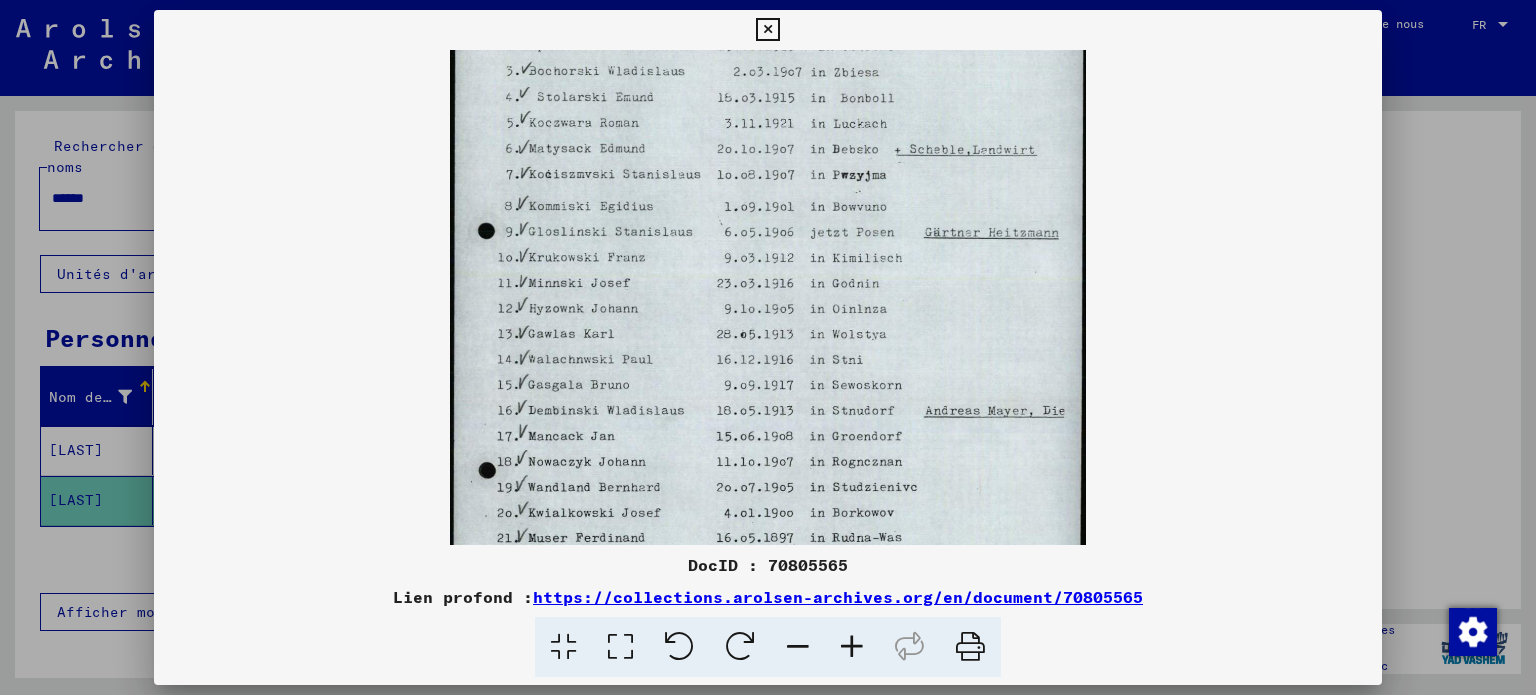 scroll, scrollTop: 400, scrollLeft: 0, axis: vertical 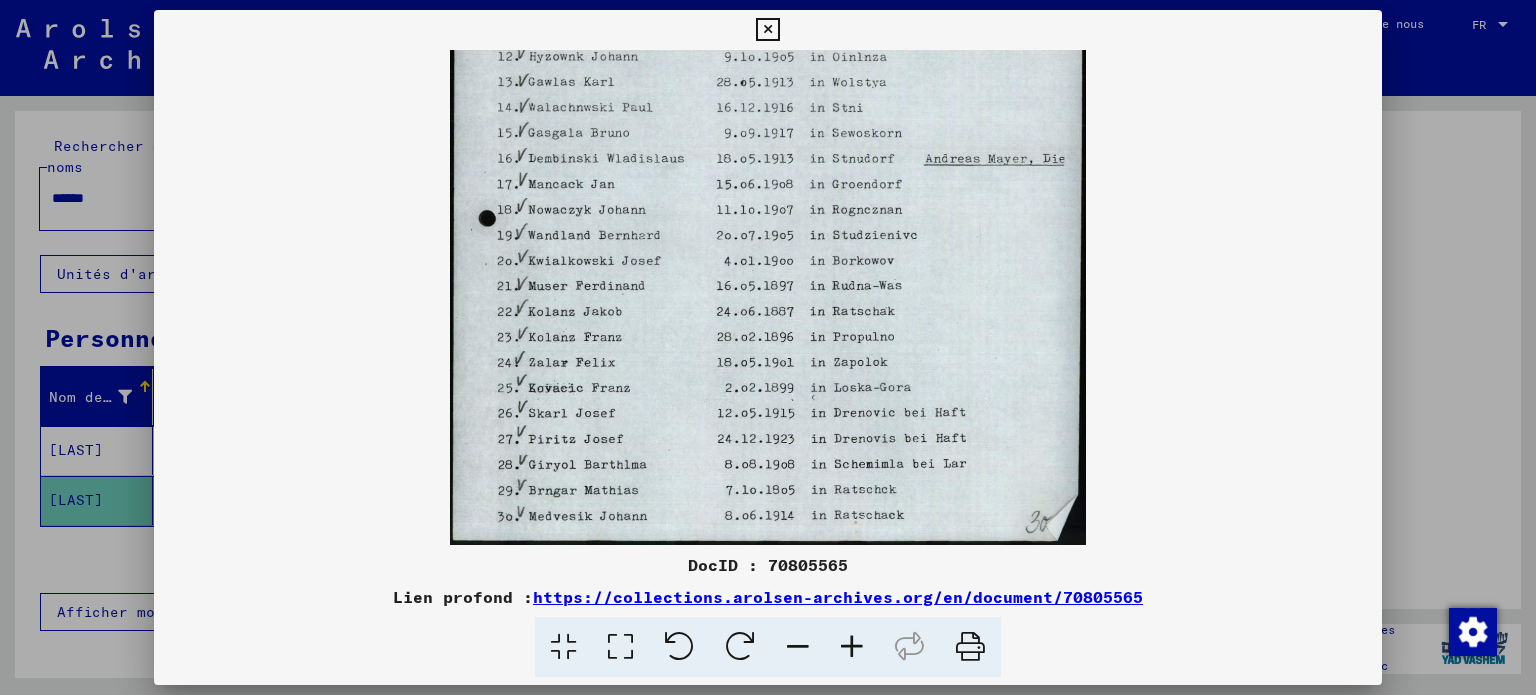 drag, startPoint x: 920, startPoint y: 255, endPoint x: 820, endPoint y: 125, distance: 164.01219 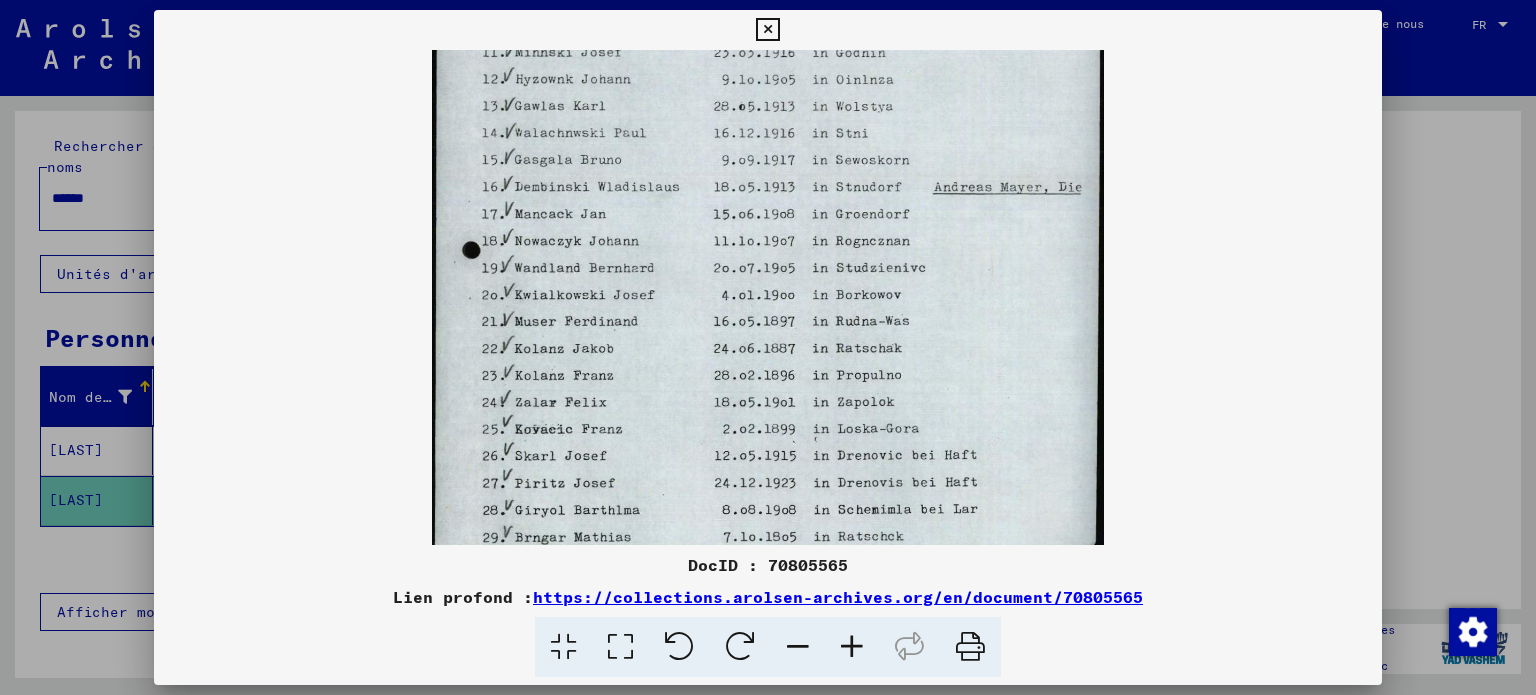 click at bounding box center [852, 647] 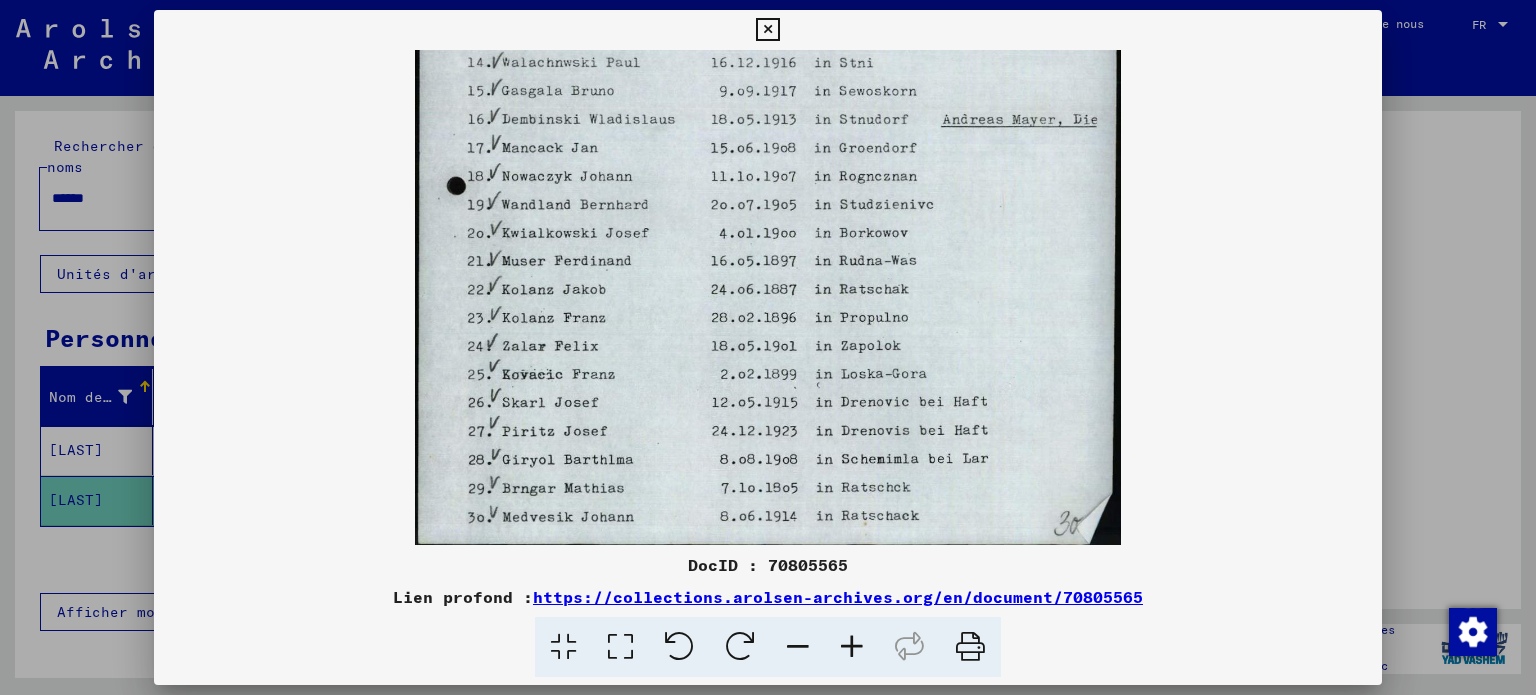 scroll, scrollTop: 500, scrollLeft: 0, axis: vertical 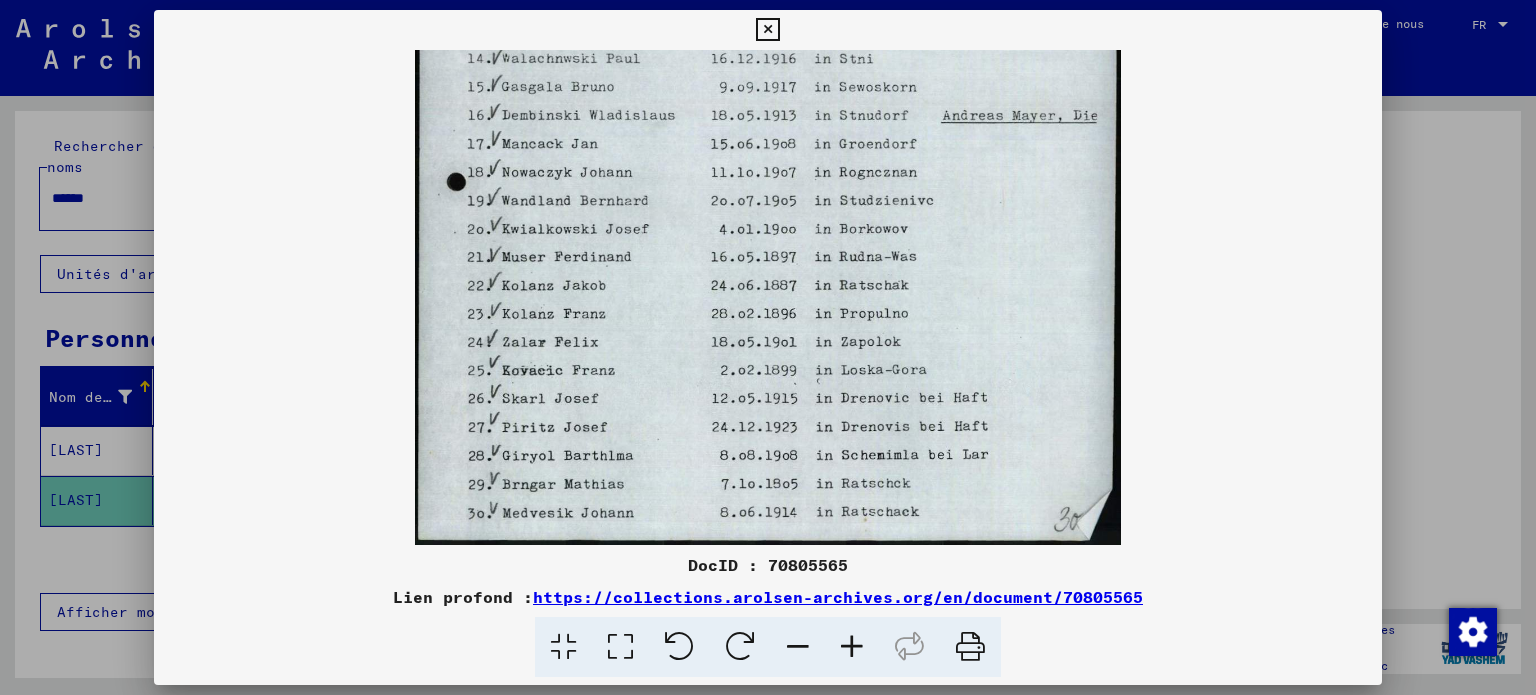 drag, startPoint x: 958, startPoint y: 452, endPoint x: 961, endPoint y: 202, distance: 250.018 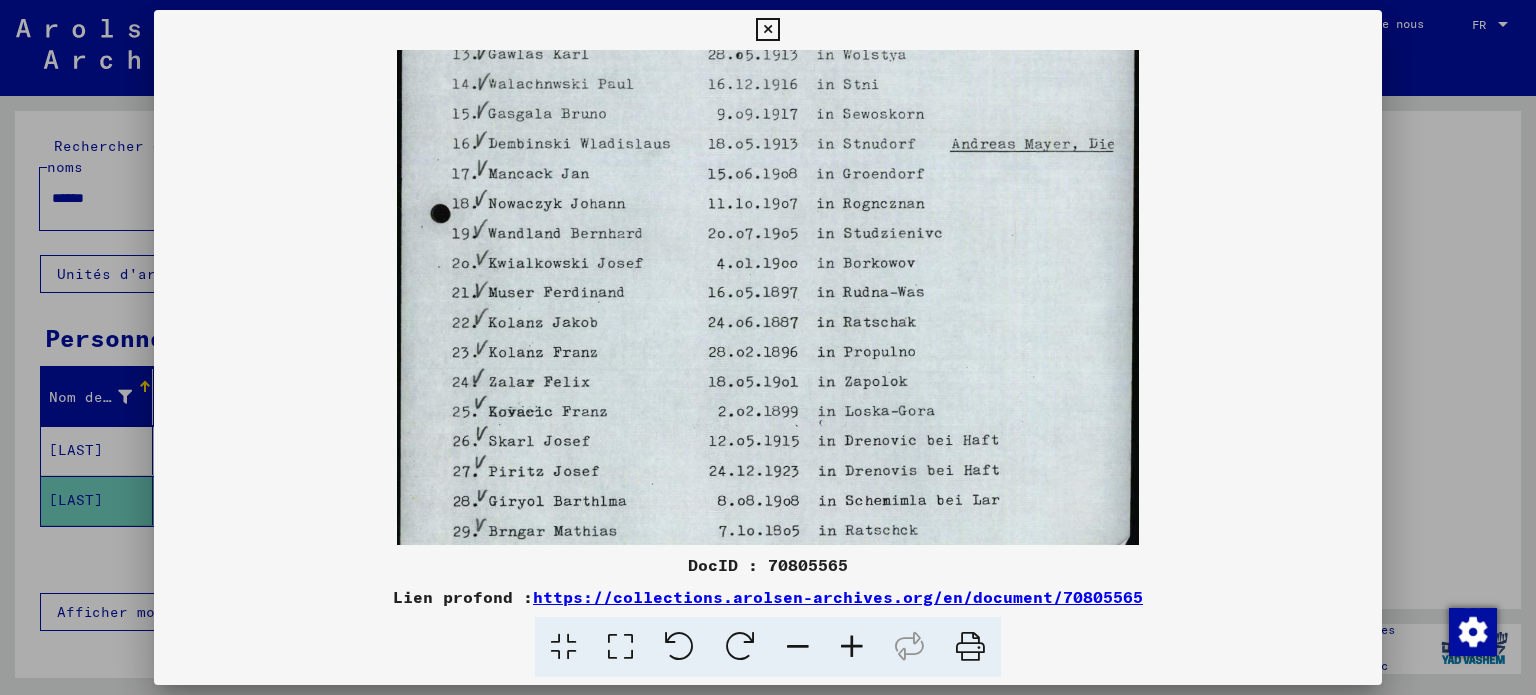 click at bounding box center (852, 647) 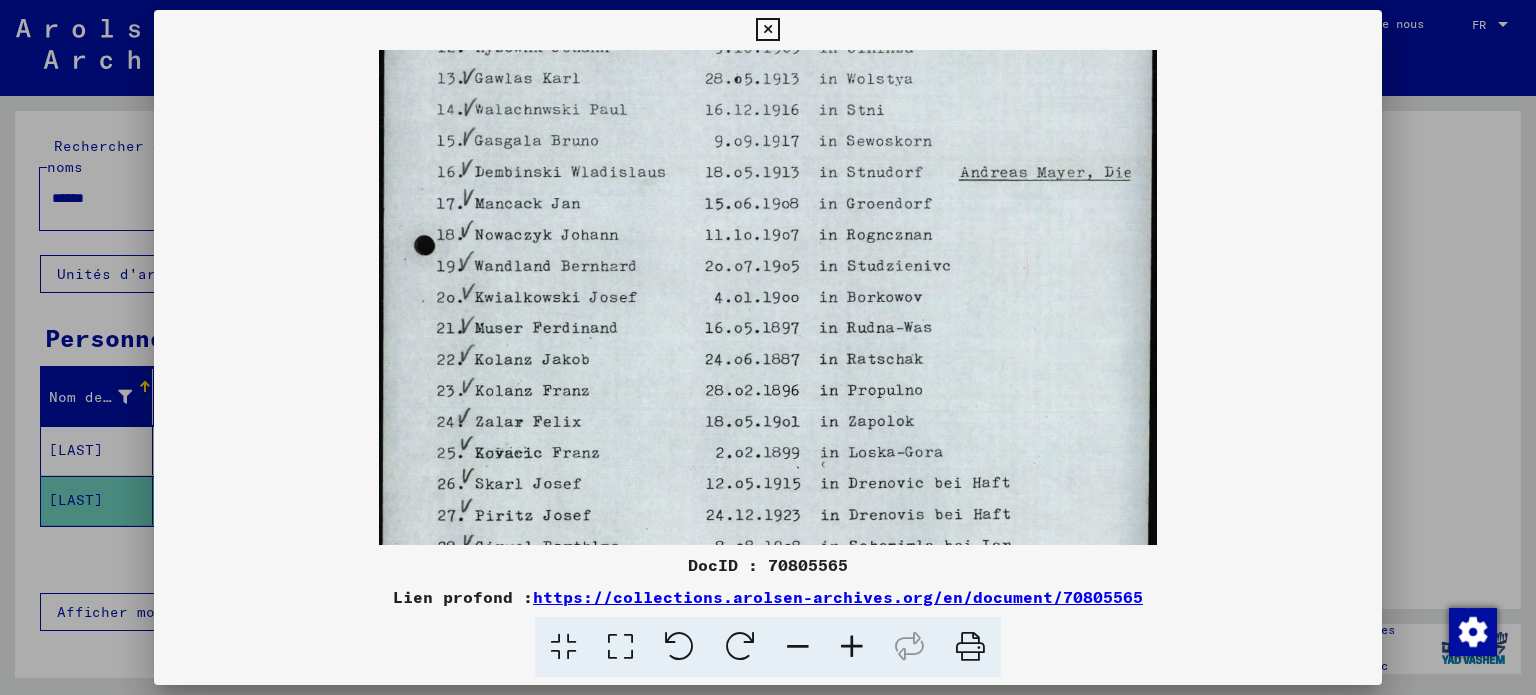 scroll, scrollTop: 600, scrollLeft: 0, axis: vertical 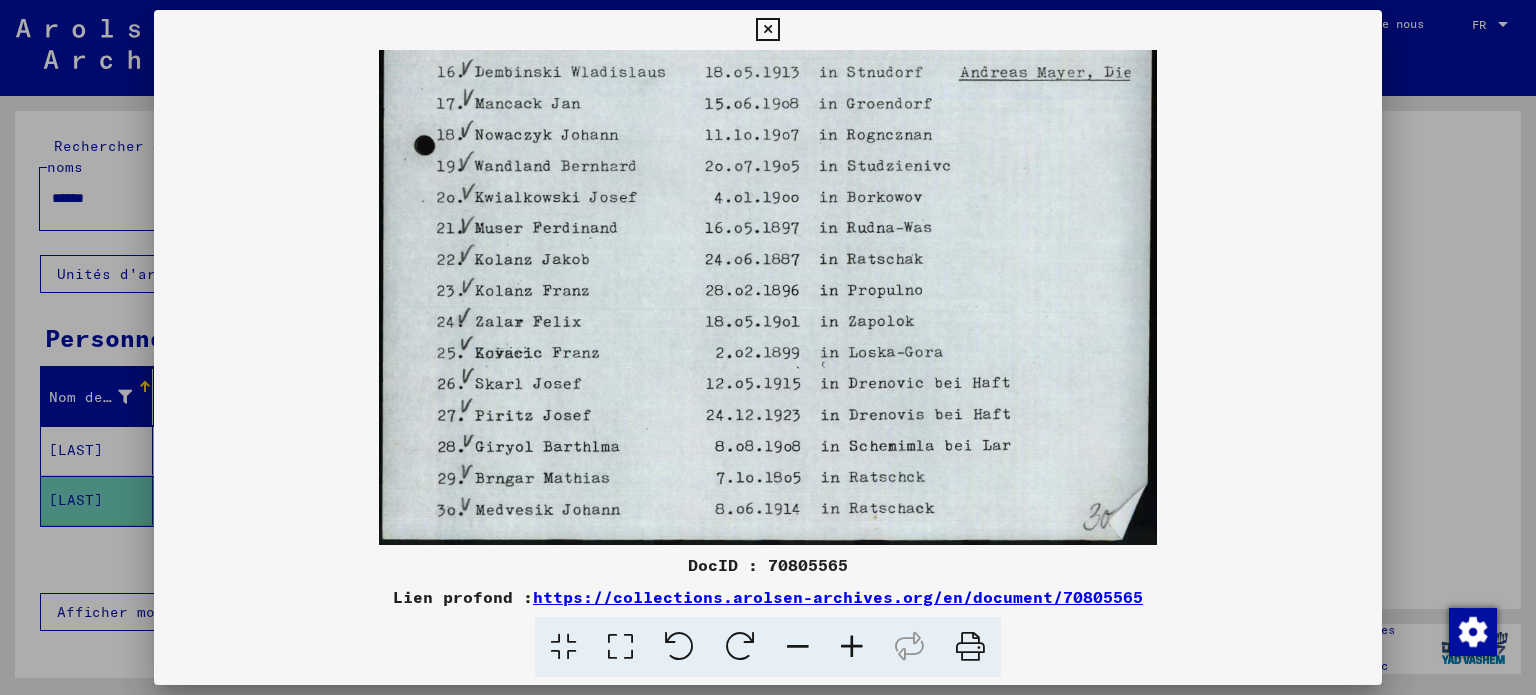 drag, startPoint x: 939, startPoint y: 446, endPoint x: 928, endPoint y: 168, distance: 278.21753 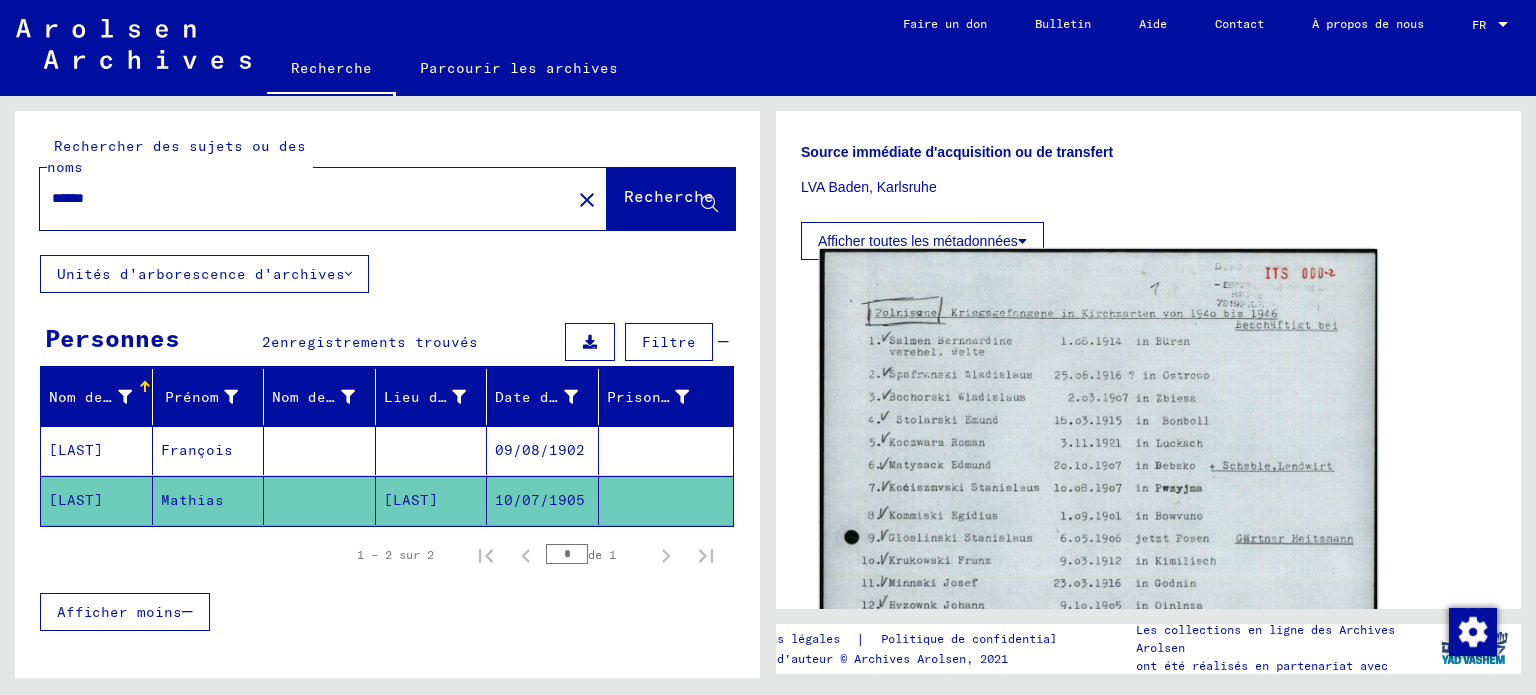 scroll, scrollTop: 460, scrollLeft: 0, axis: vertical 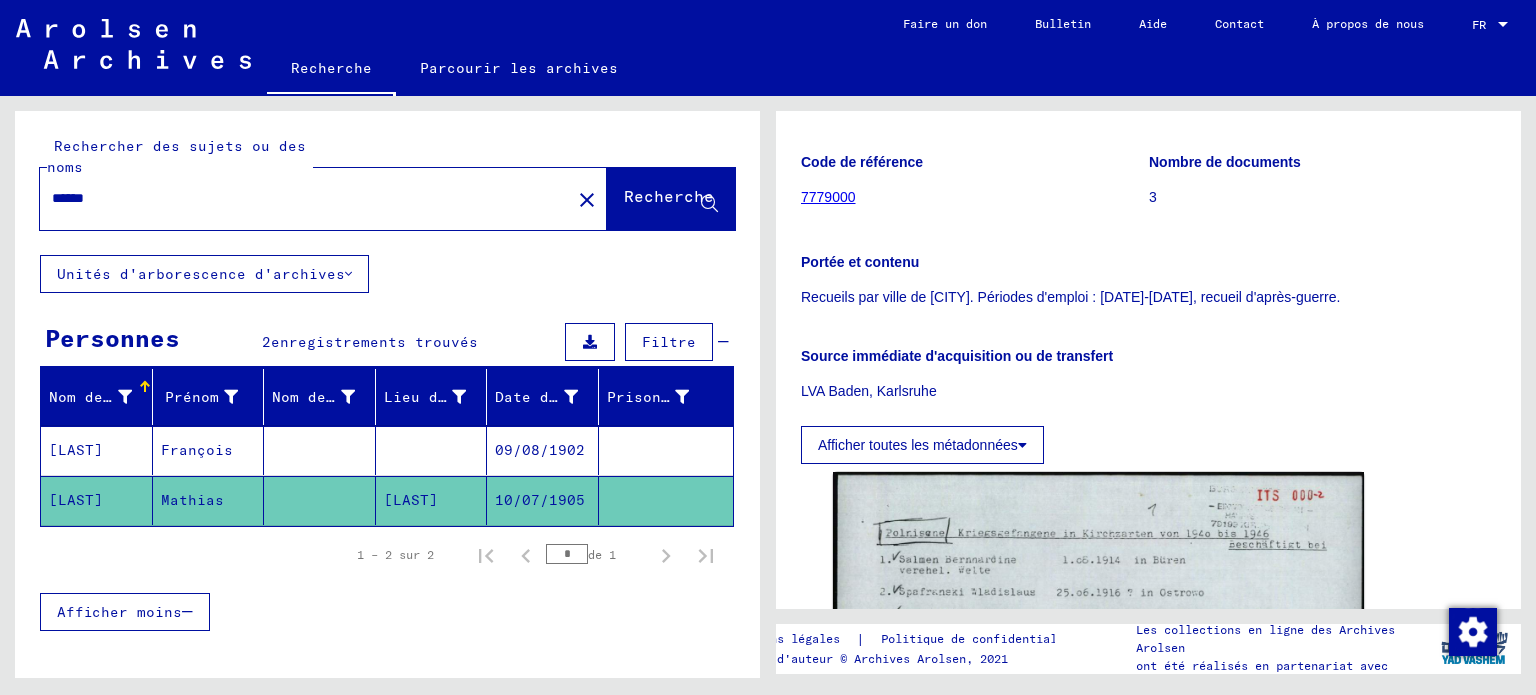 click on "Afficher toutes les métadonnées" 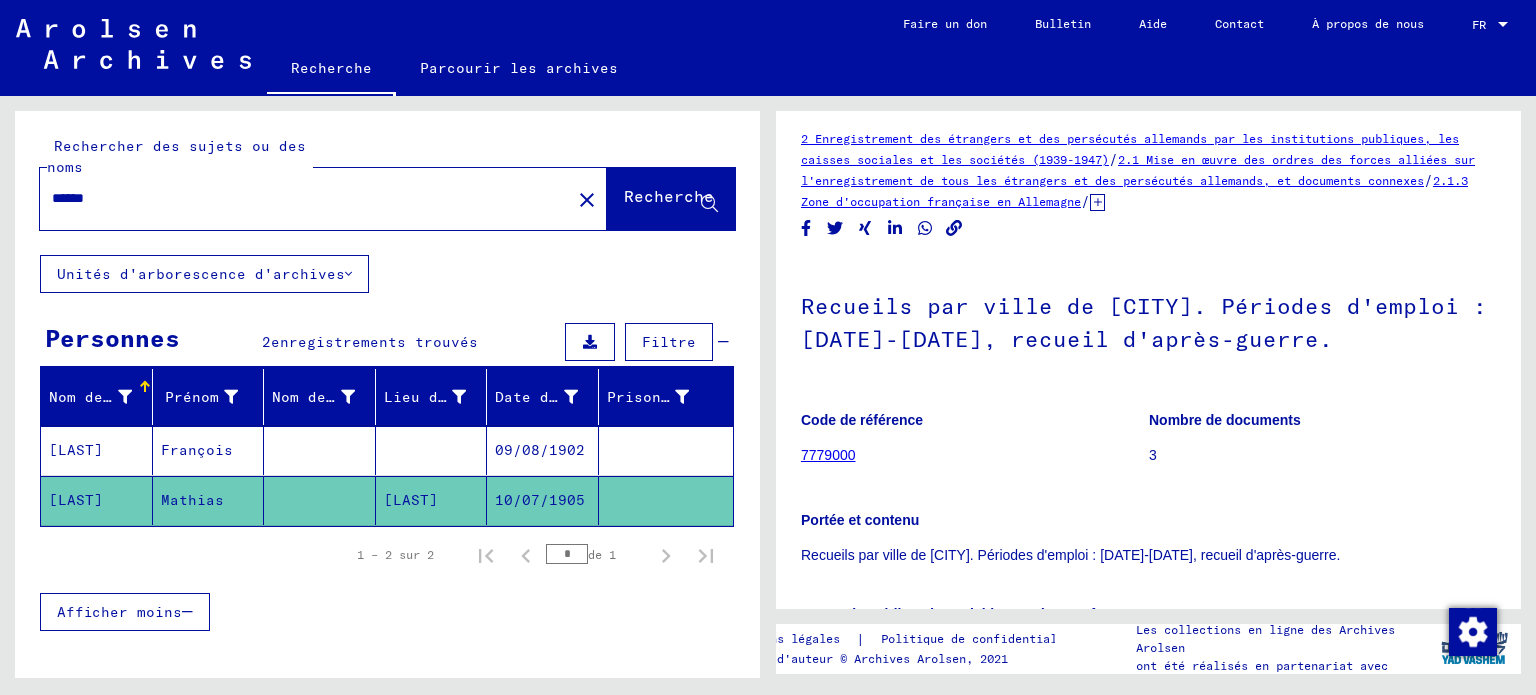 scroll, scrollTop: 10, scrollLeft: 0, axis: vertical 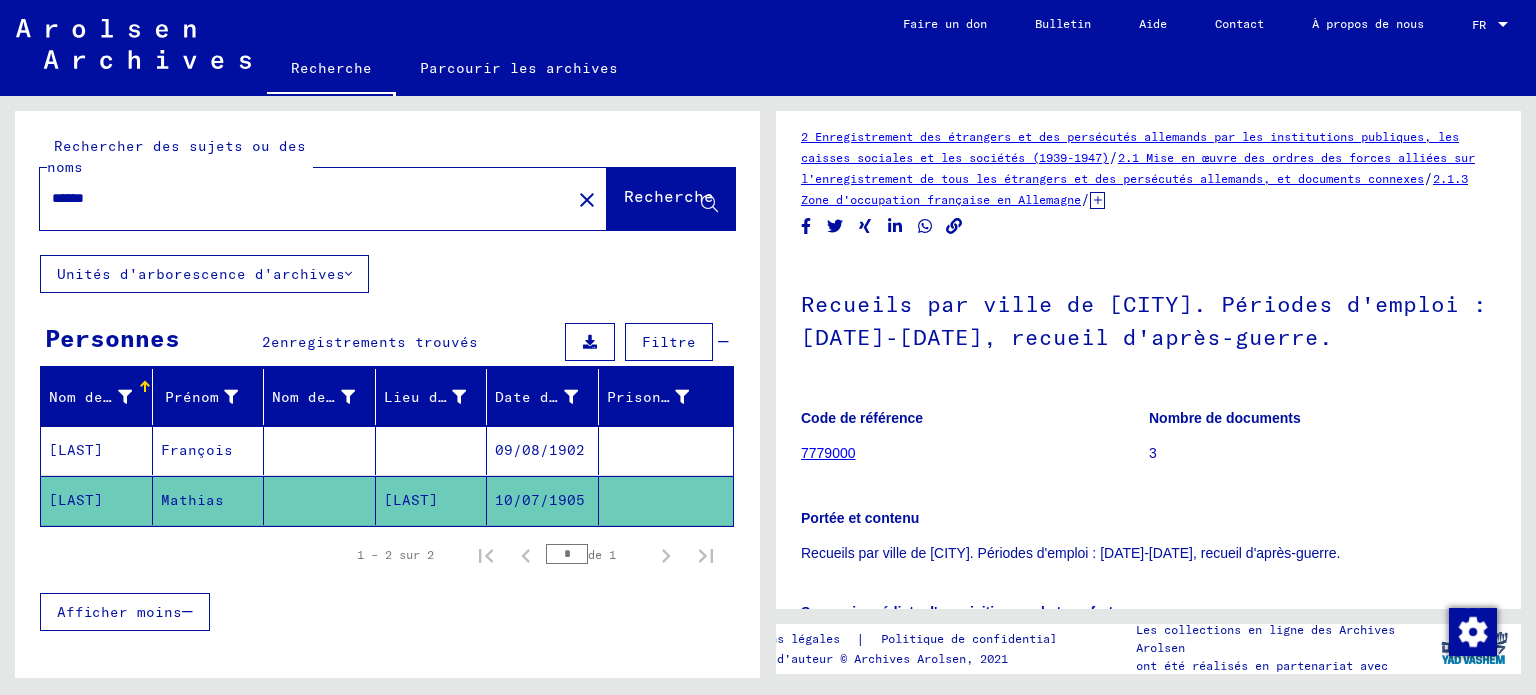 click on "7779000" 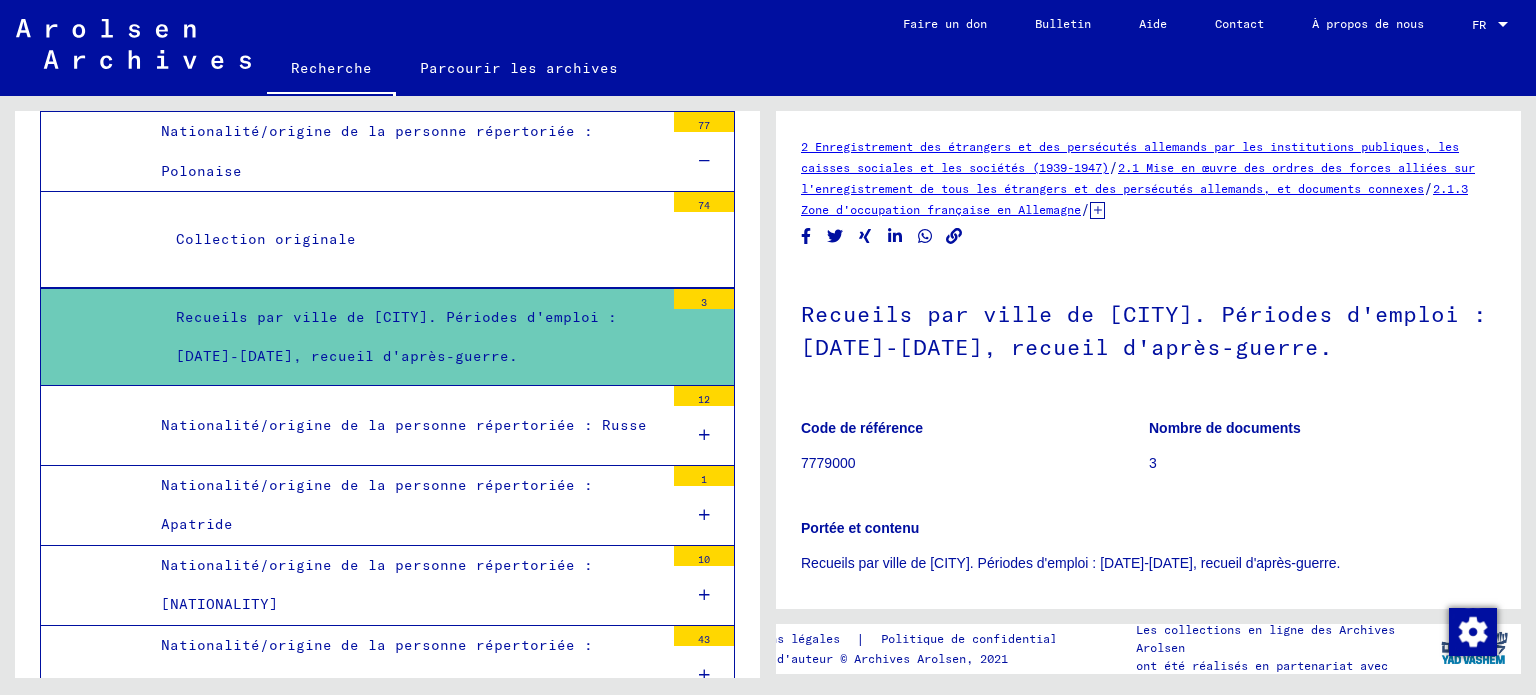 scroll, scrollTop: 2546, scrollLeft: 0, axis: vertical 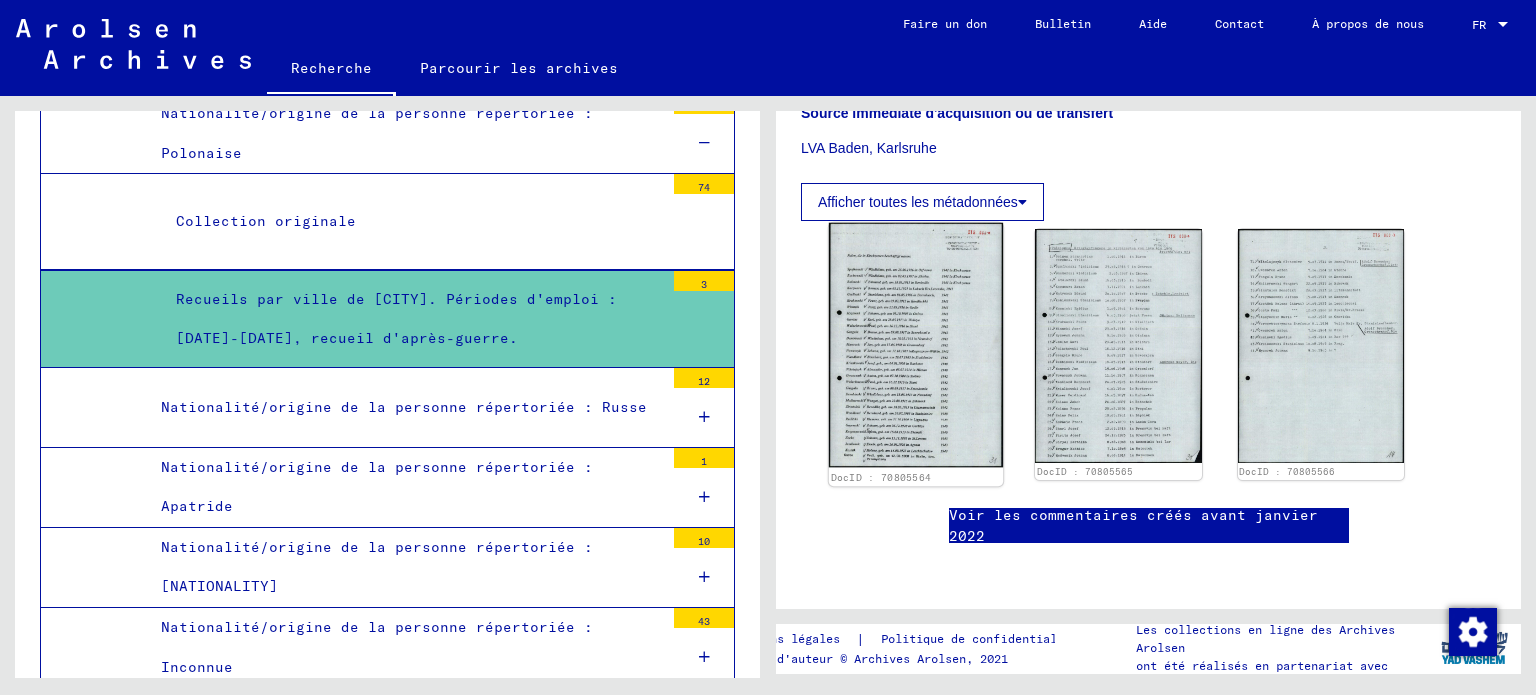 click 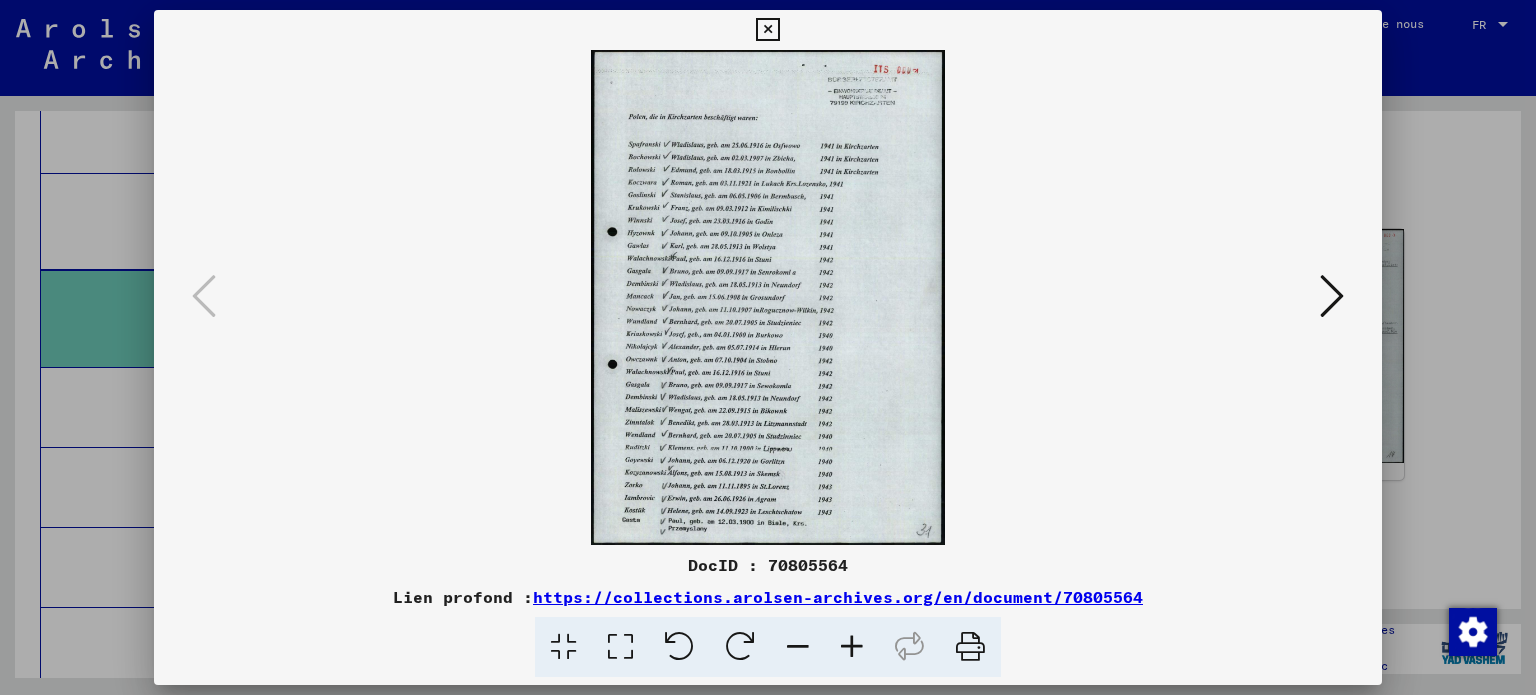 click at bounding box center (852, 647) 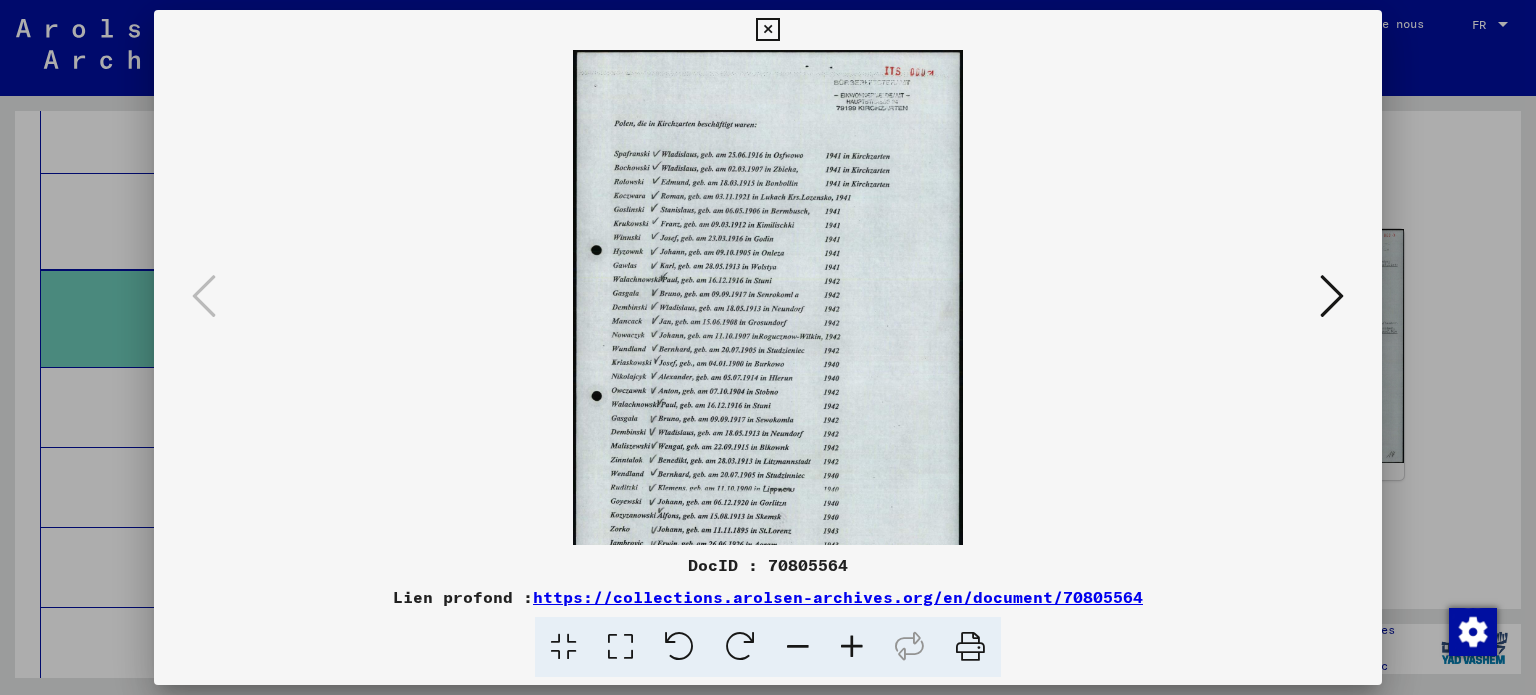 click at bounding box center [852, 647] 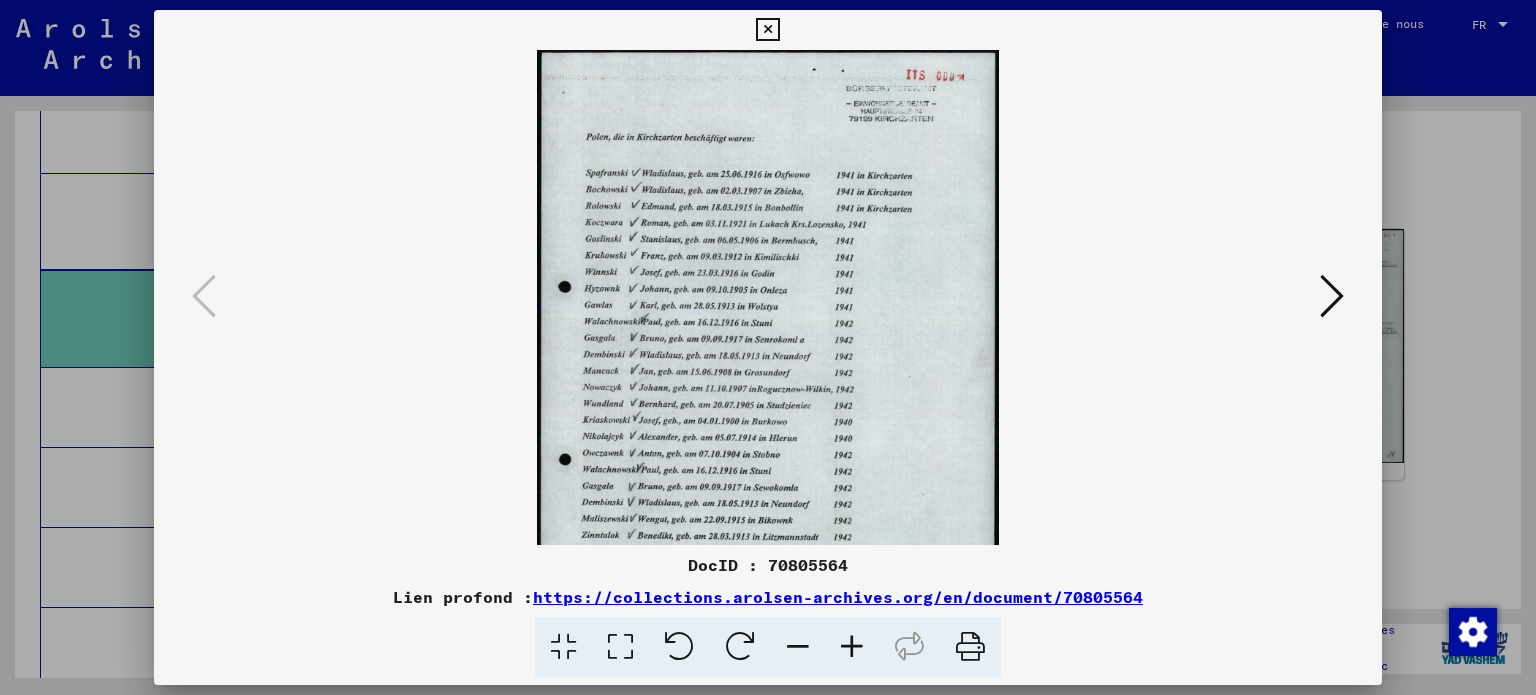 click at bounding box center [852, 647] 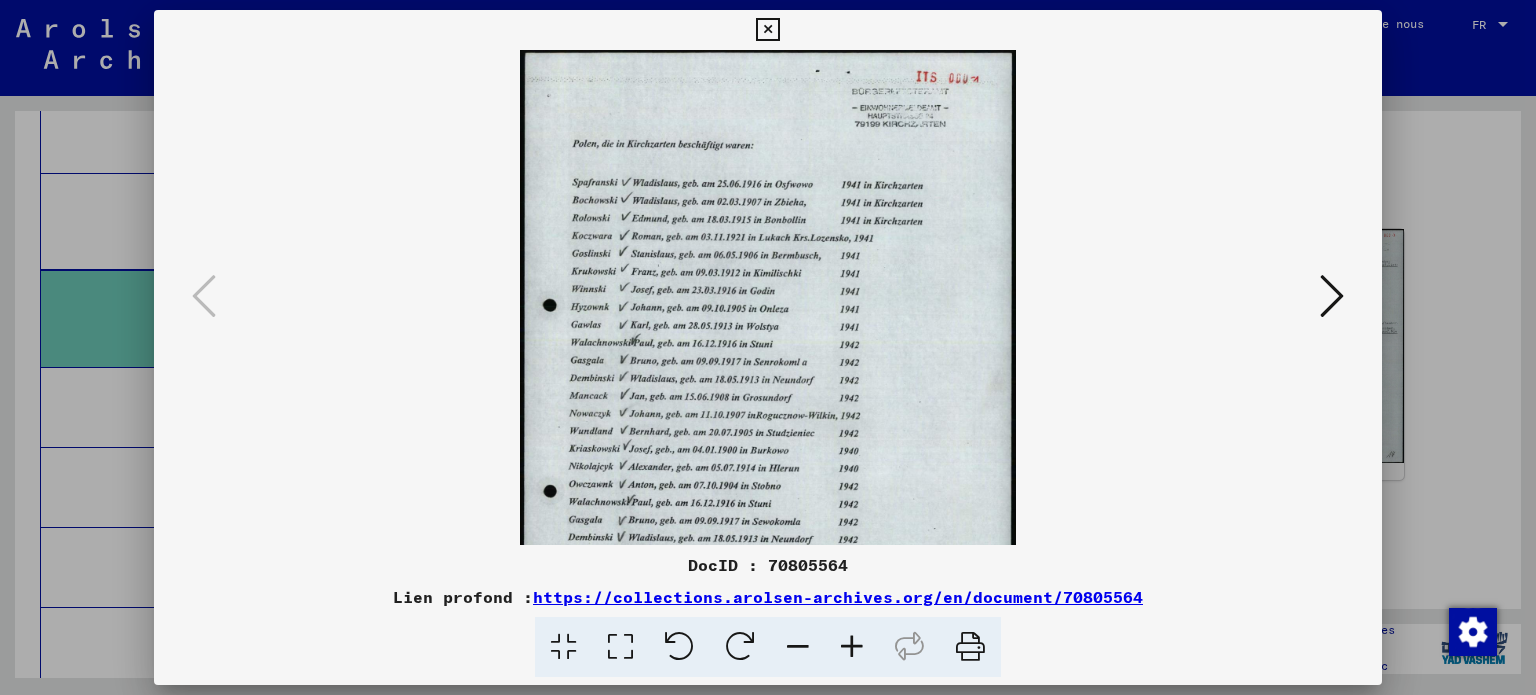 click at bounding box center (852, 647) 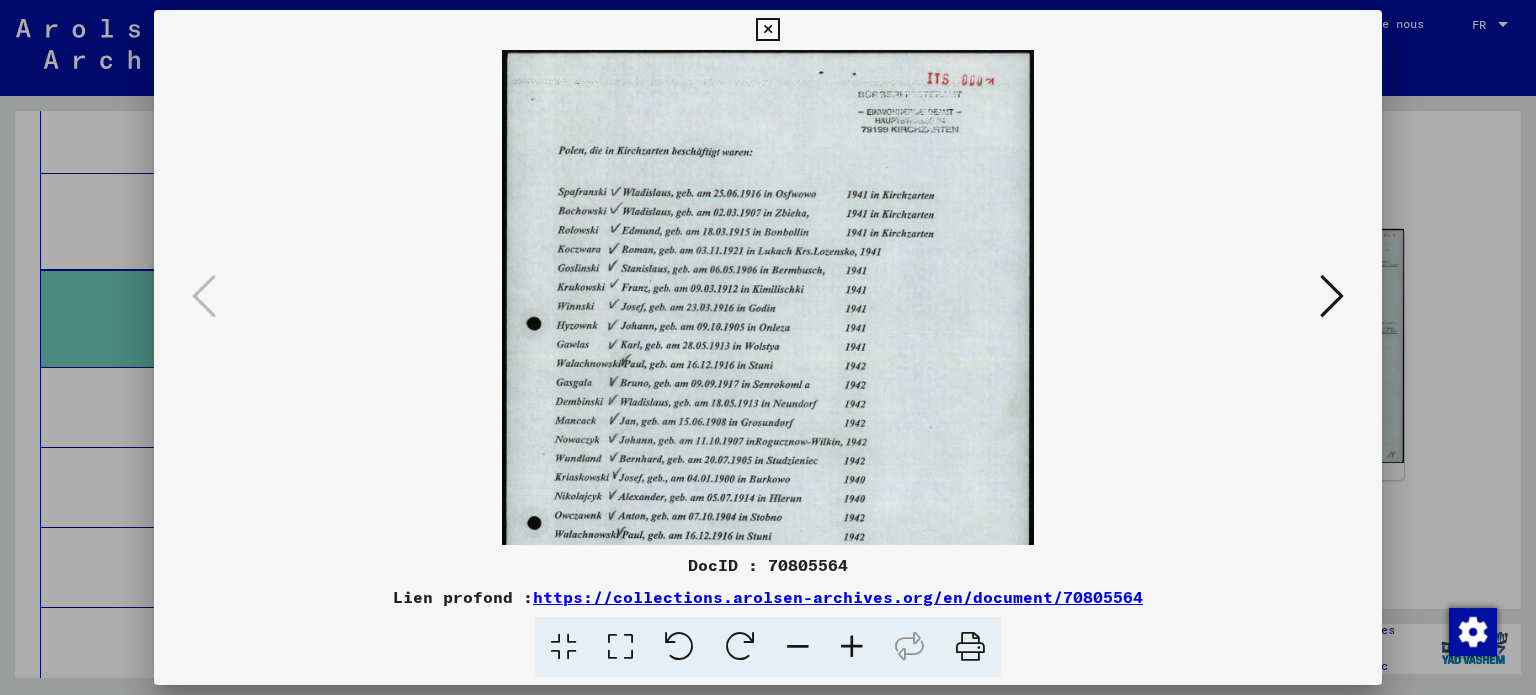 click at bounding box center [852, 647] 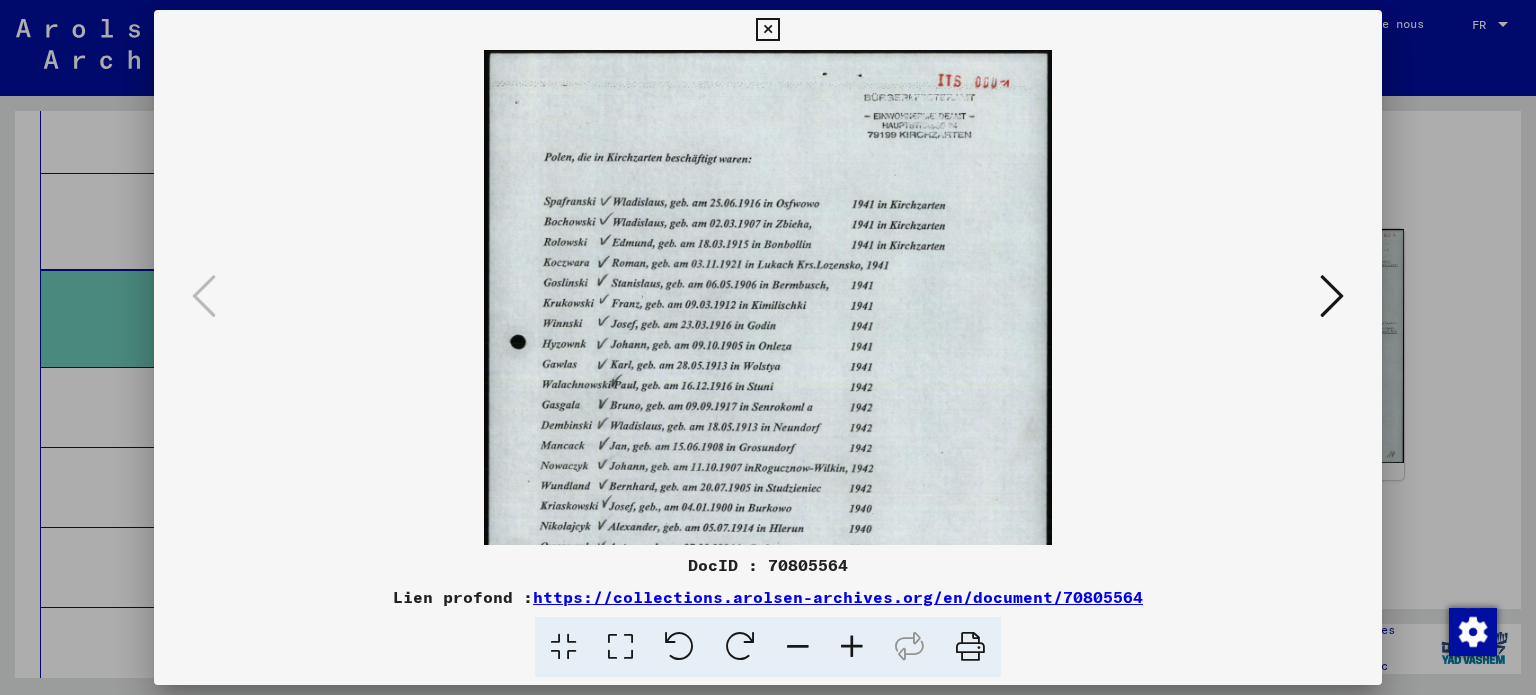 click at bounding box center [852, 647] 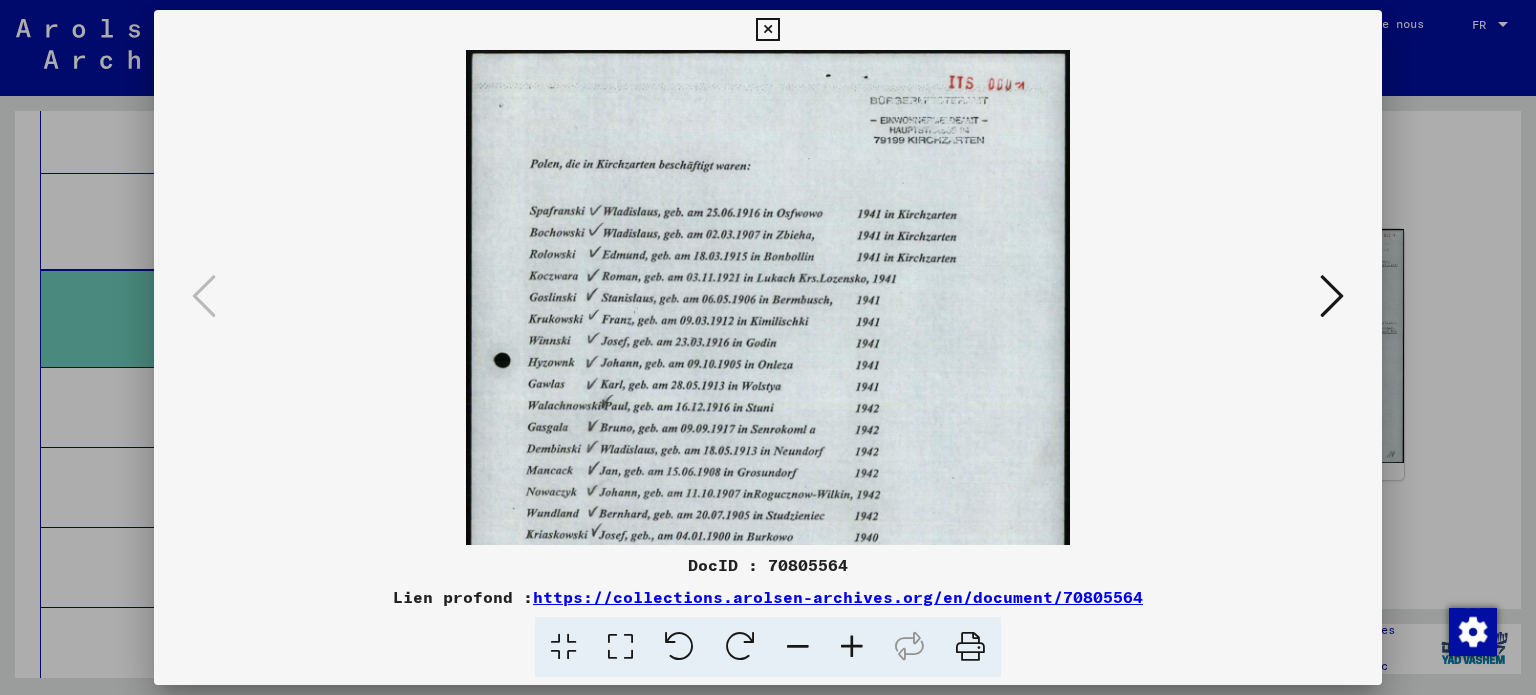 click at bounding box center (852, 647) 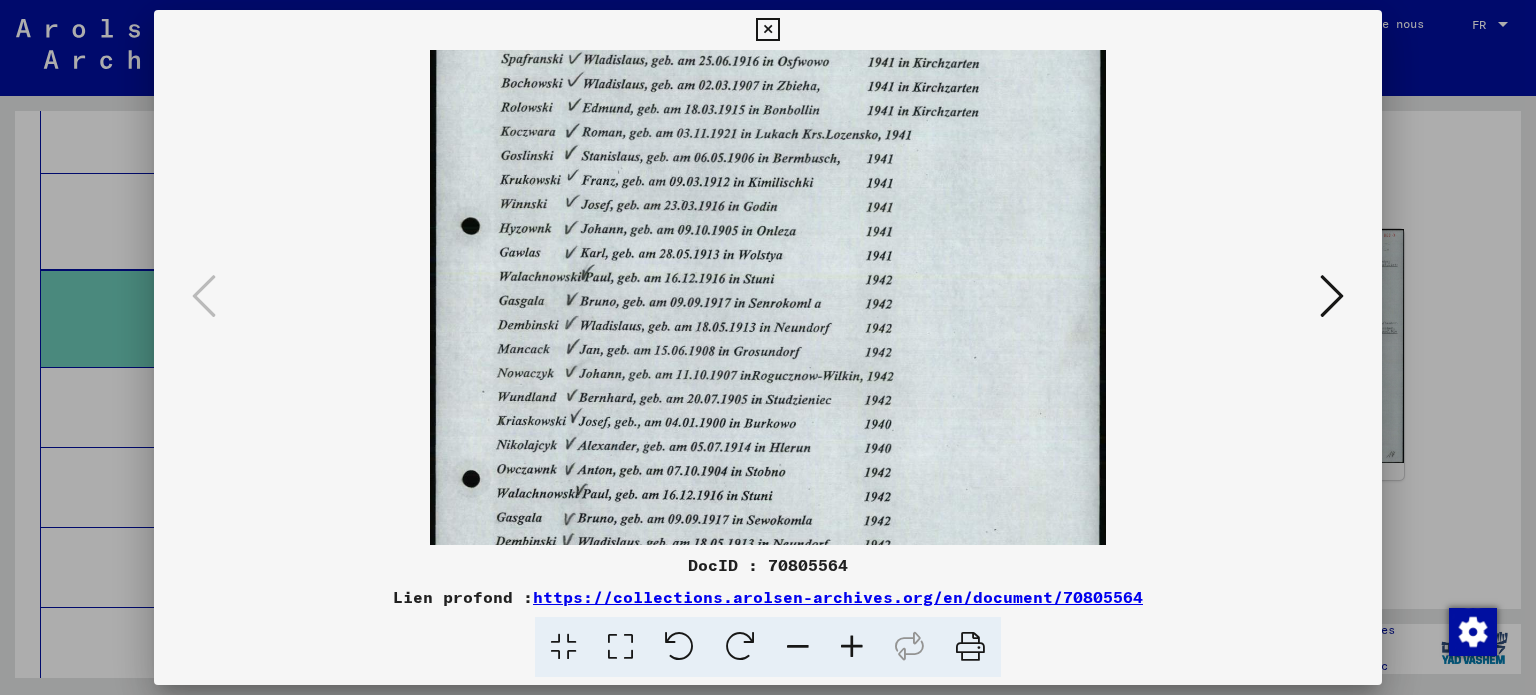 scroll, scrollTop: 0, scrollLeft: 0, axis: both 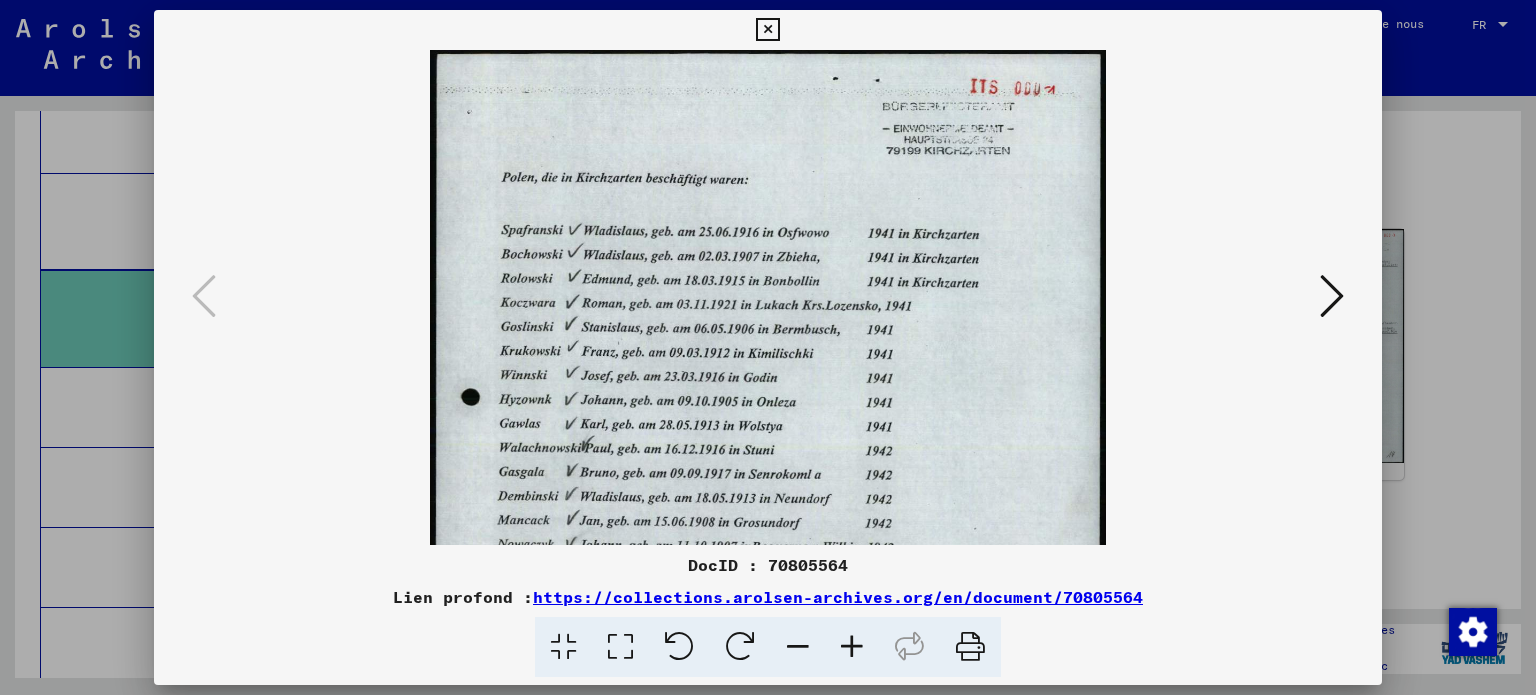 drag, startPoint x: 748, startPoint y: 404, endPoint x: 716, endPoint y: 426, distance: 38.832977 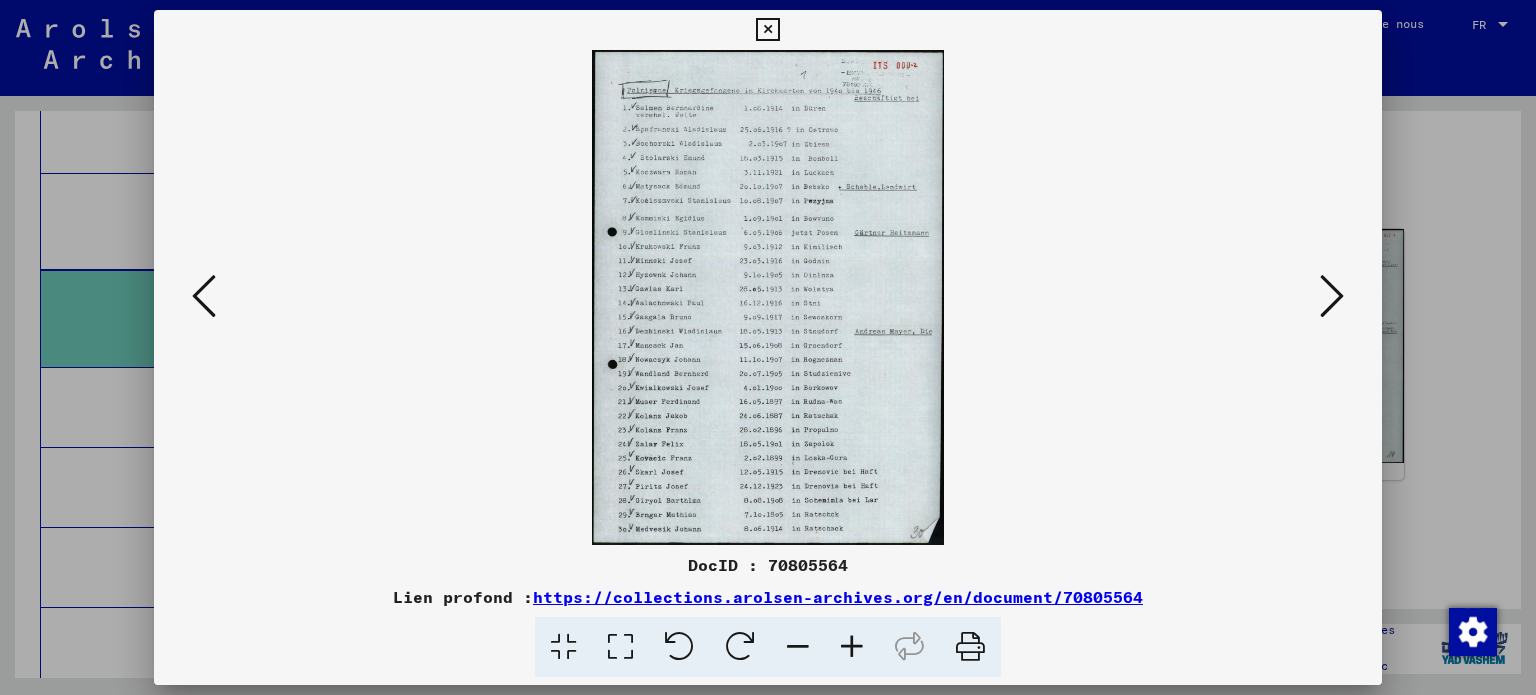 click at bounding box center (852, 647) 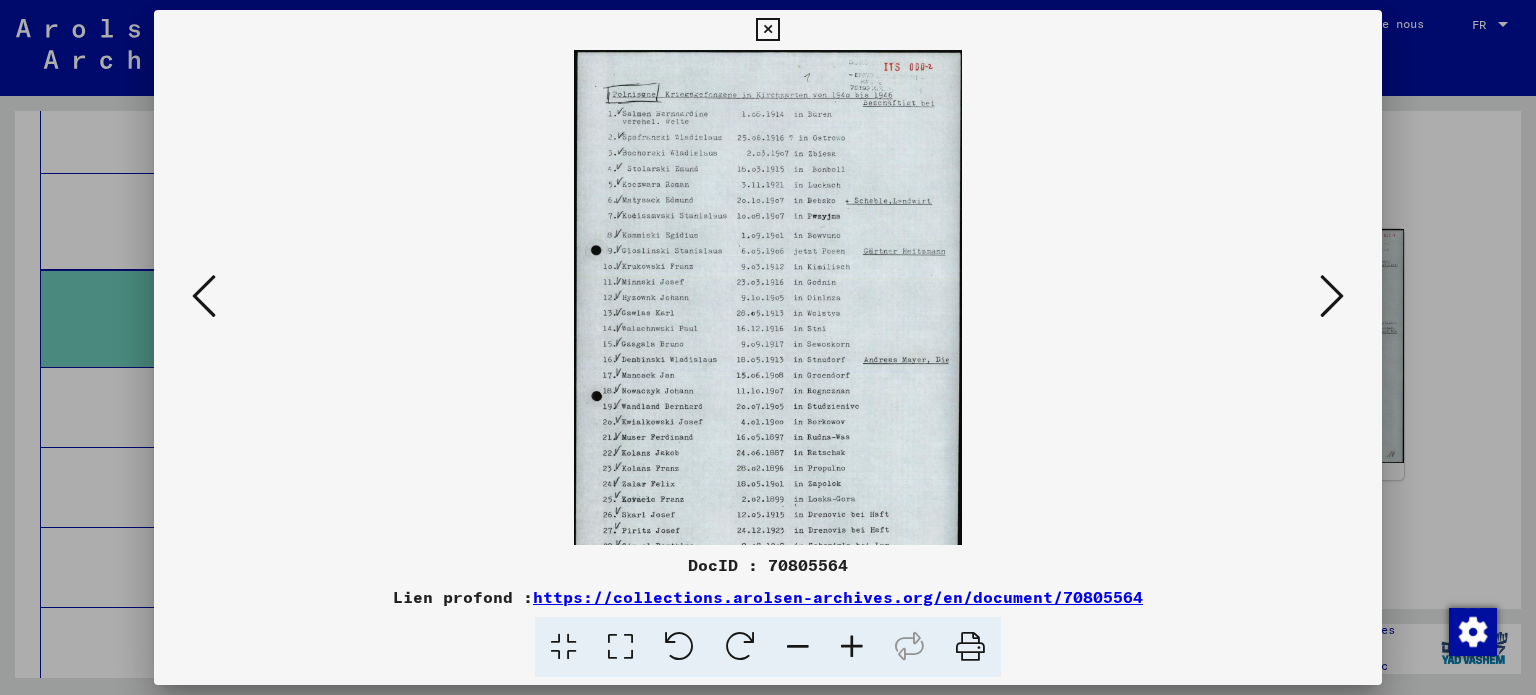 click at bounding box center (852, 647) 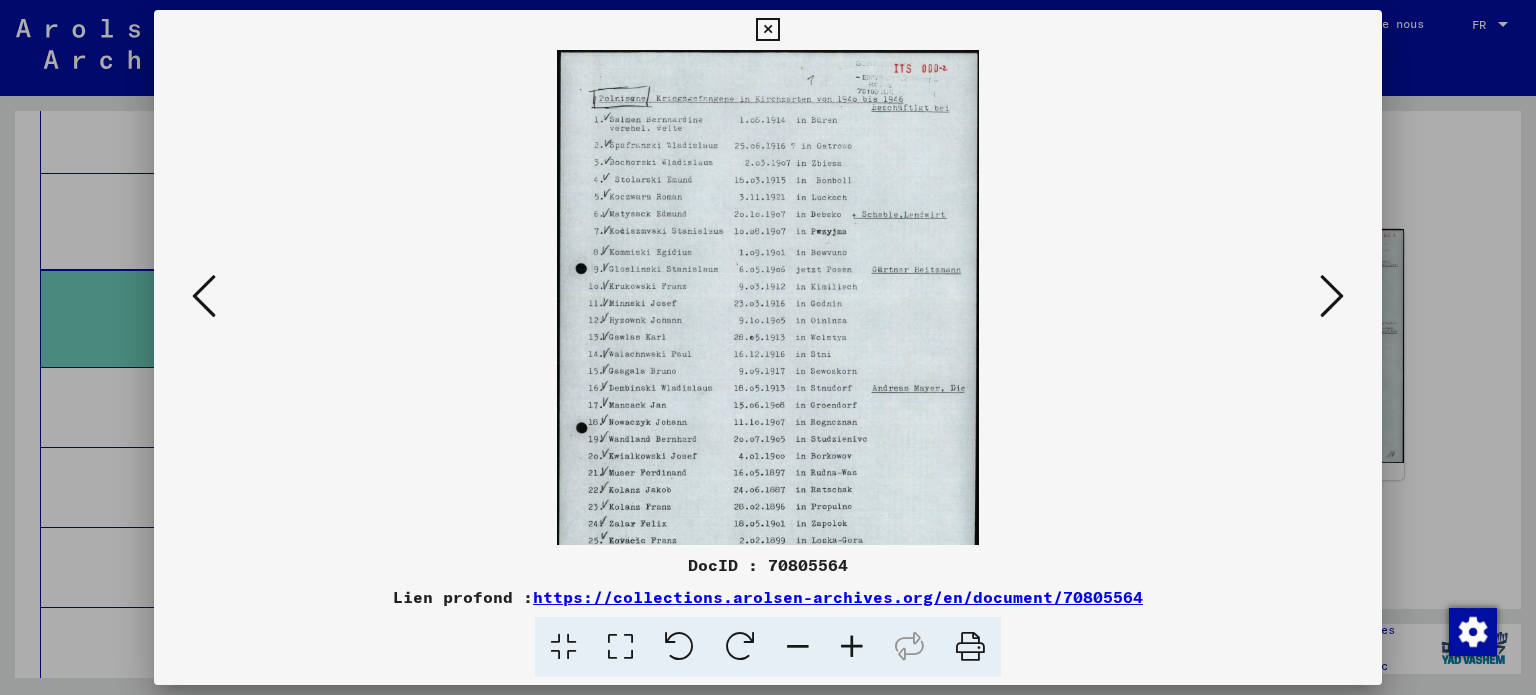 click at bounding box center [852, 647] 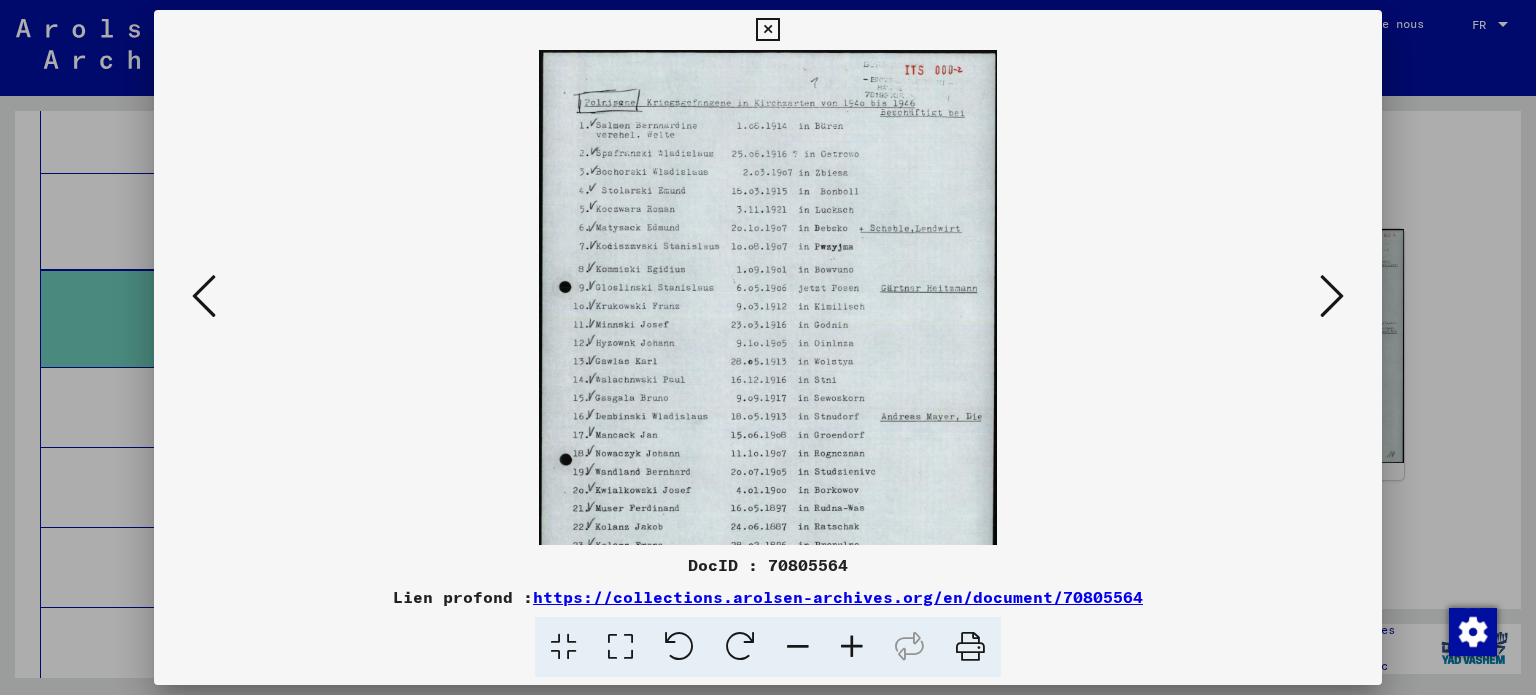 click at bounding box center (852, 647) 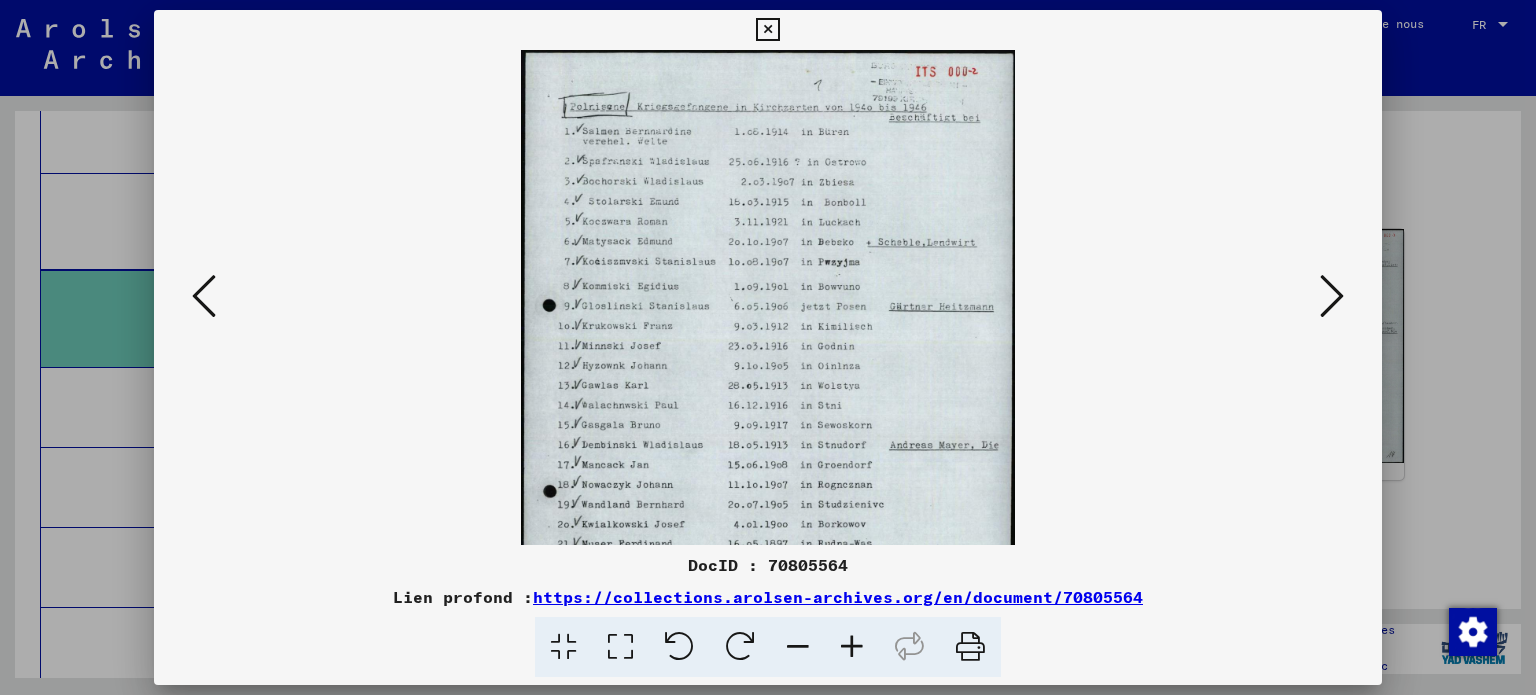 click at bounding box center [852, 647] 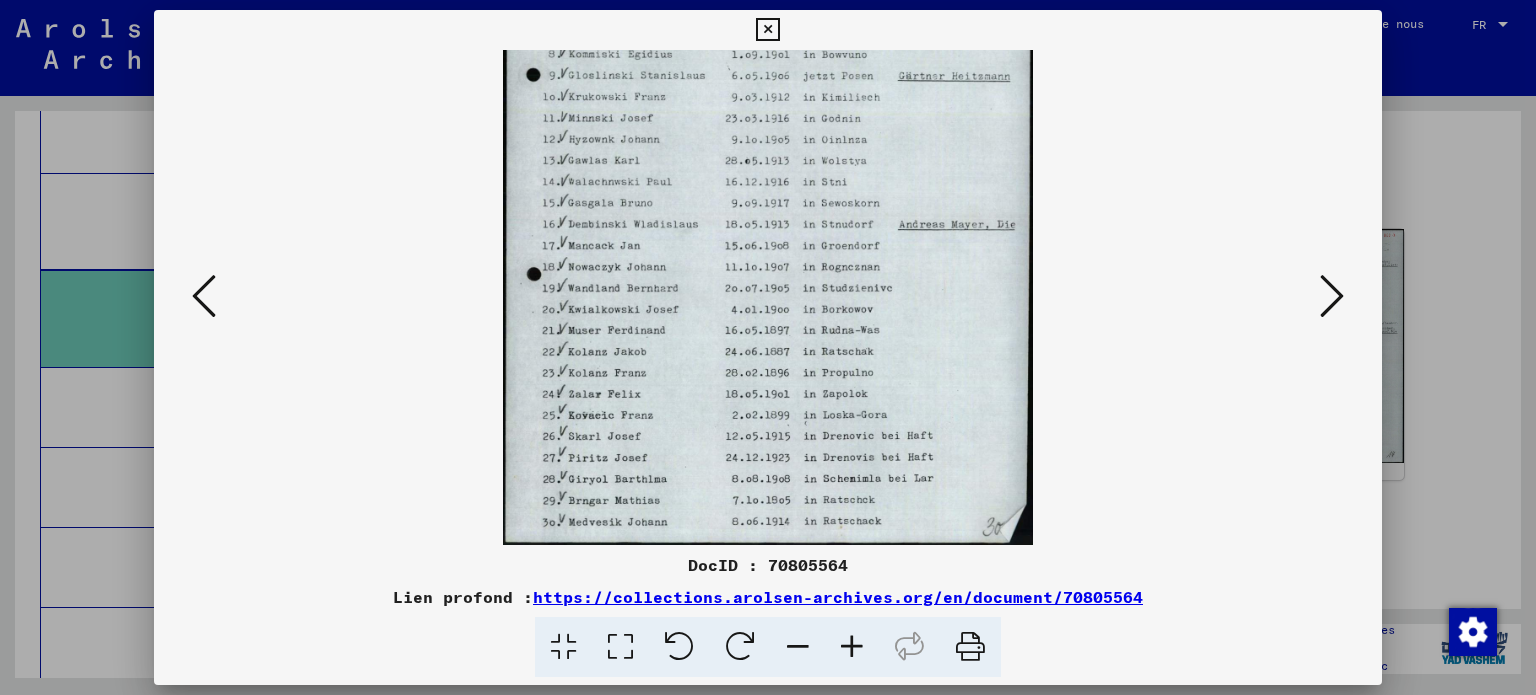 scroll, scrollTop: 0, scrollLeft: 0, axis: both 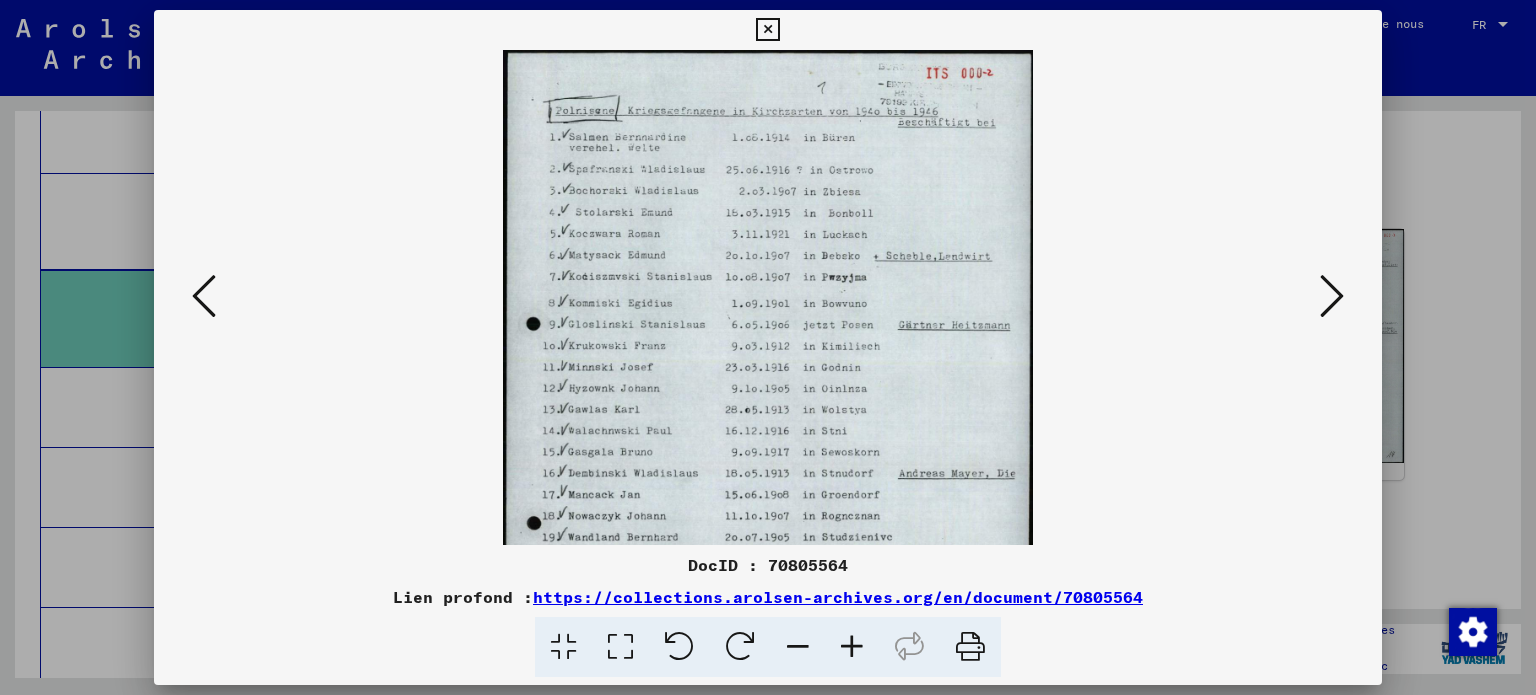 drag, startPoint x: 672, startPoint y: 456, endPoint x: 651, endPoint y: 508, distance: 56.0803 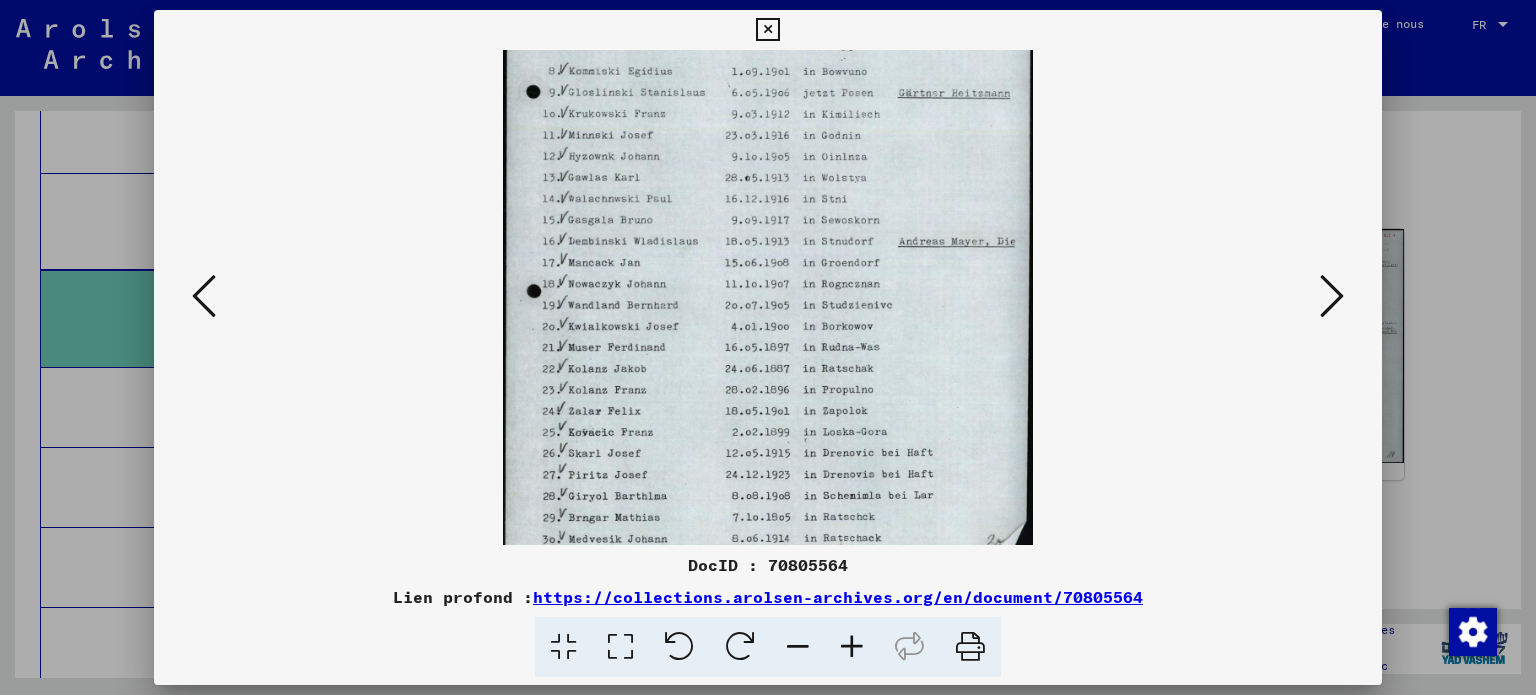 scroll, scrollTop: 249, scrollLeft: 0, axis: vertical 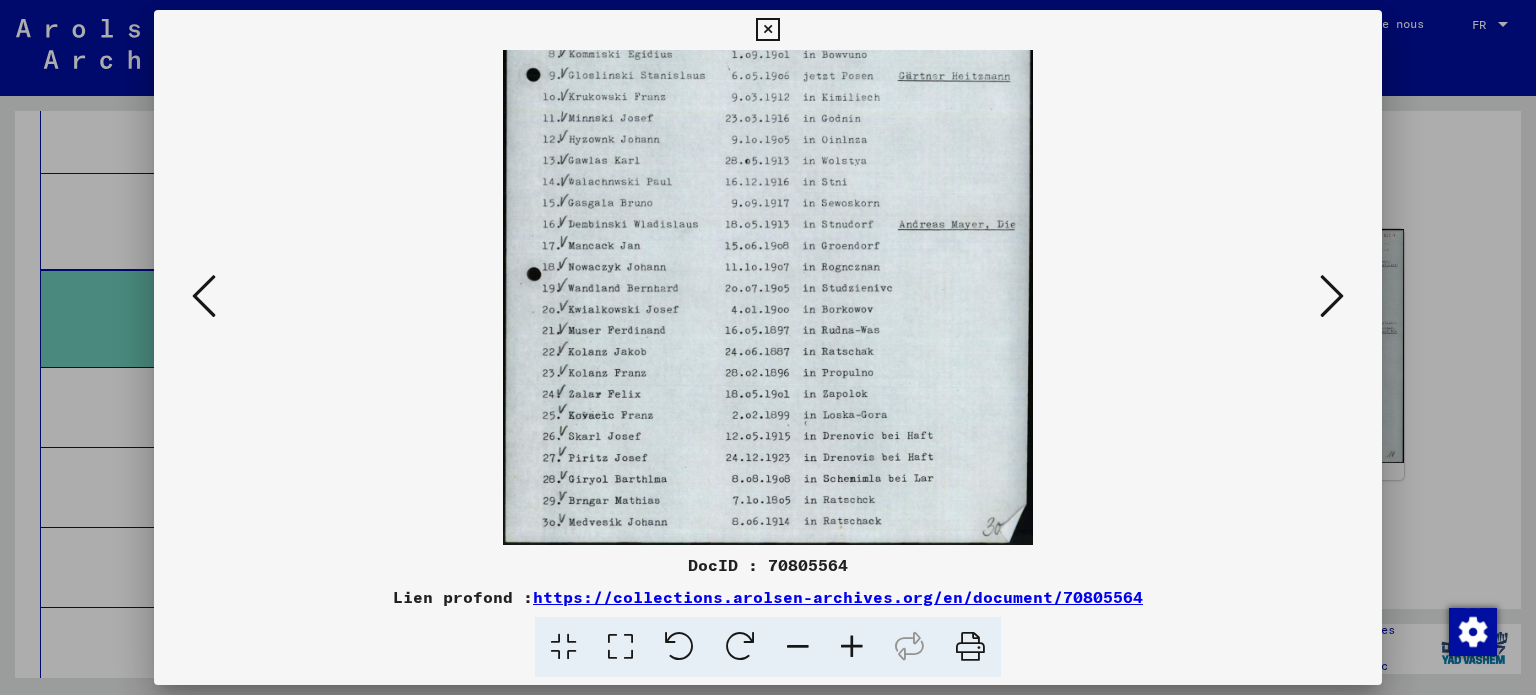 drag, startPoint x: 784, startPoint y: 406, endPoint x: 805, endPoint y: 49, distance: 357.61713 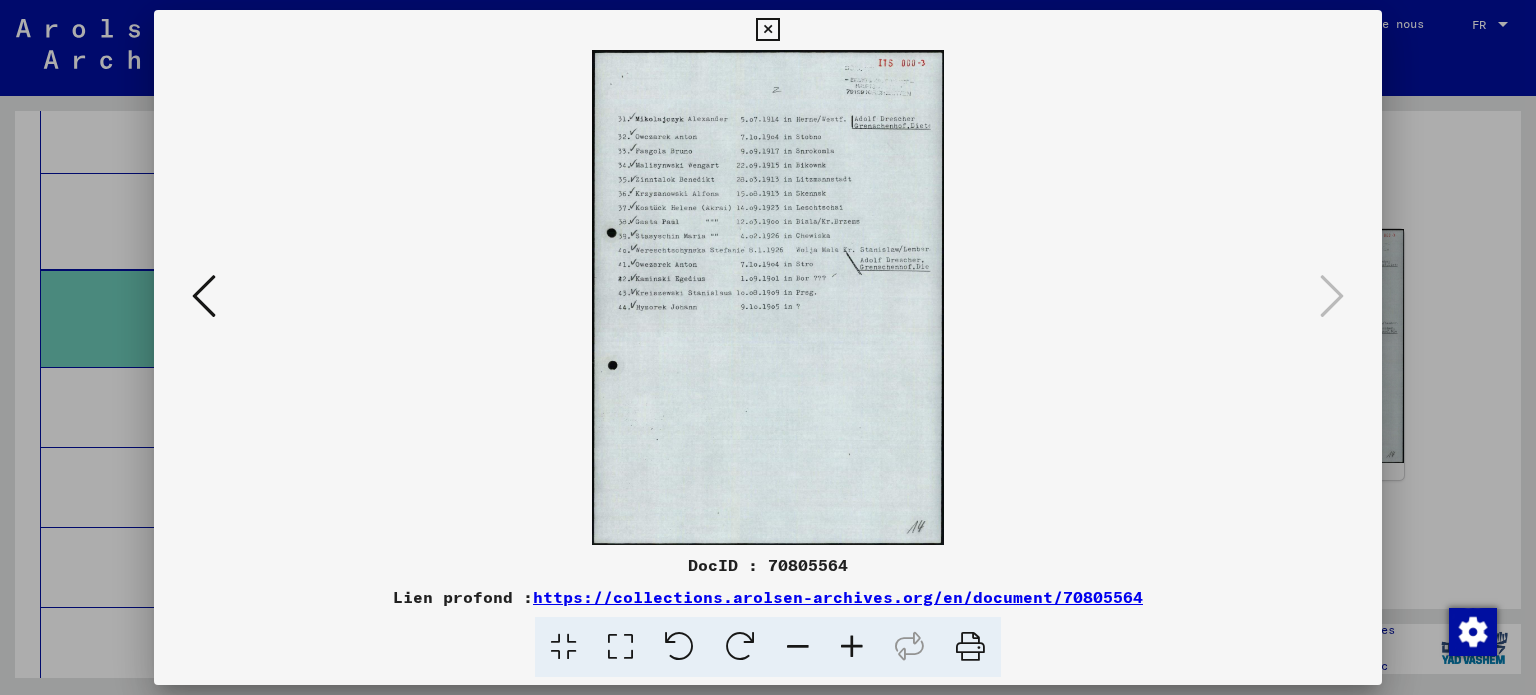 scroll, scrollTop: 0, scrollLeft: 0, axis: both 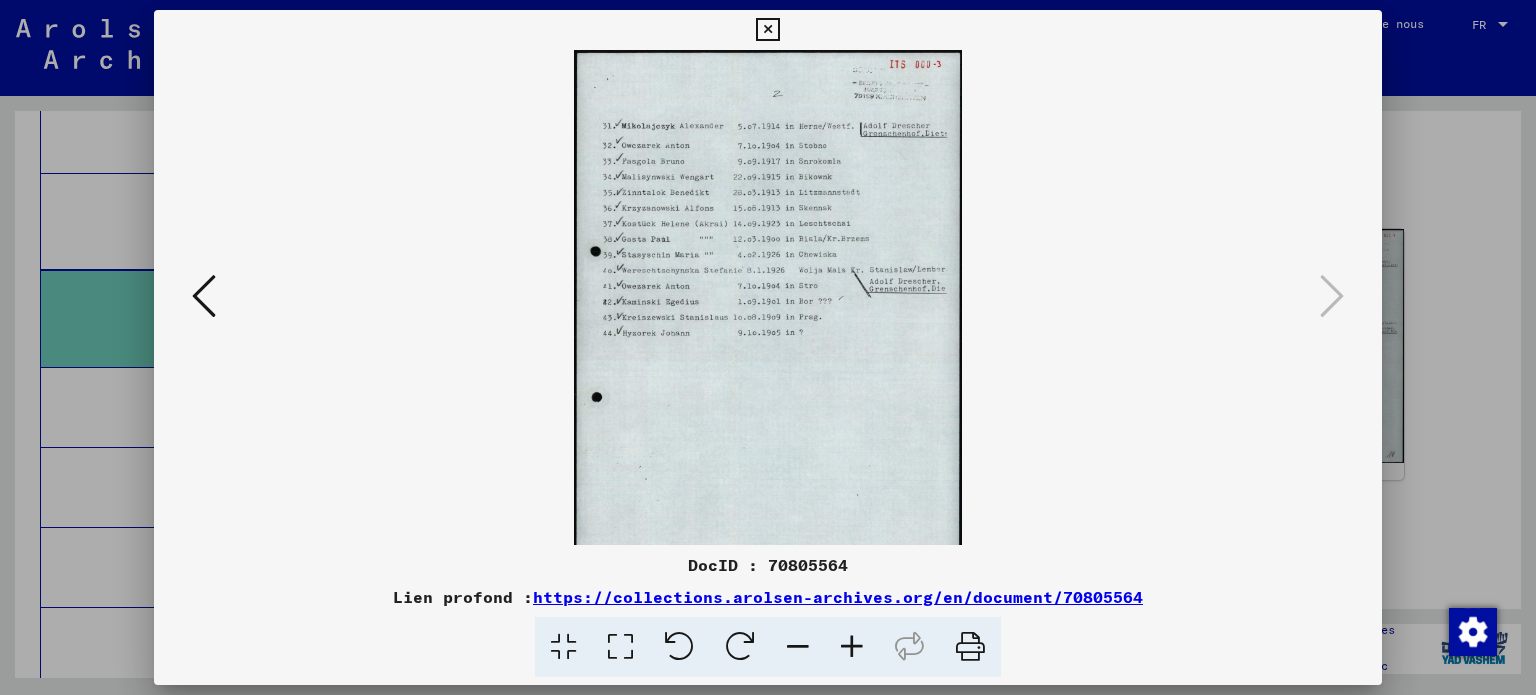 click at bounding box center (852, 647) 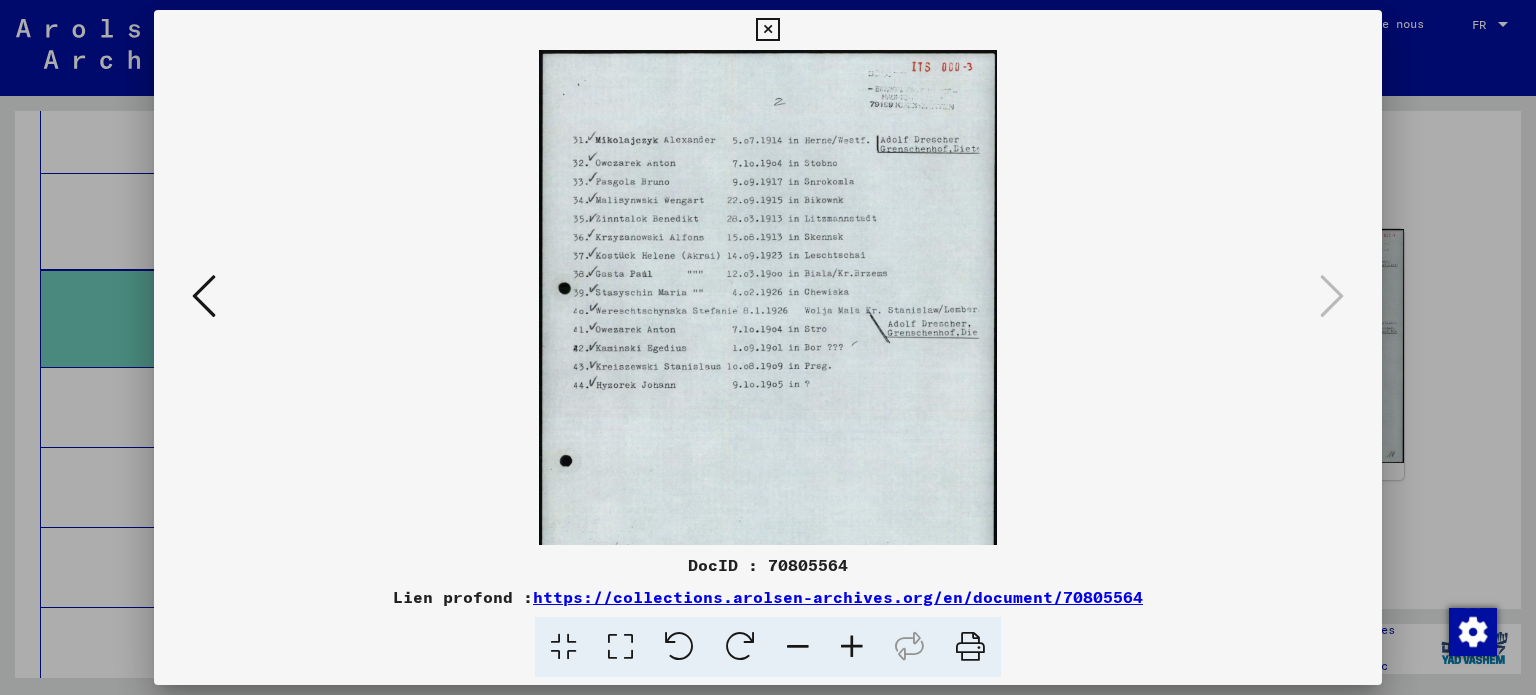 click at bounding box center [852, 647] 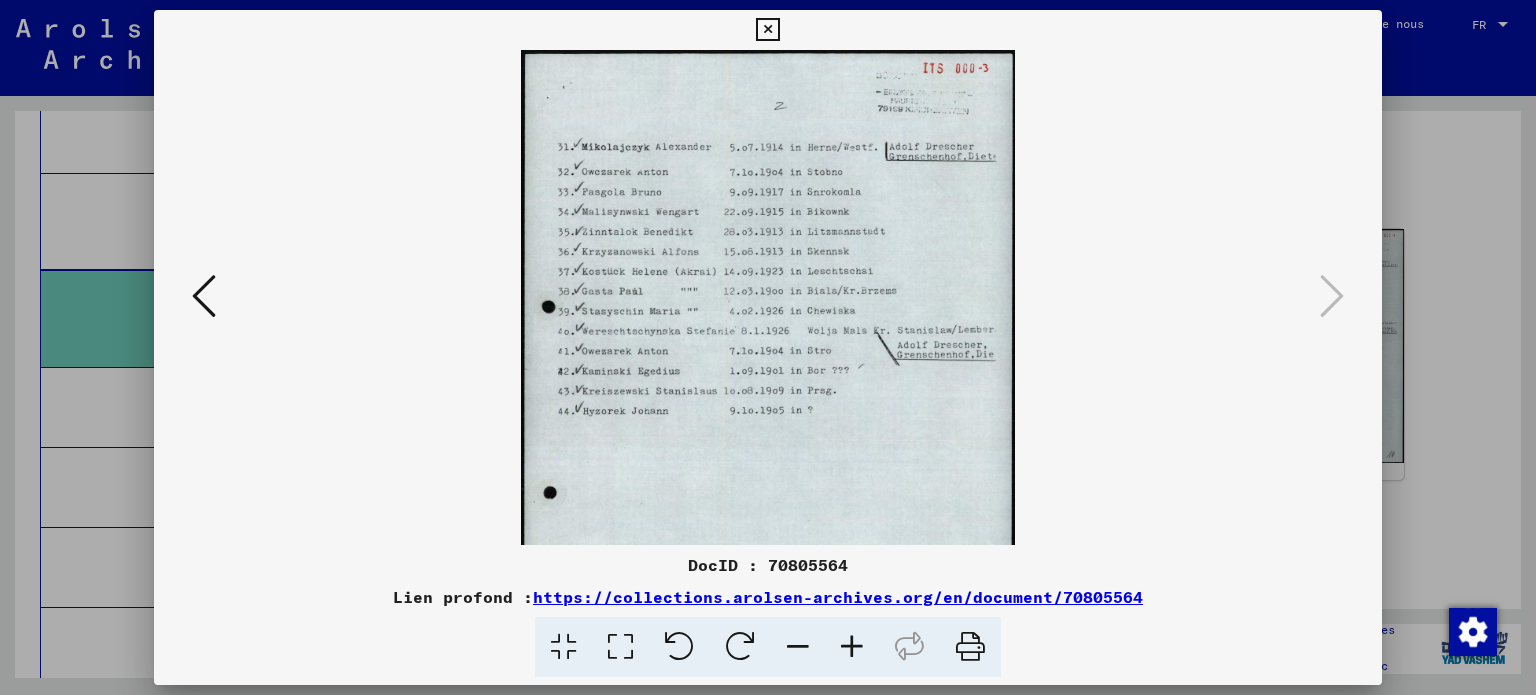click at bounding box center (852, 647) 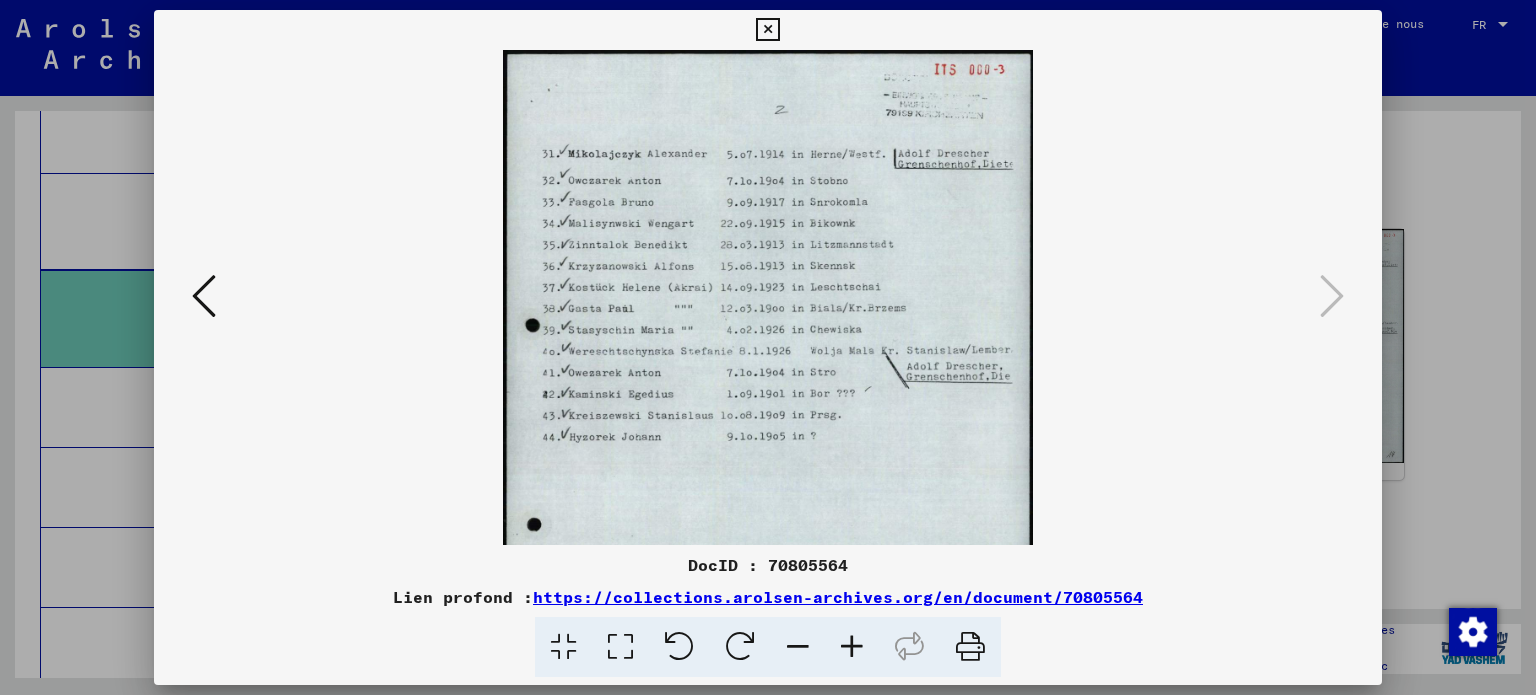 click at bounding box center (852, 647) 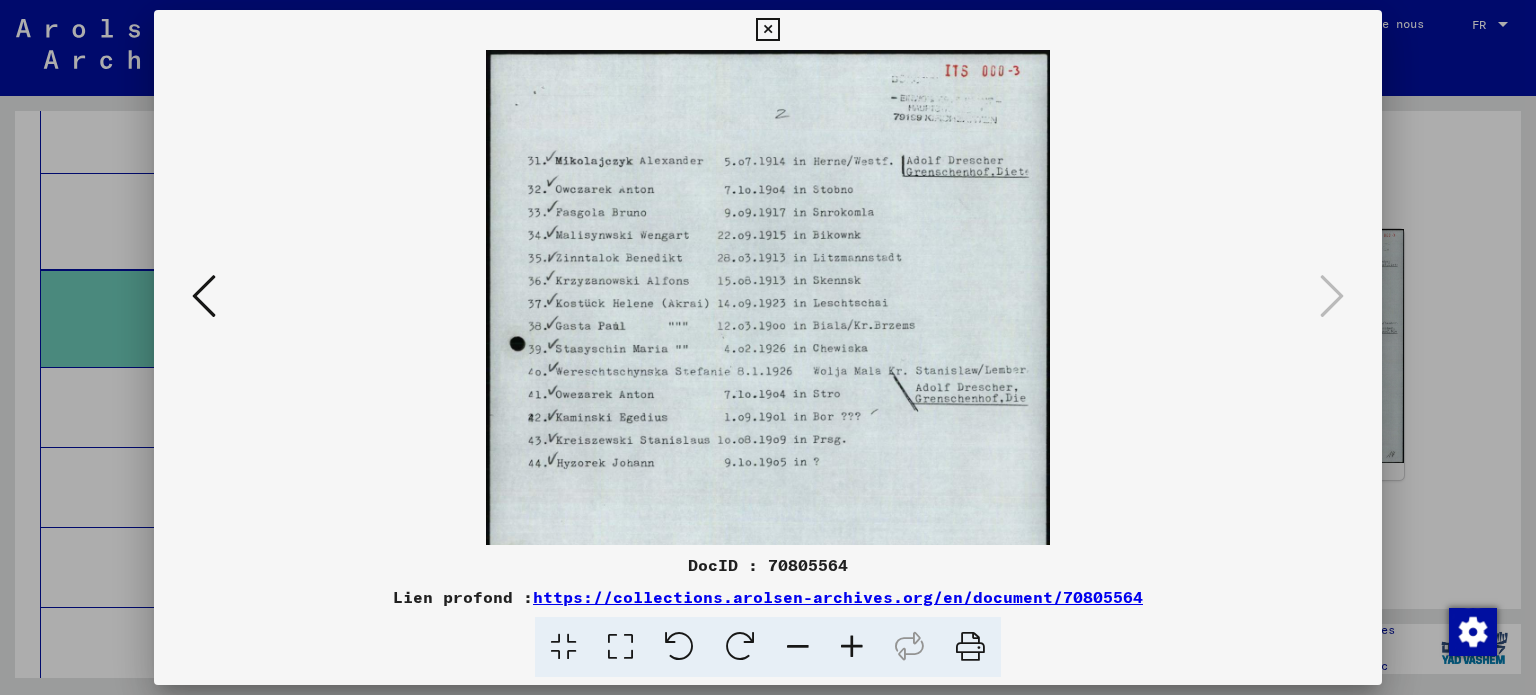 click at bounding box center (852, 647) 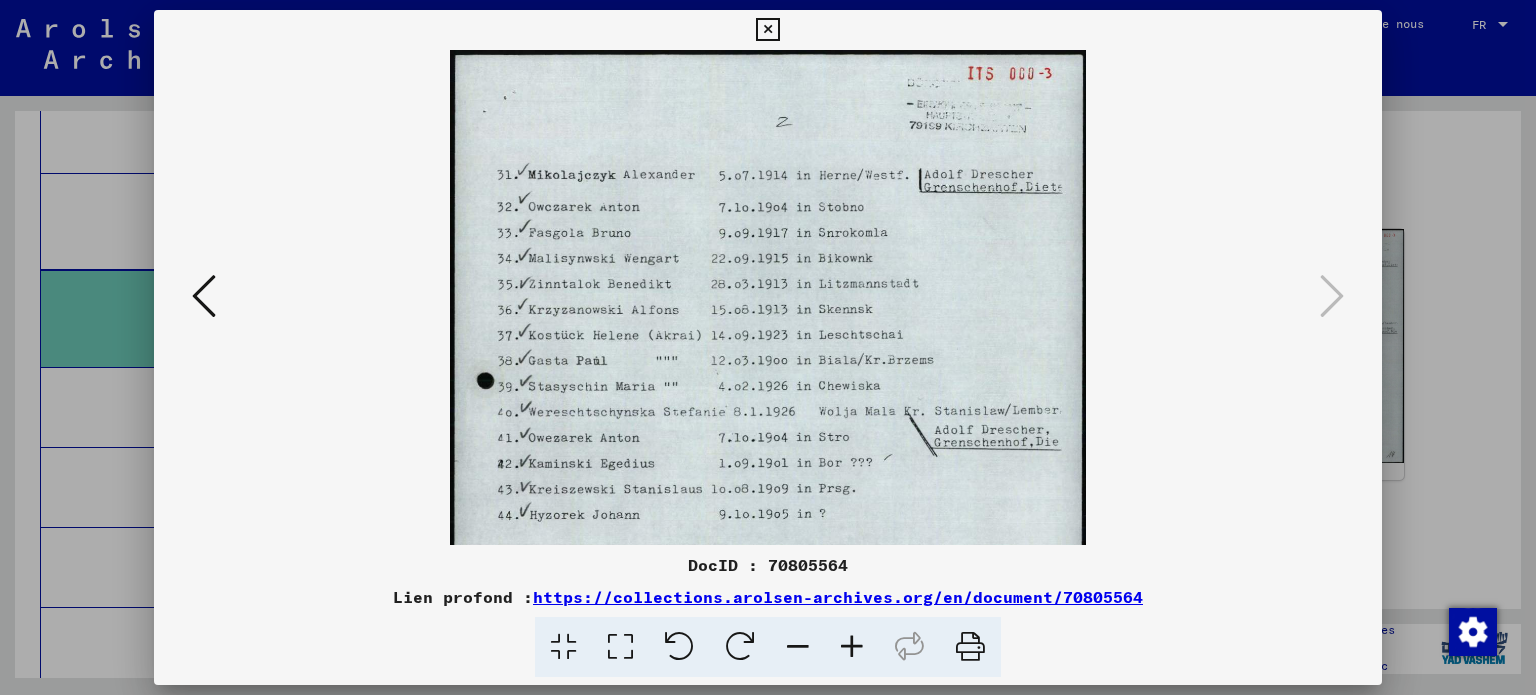 click at bounding box center [767, 30] 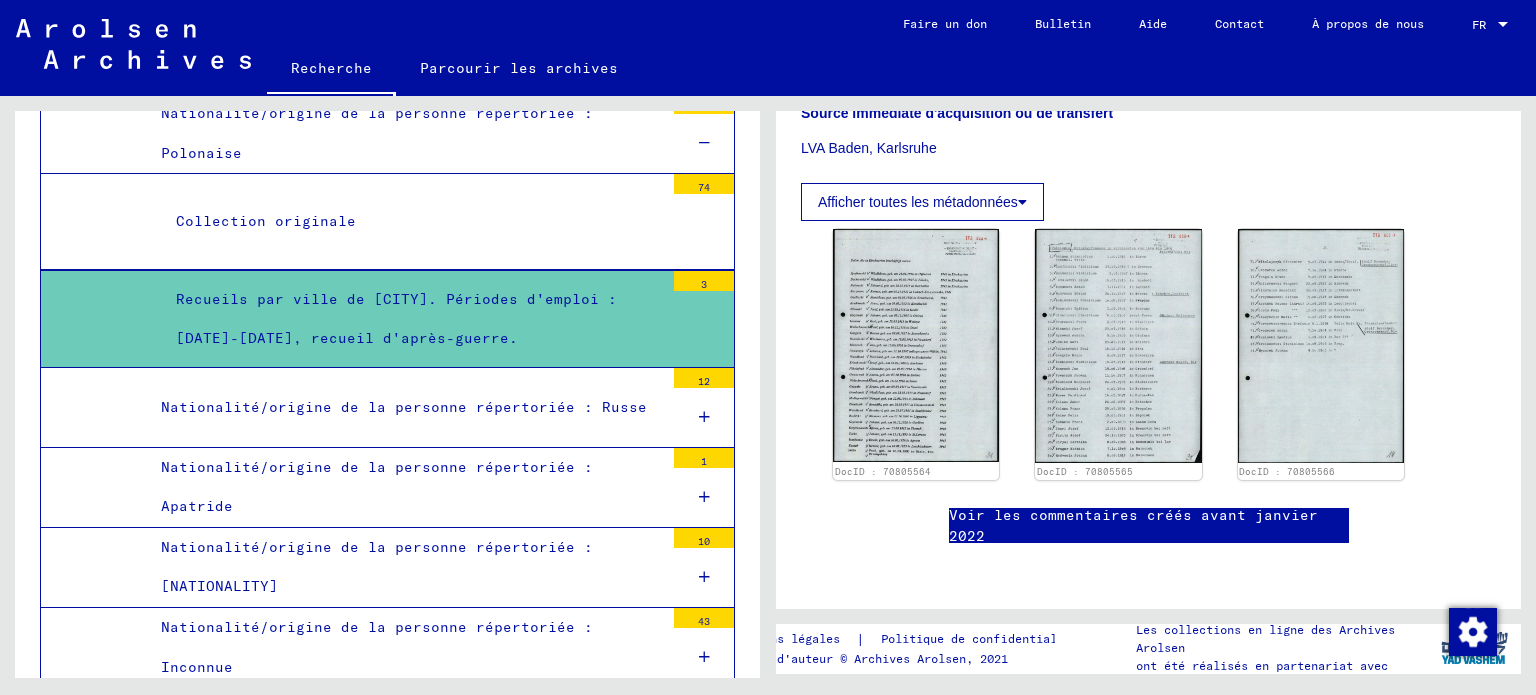 click on "Nationalité/origine de la personne répertoriée : Russe" at bounding box center [404, 407] 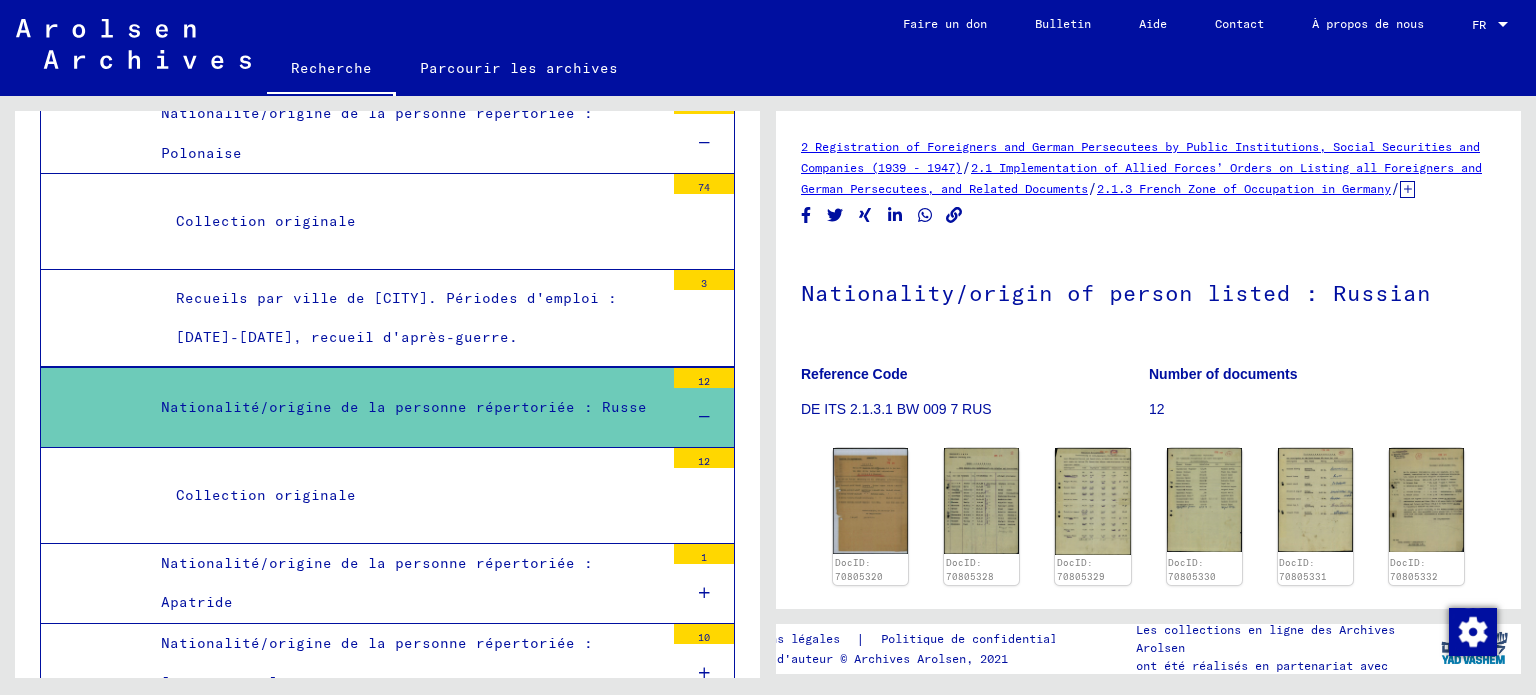 scroll, scrollTop: 0, scrollLeft: 0, axis: both 